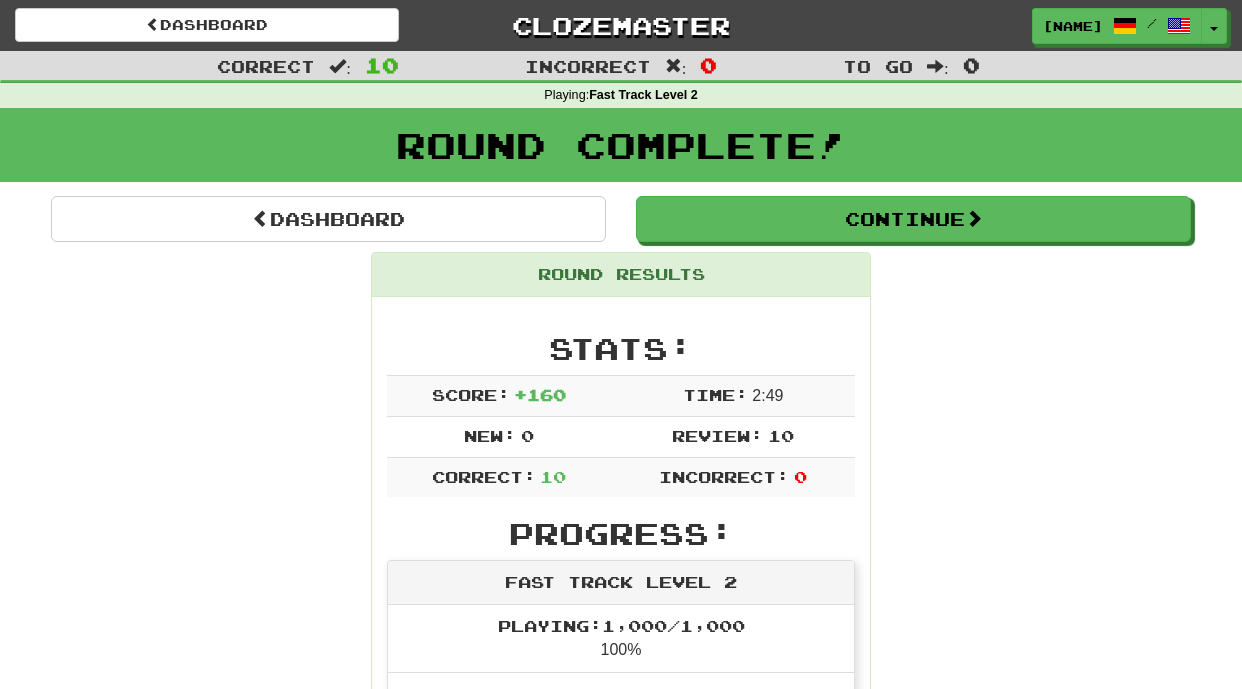 scroll, scrollTop: 0, scrollLeft: 0, axis: both 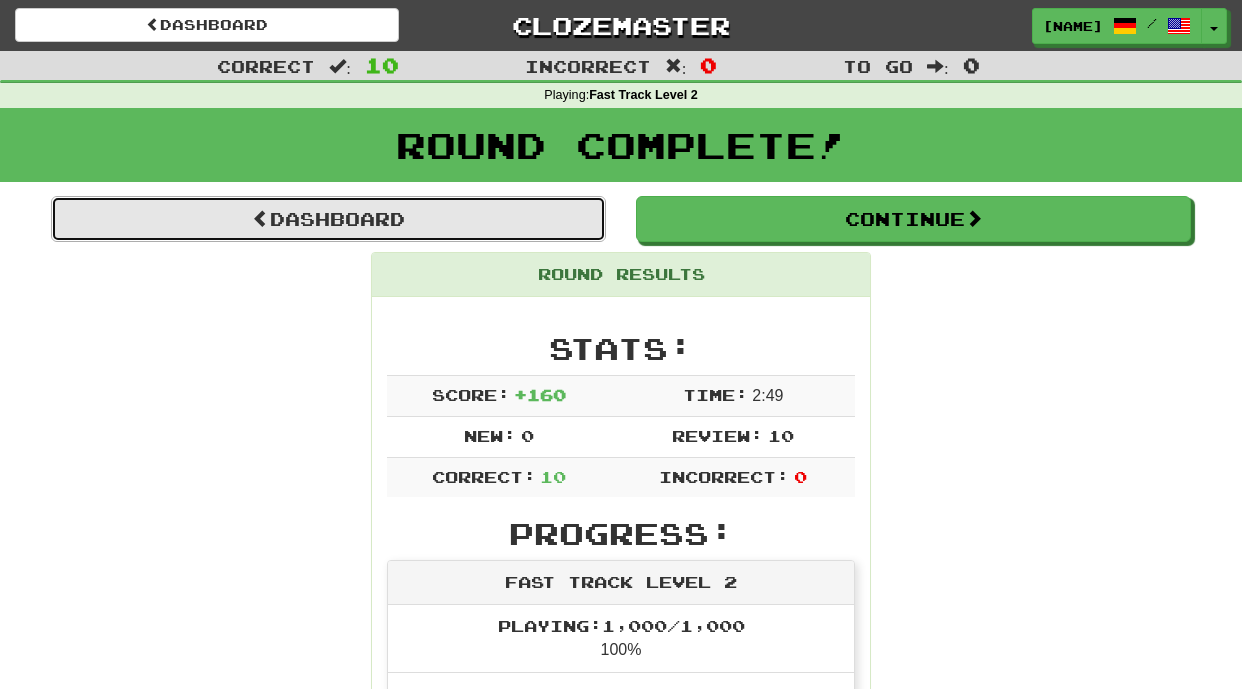 click on "Dashboard" at bounding box center (328, 219) 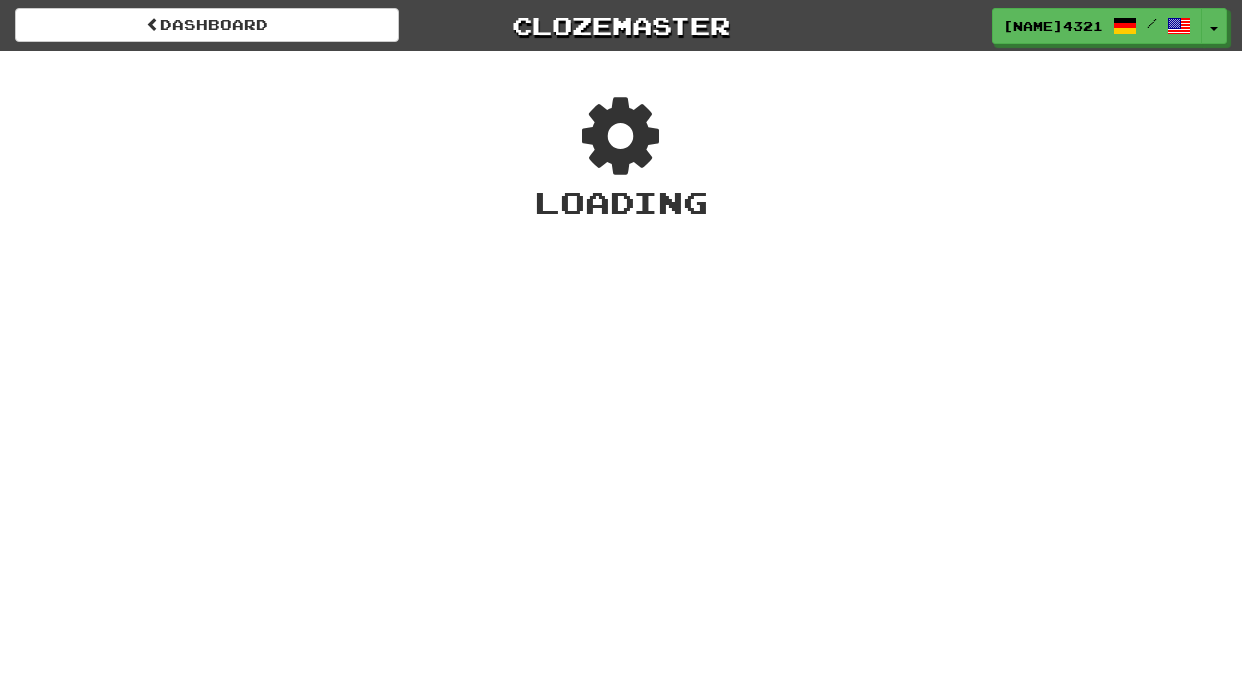 scroll, scrollTop: 0, scrollLeft: 0, axis: both 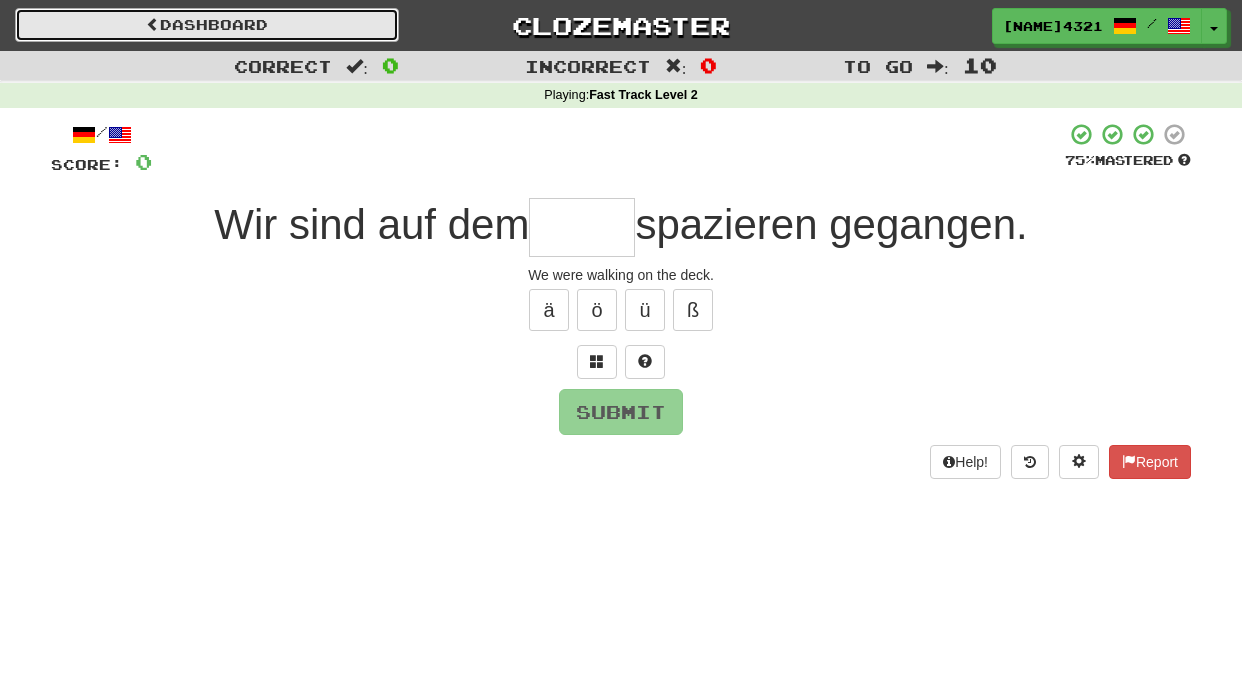 click on "Dashboard" at bounding box center [207, 25] 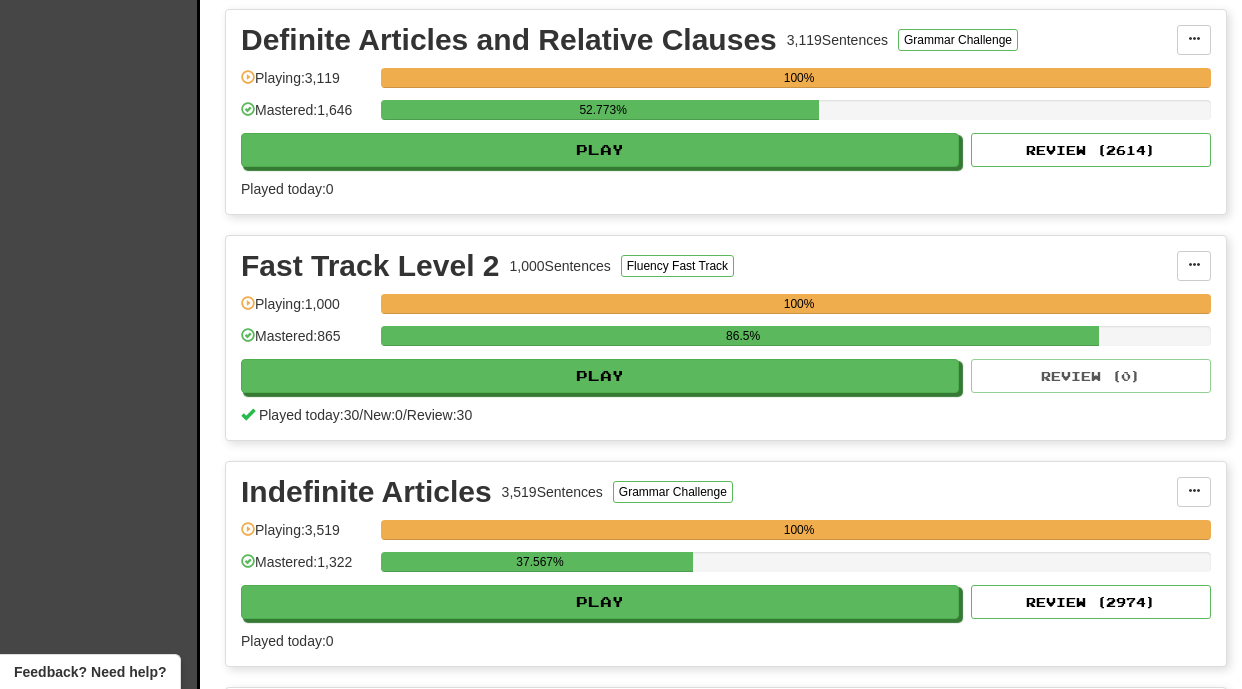 scroll, scrollTop: 689, scrollLeft: 0, axis: vertical 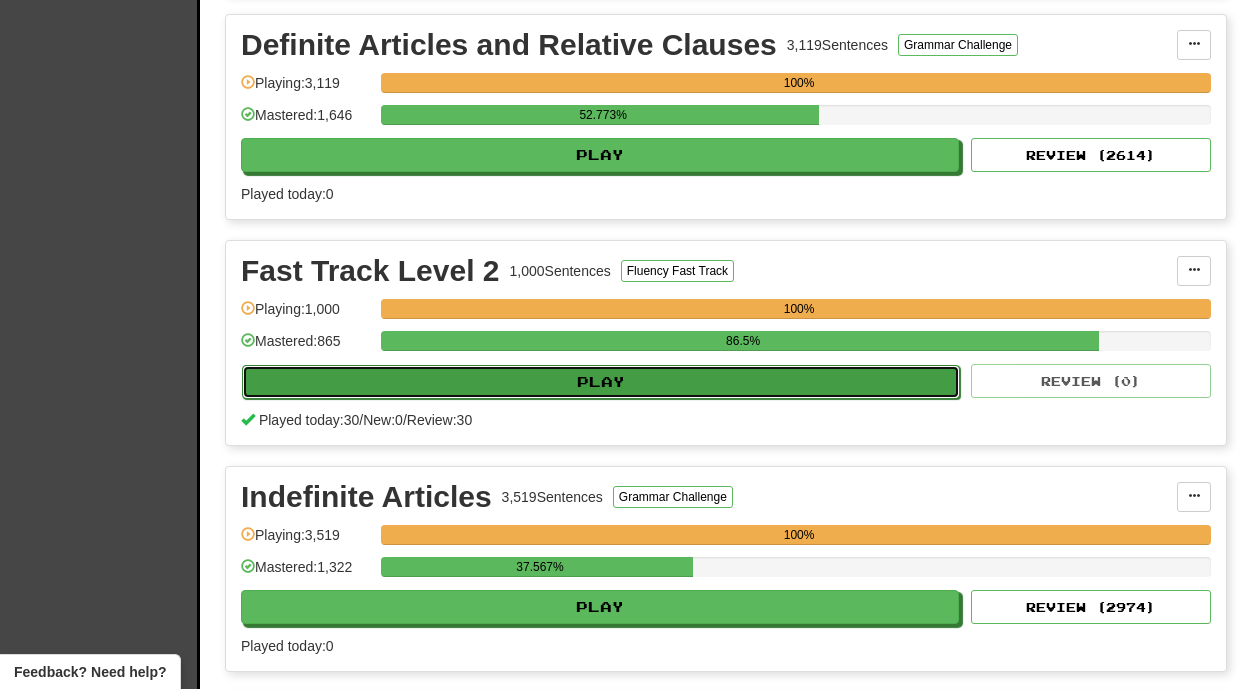 click on "Play" at bounding box center [601, 382] 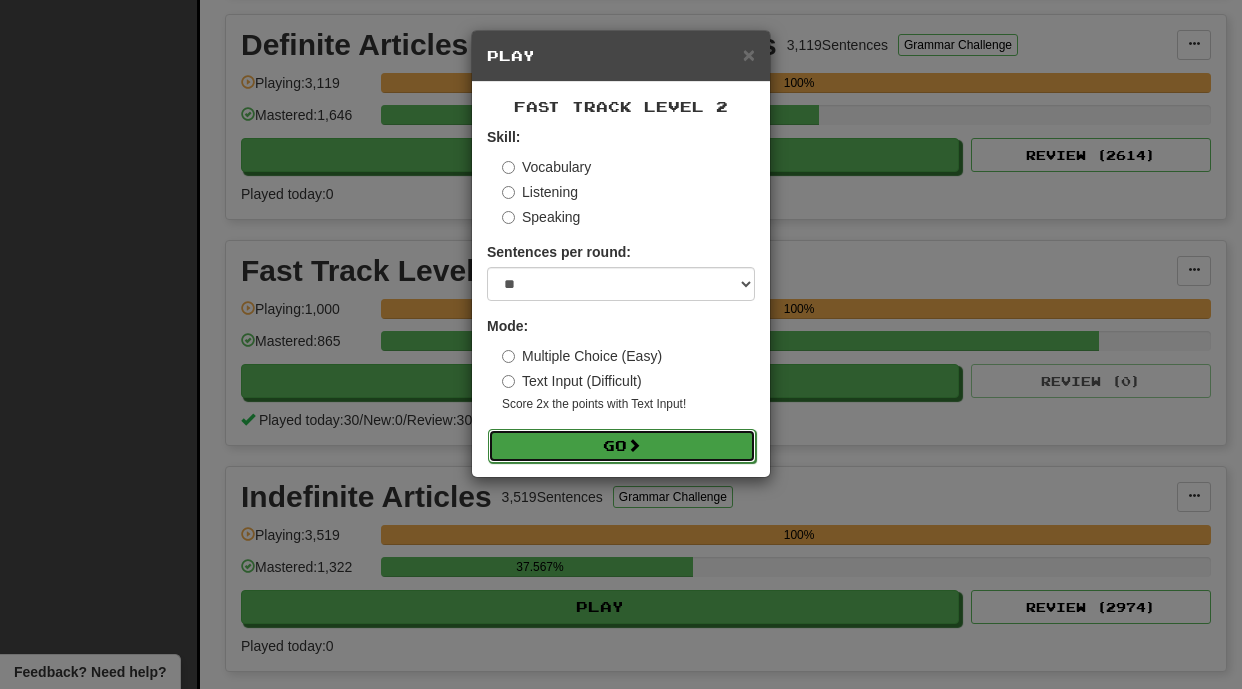 click on "Go" at bounding box center (622, 446) 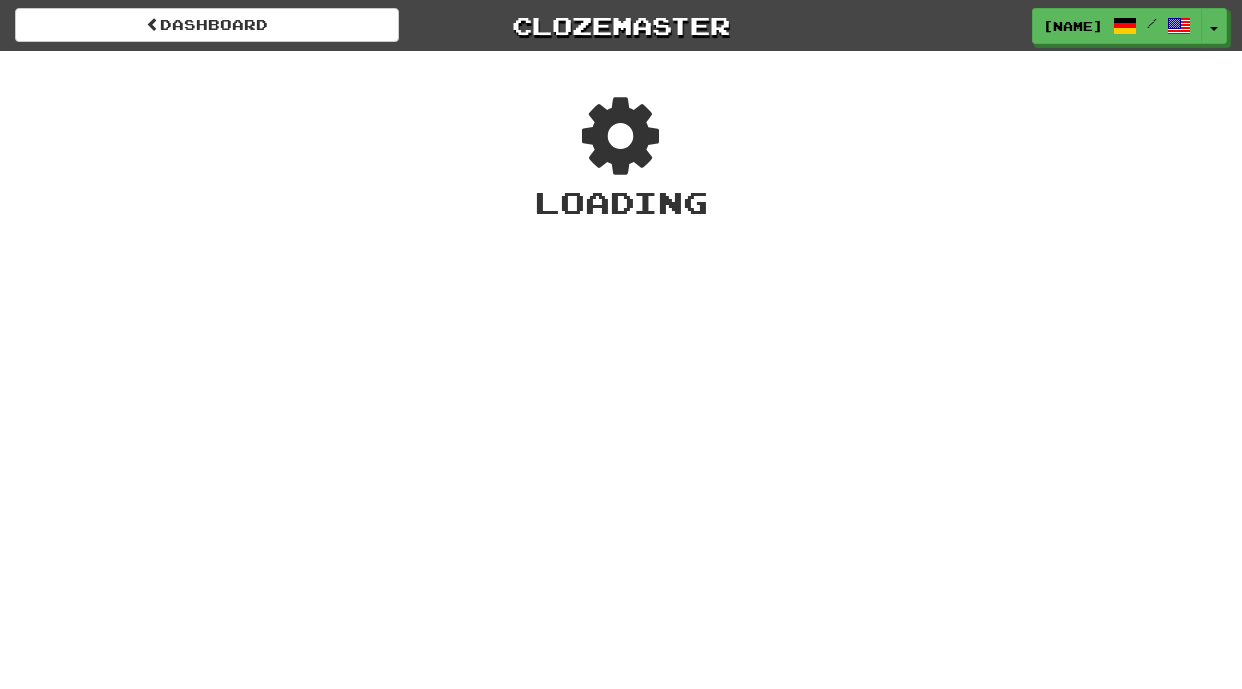 scroll, scrollTop: 0, scrollLeft: 0, axis: both 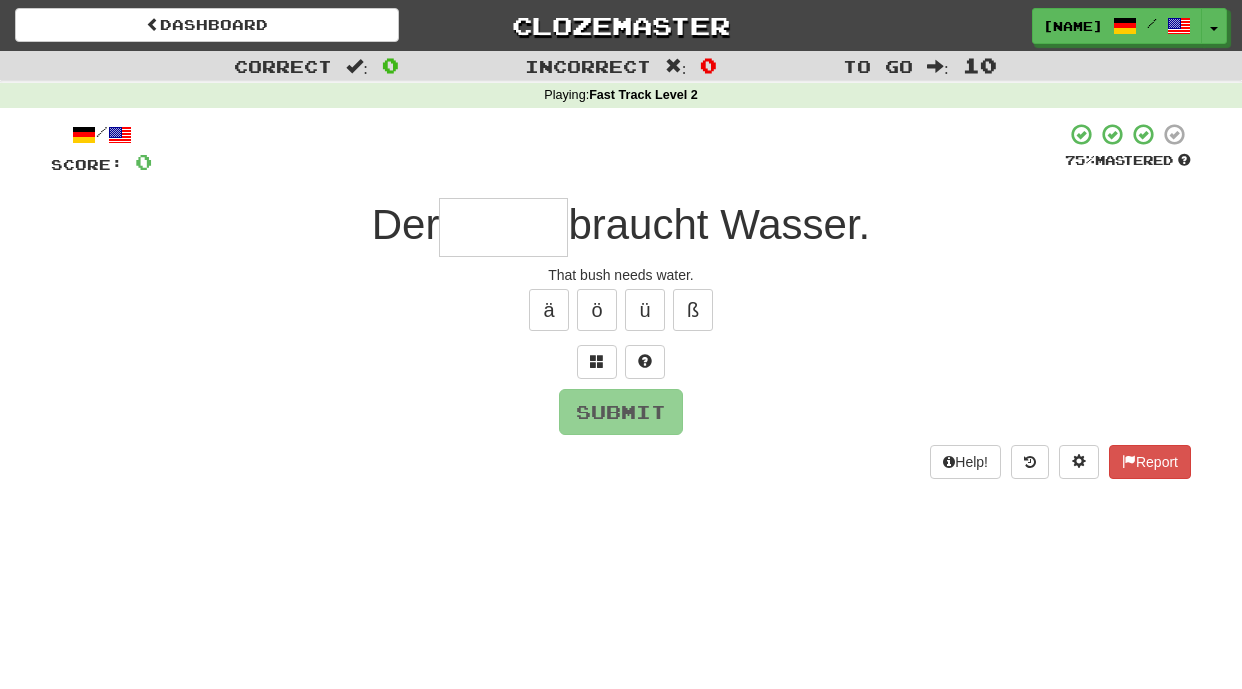 click at bounding box center [503, 227] 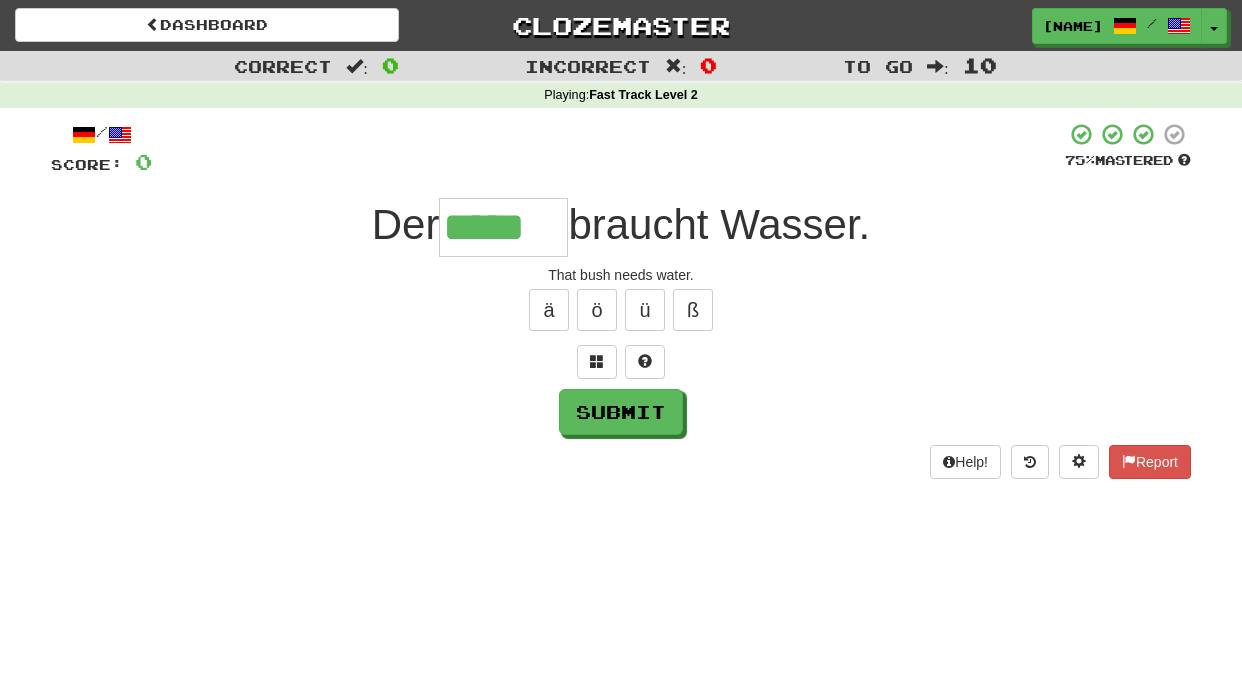 type on "*****" 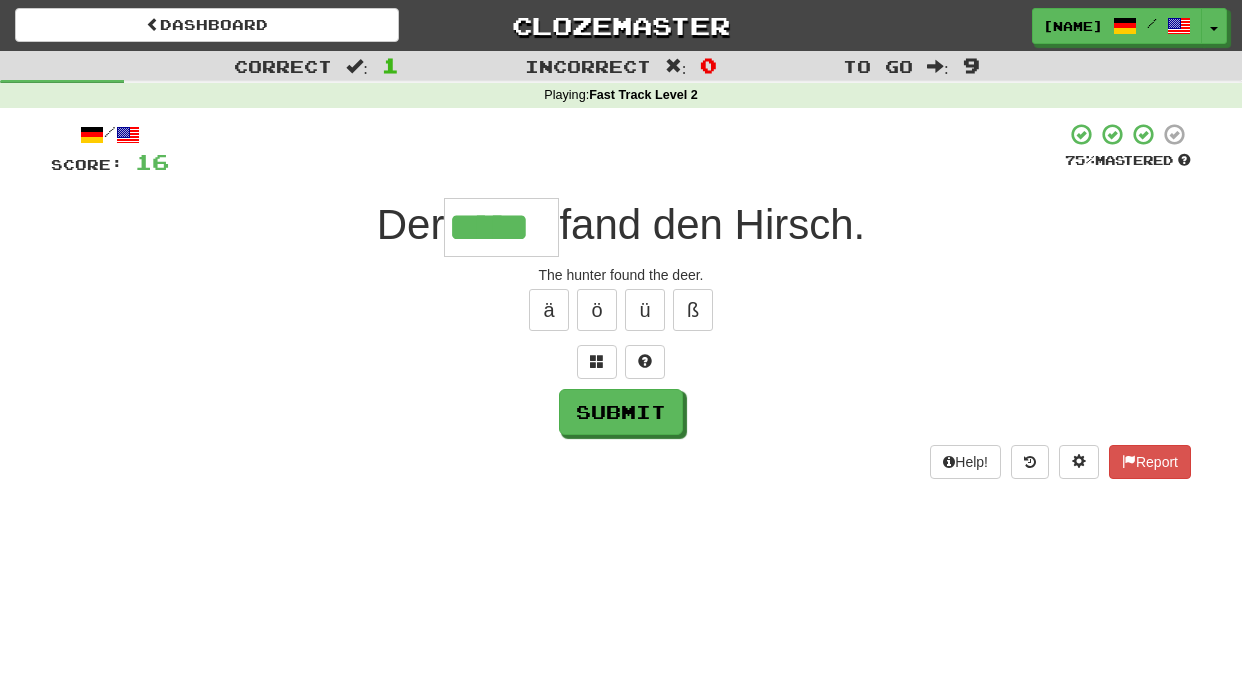 type on "*****" 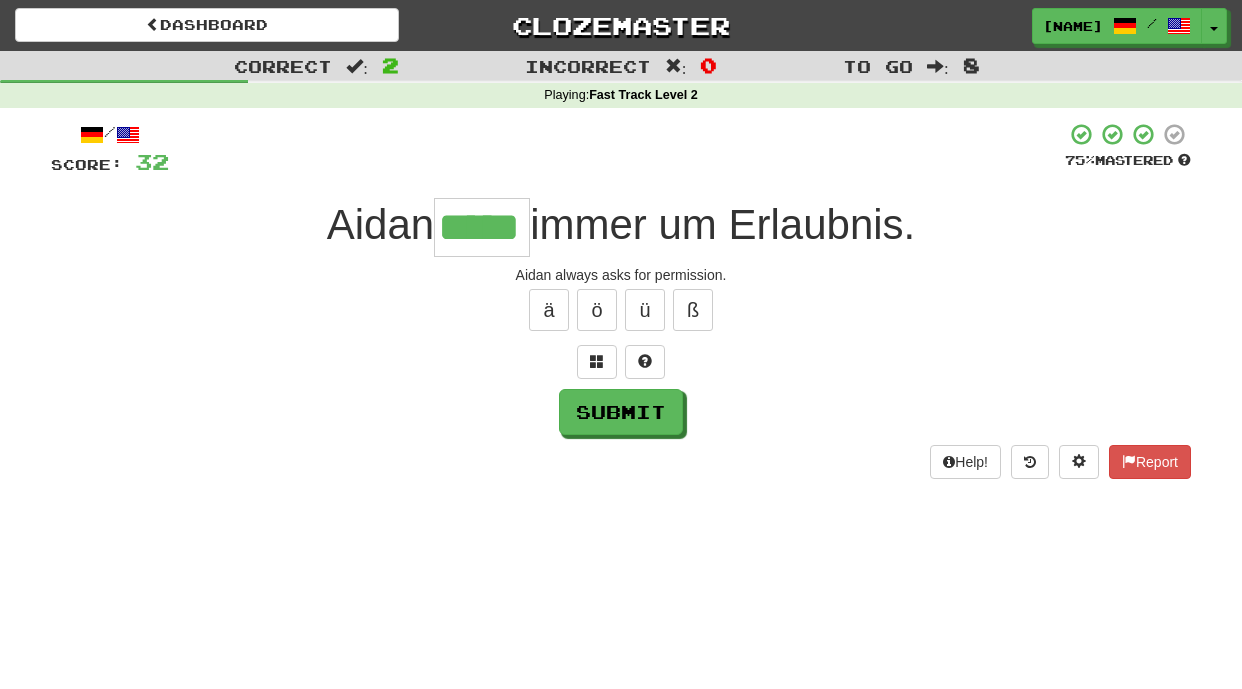 type on "*****" 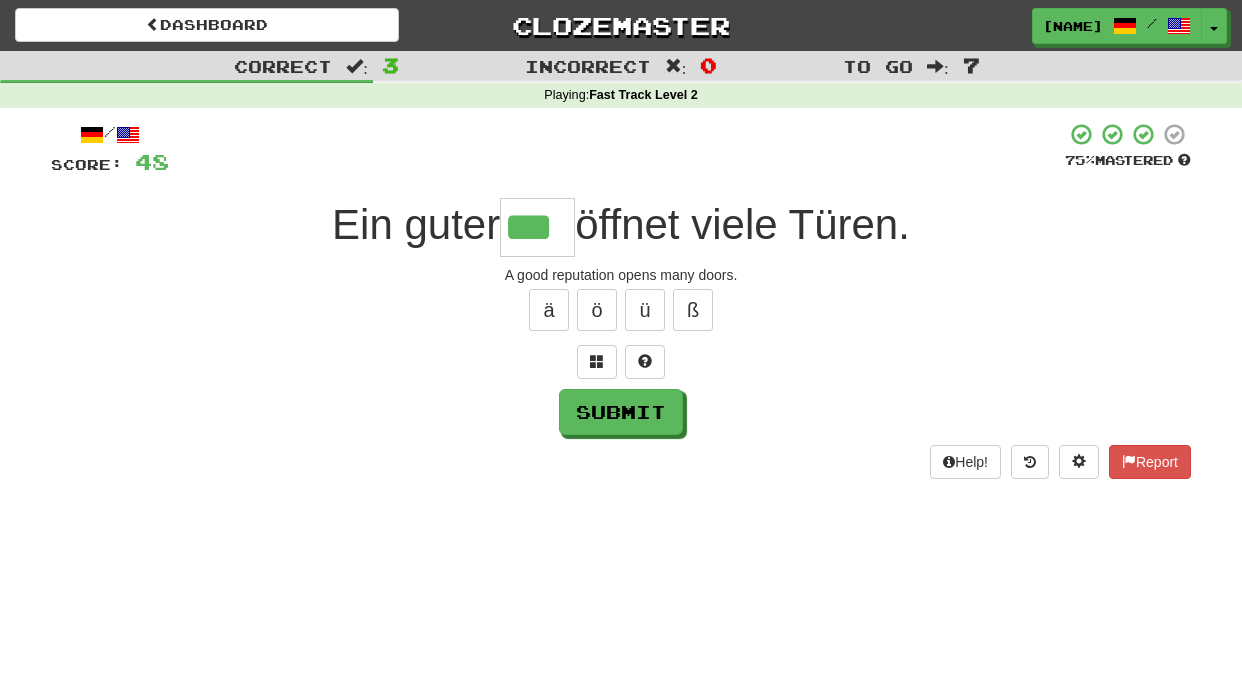 type on "***" 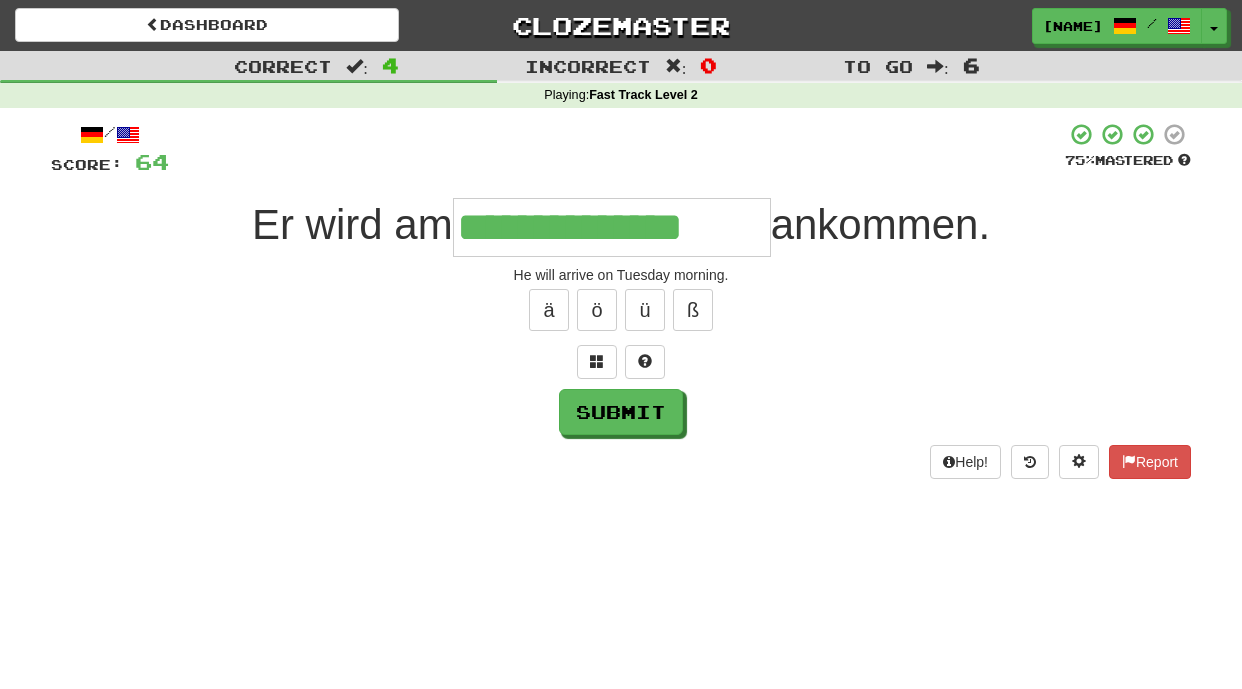 type on "**********" 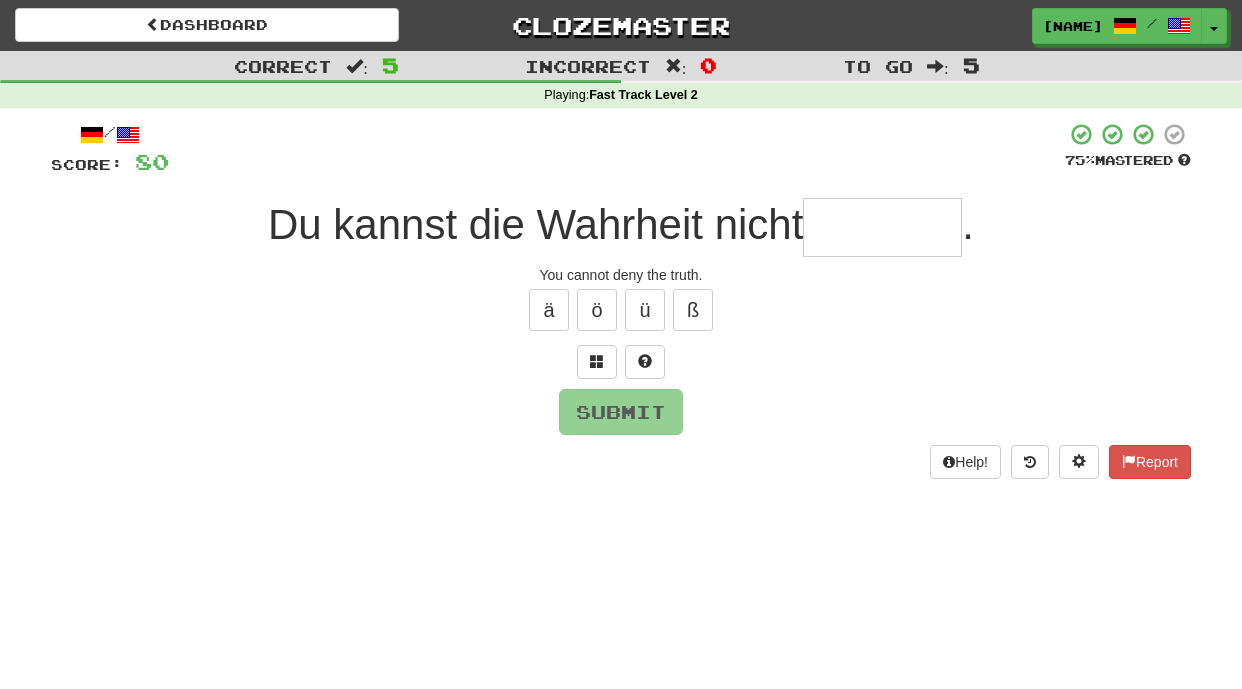 type on "*" 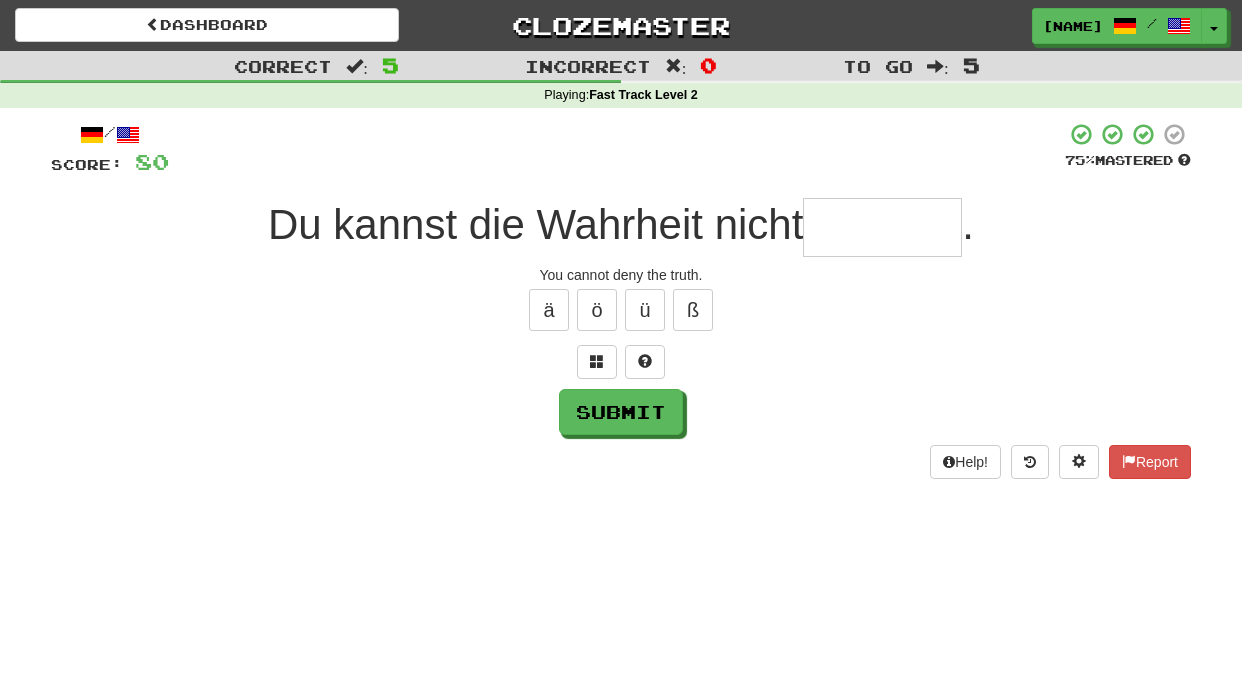 type on "*" 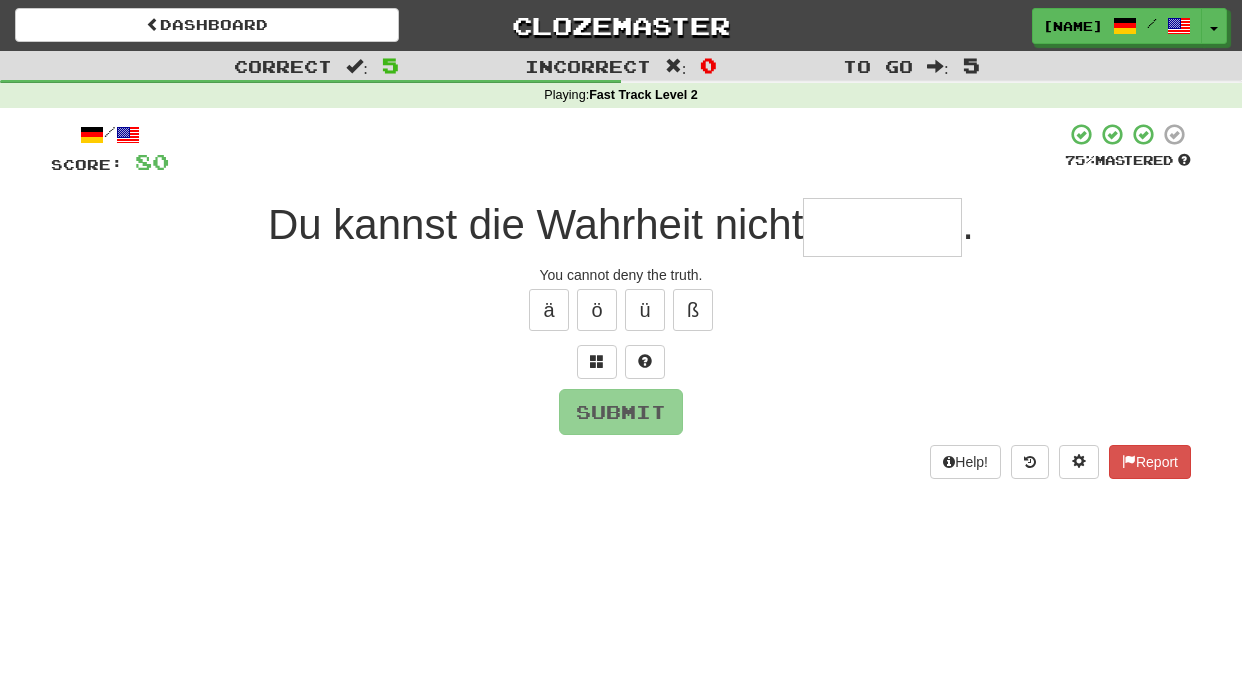 type on "*" 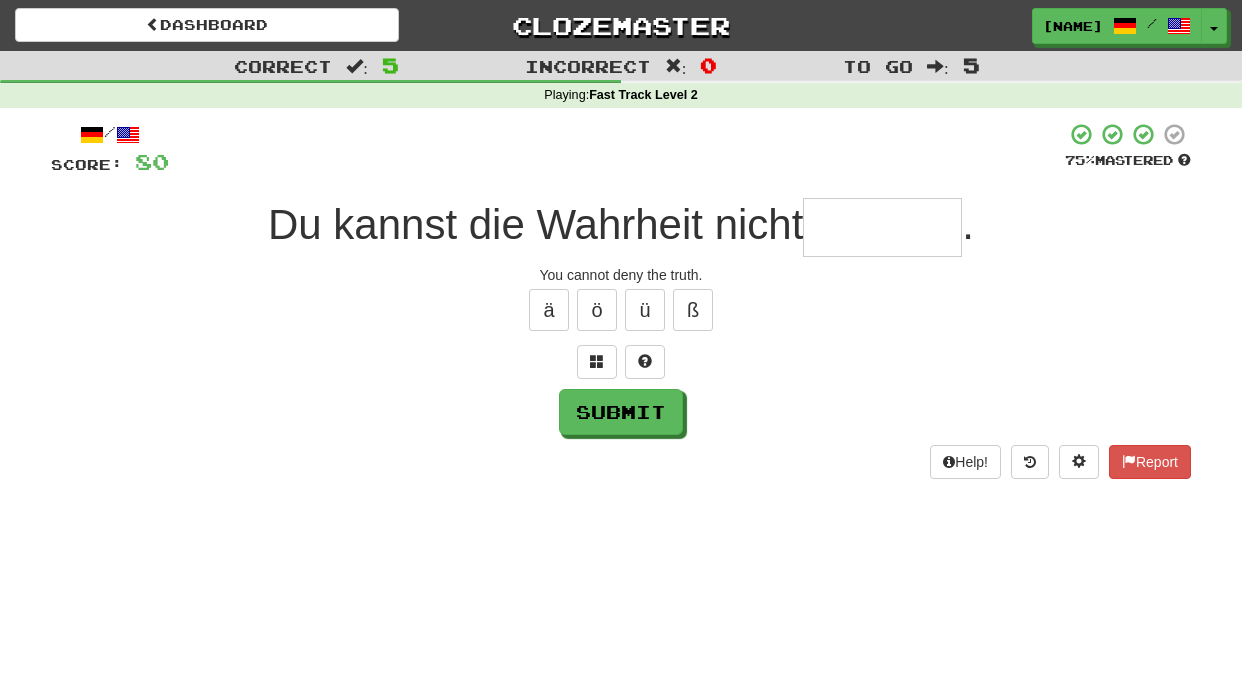 type on "*" 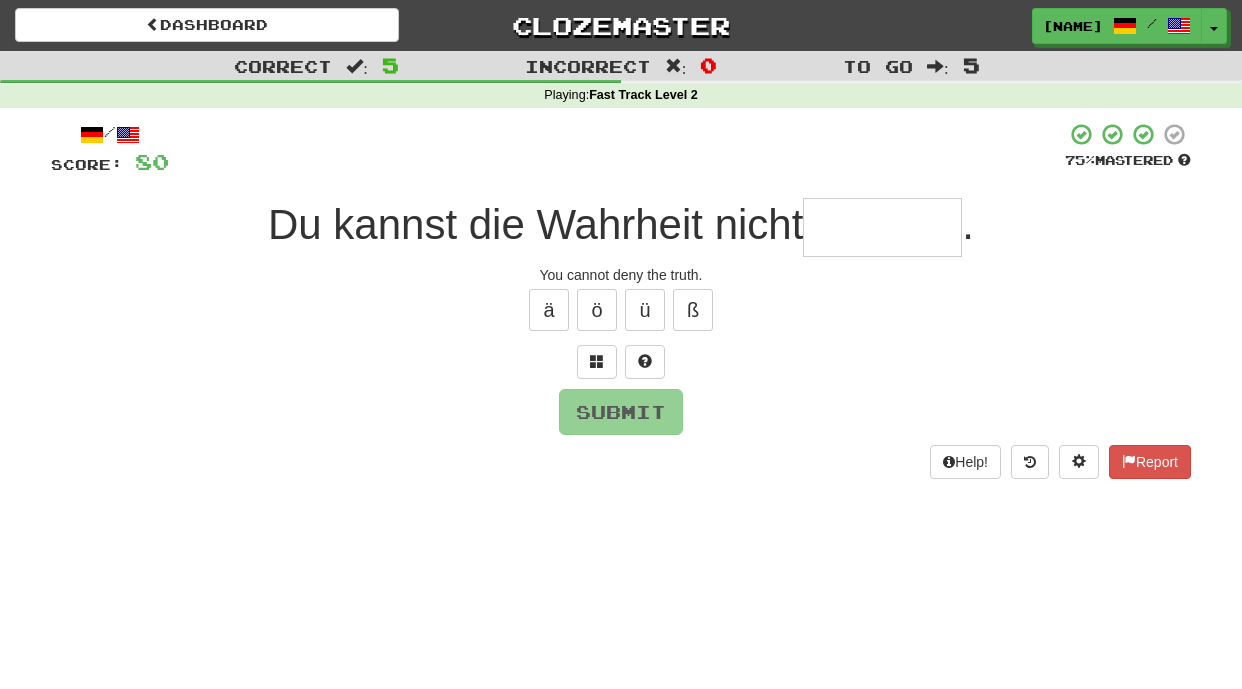 type on "*" 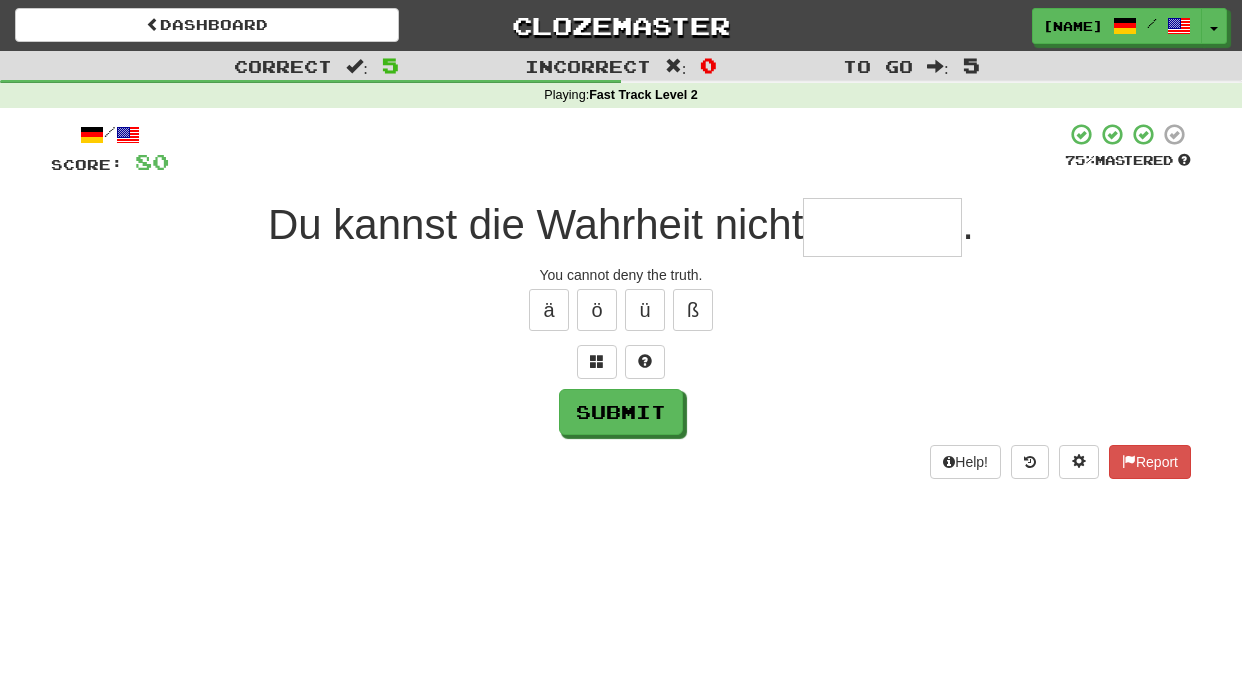 type on "*" 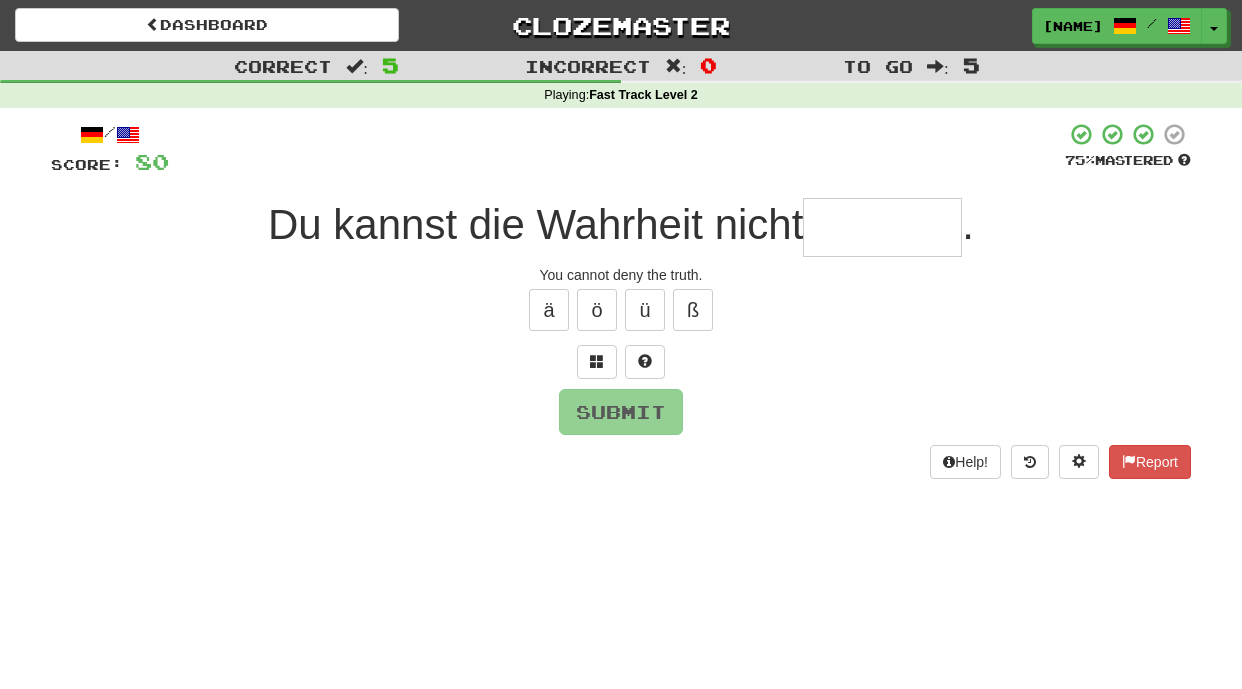type on "*" 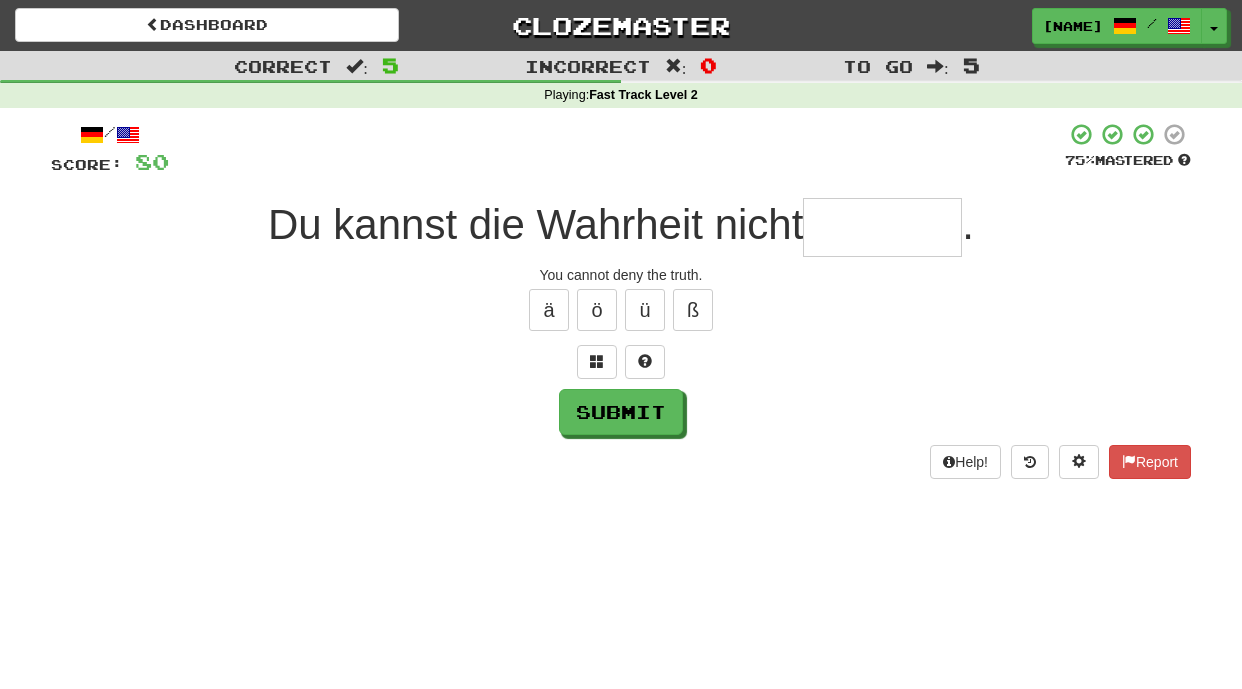 type on "*" 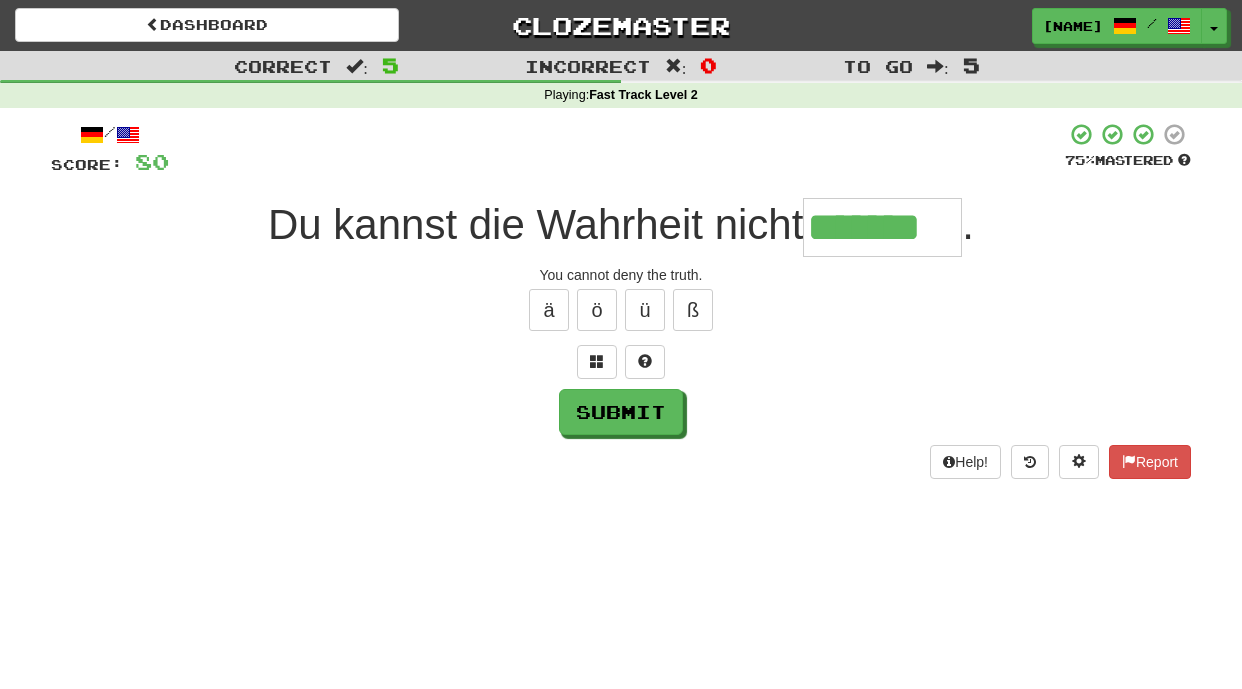 type on "*******" 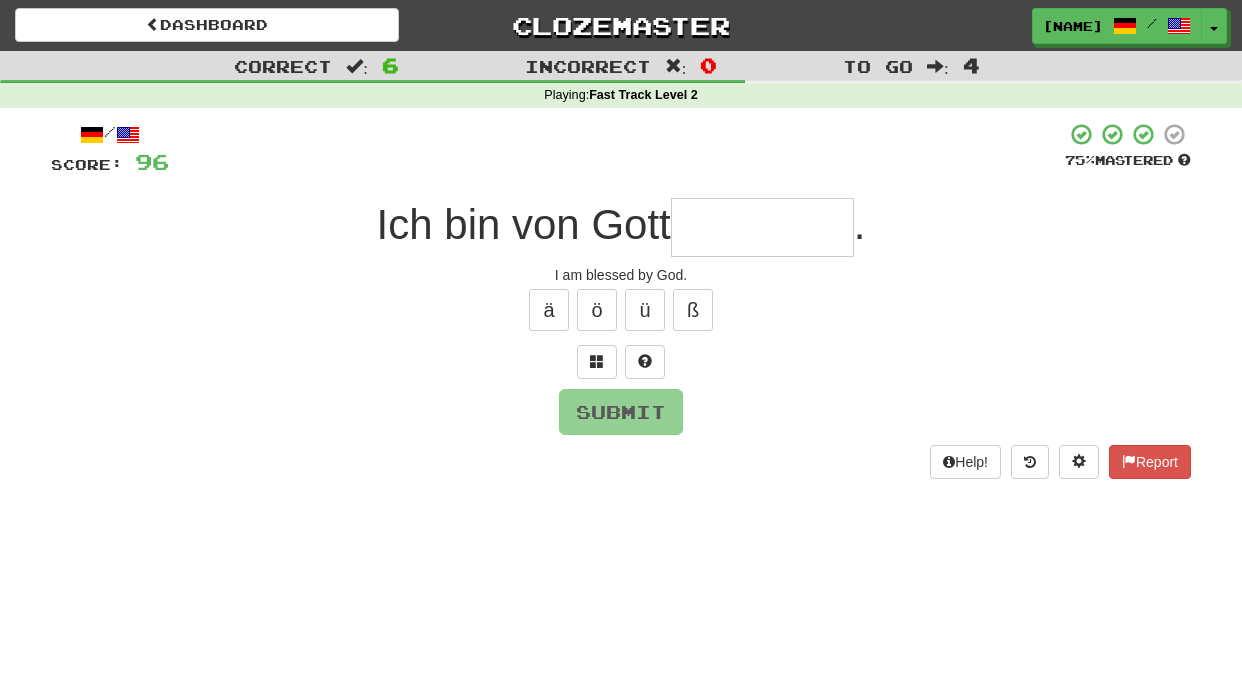 type on "*" 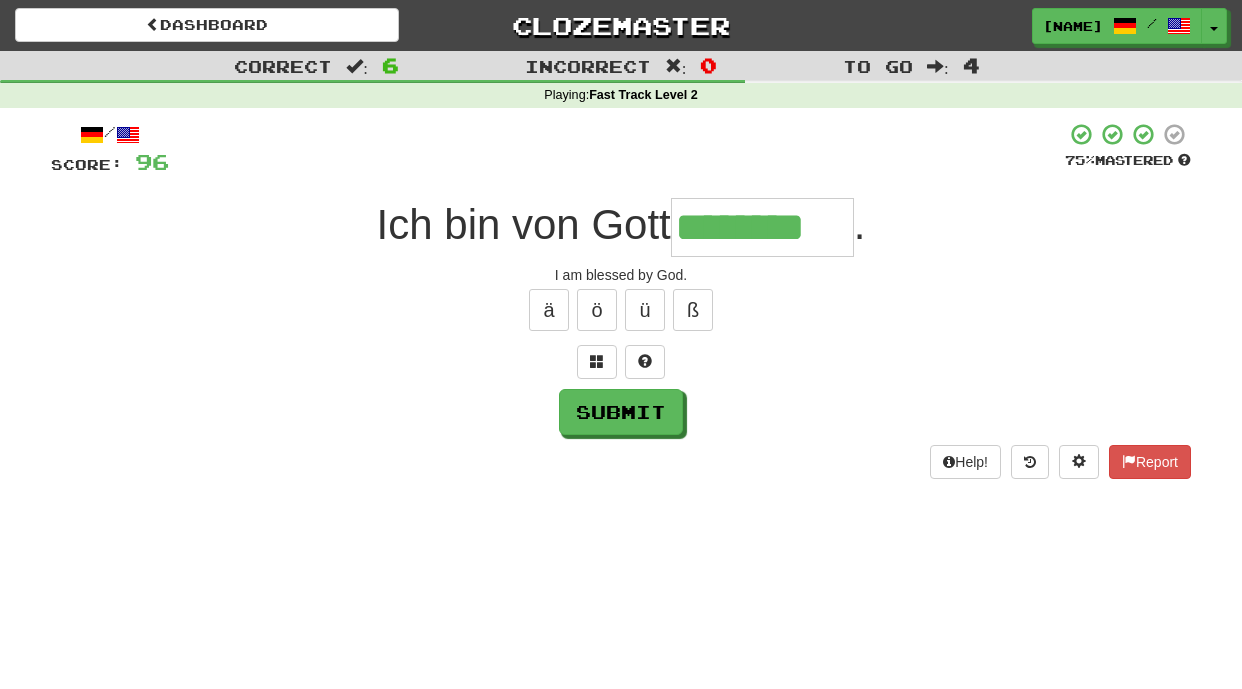 type on "********" 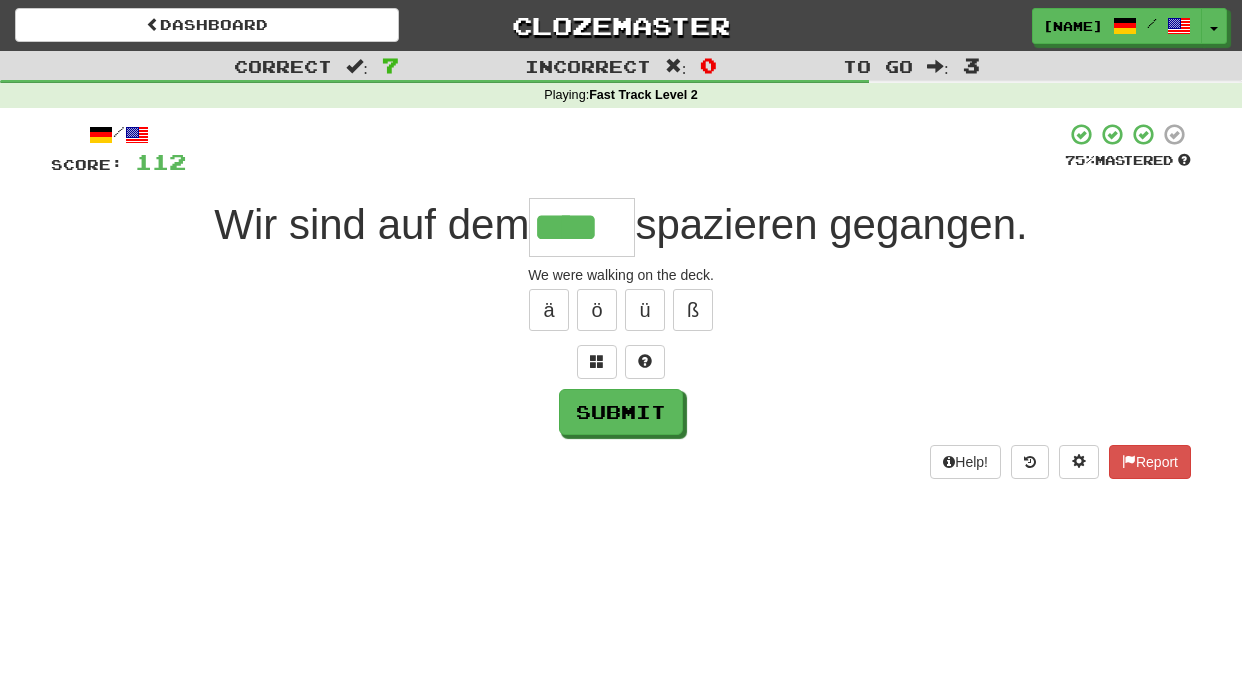 type on "****" 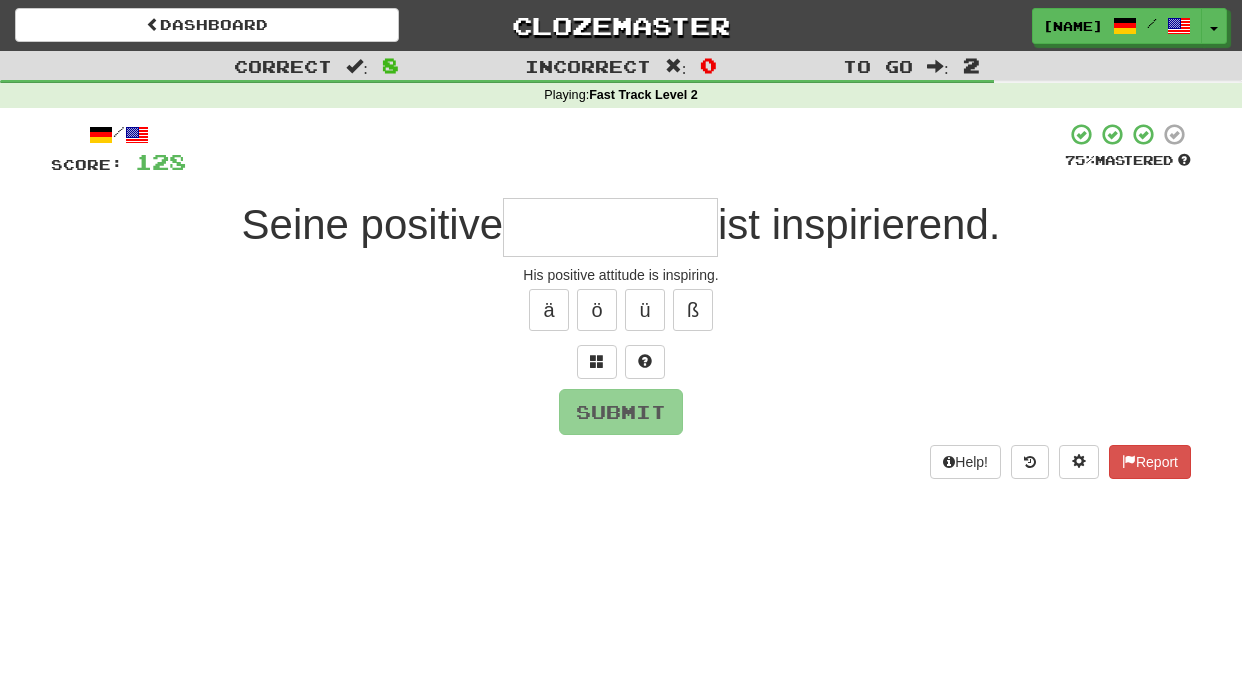 type on "*" 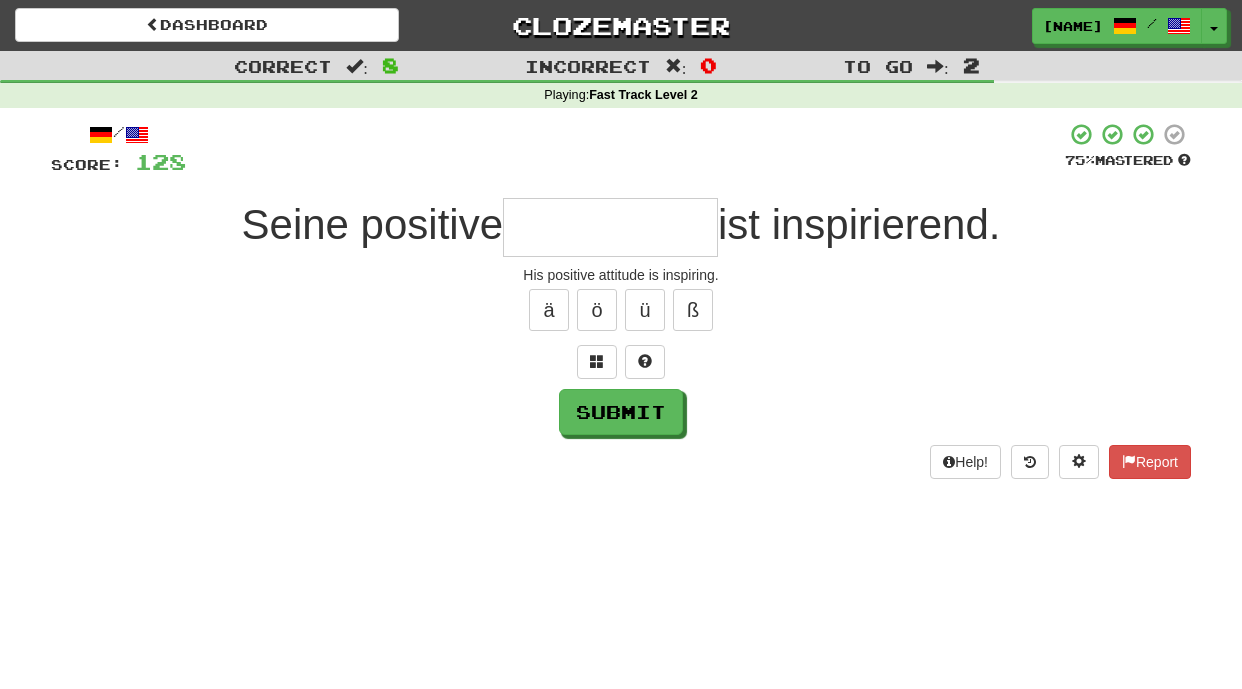type on "*" 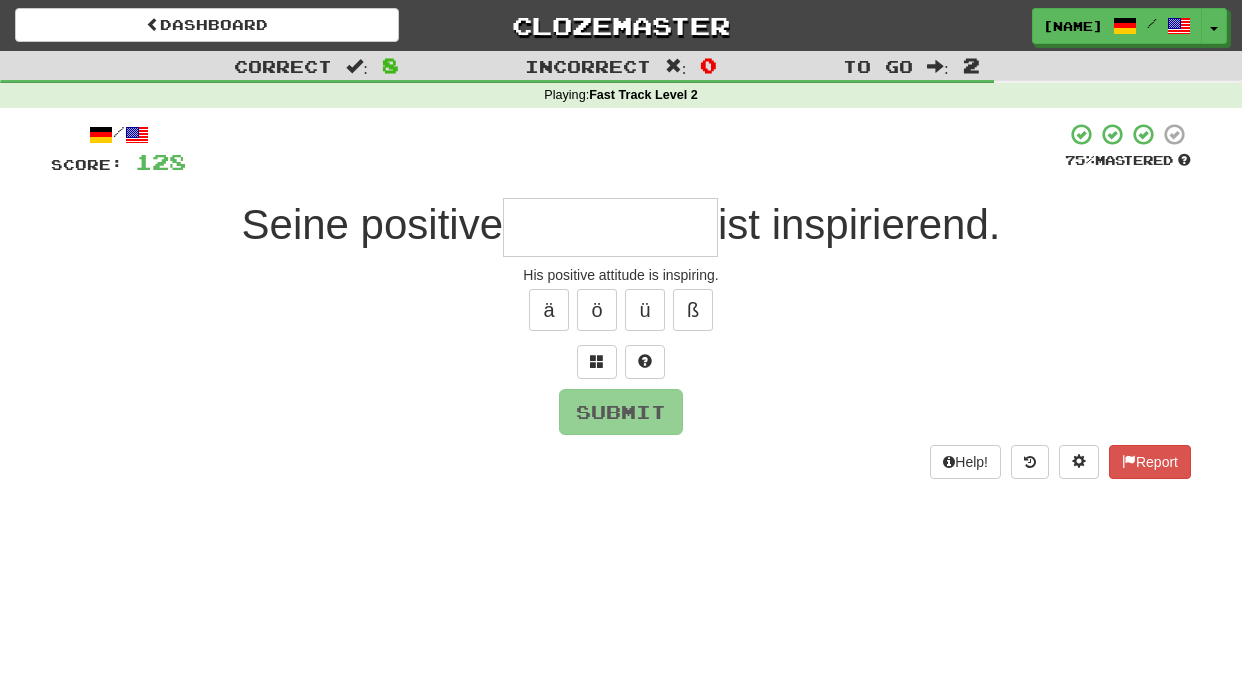 type on "*" 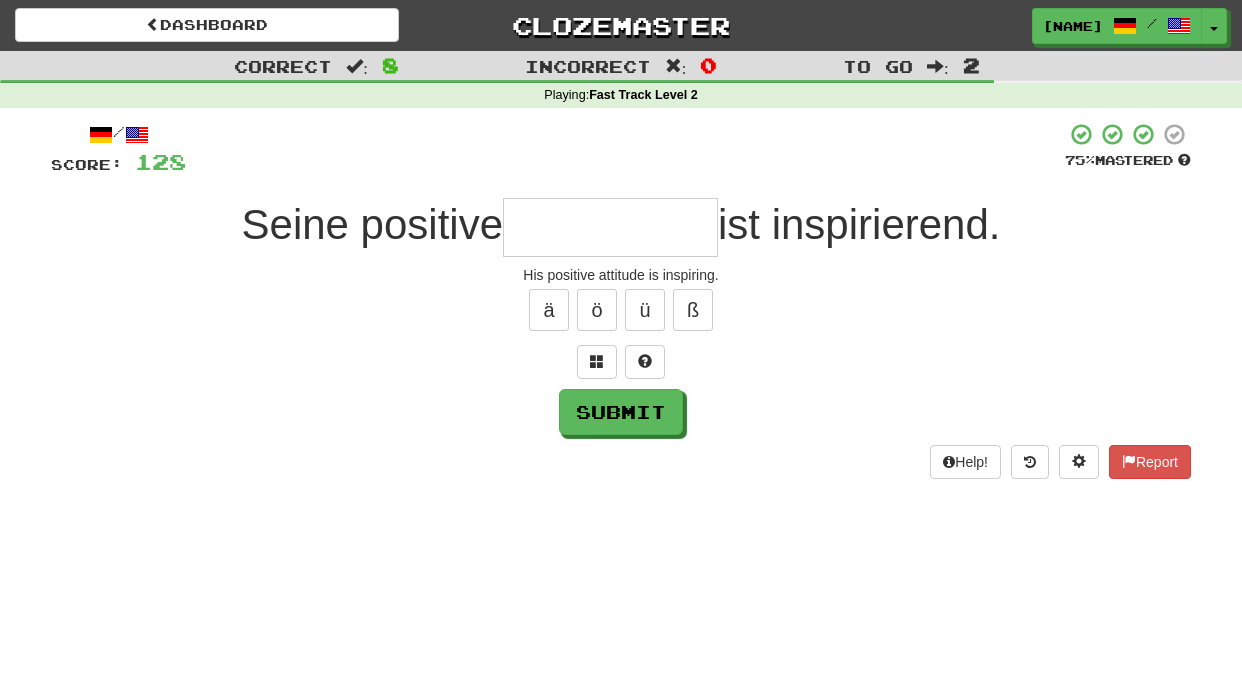 type on "*" 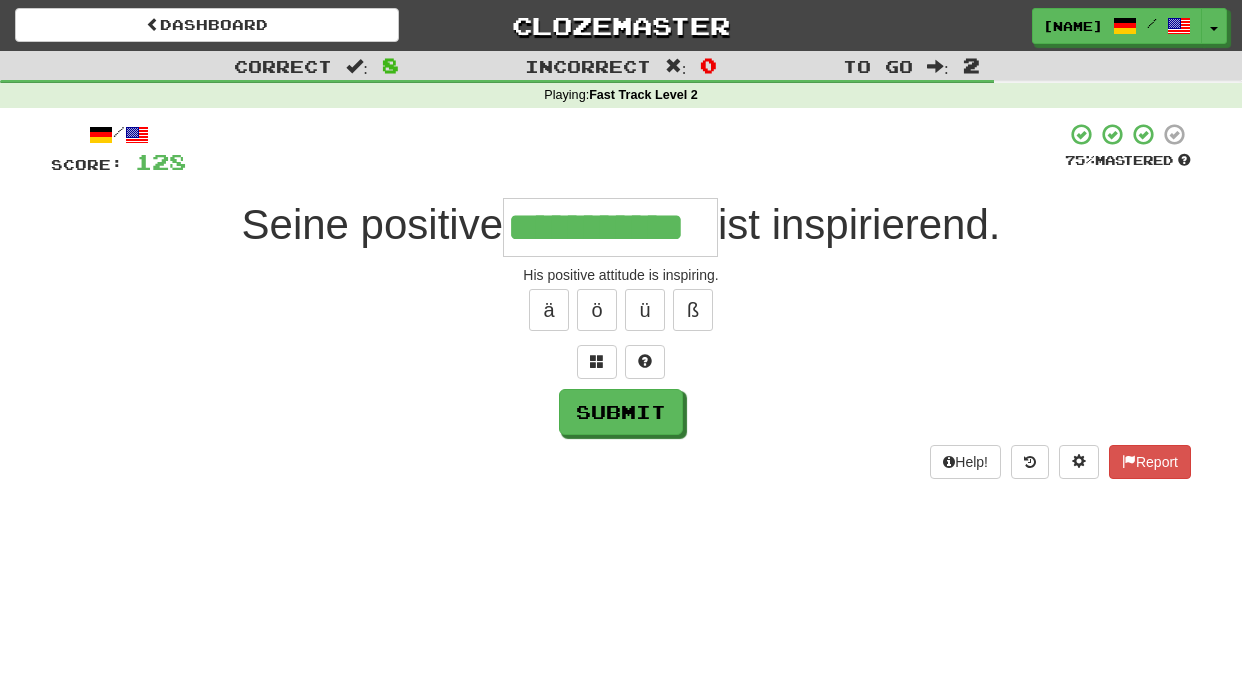 type on "**********" 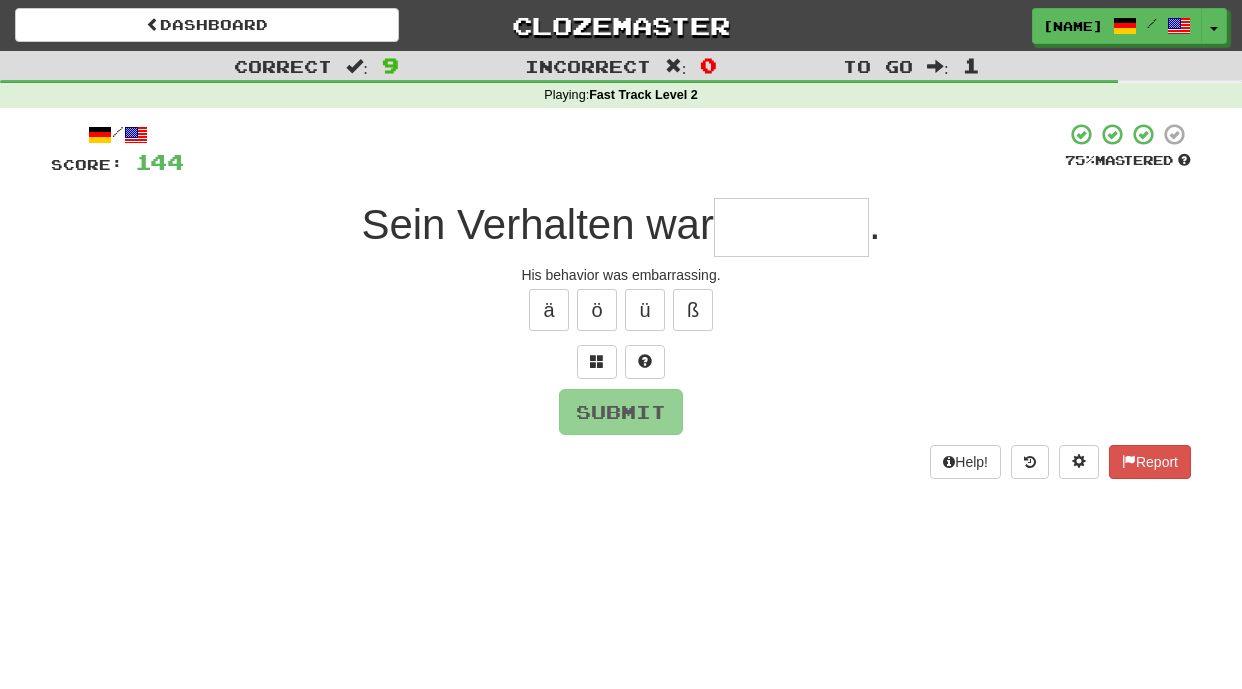 type on "*" 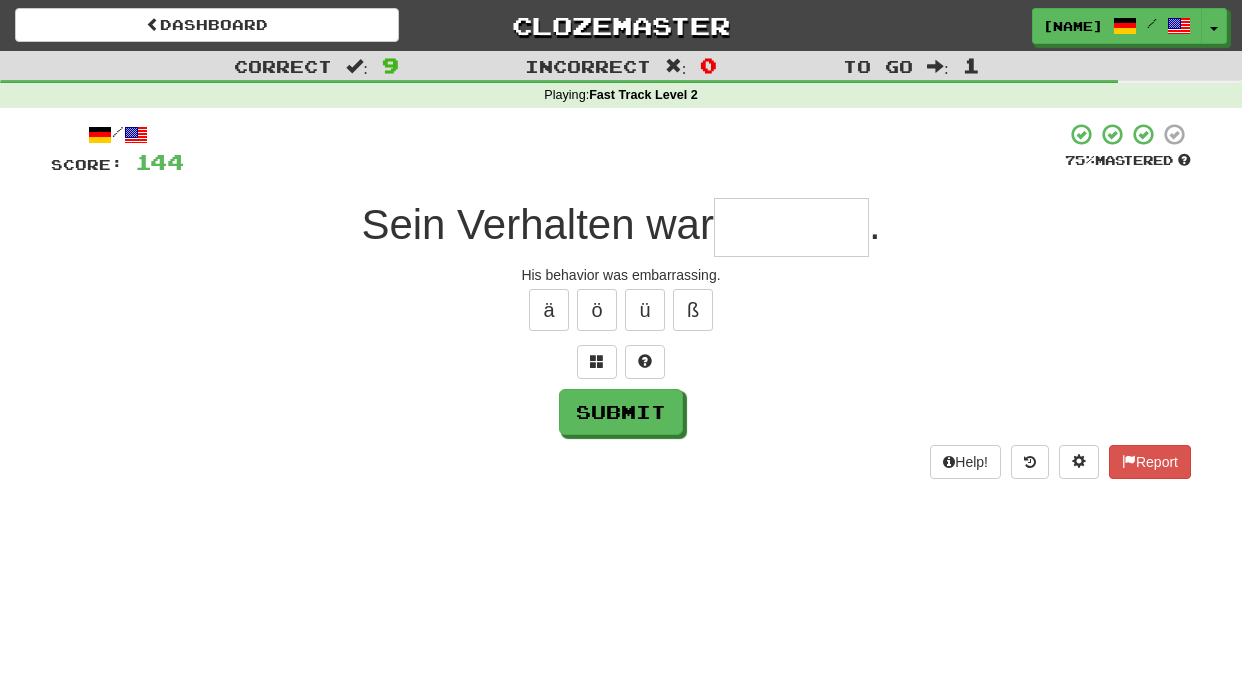 type on "*" 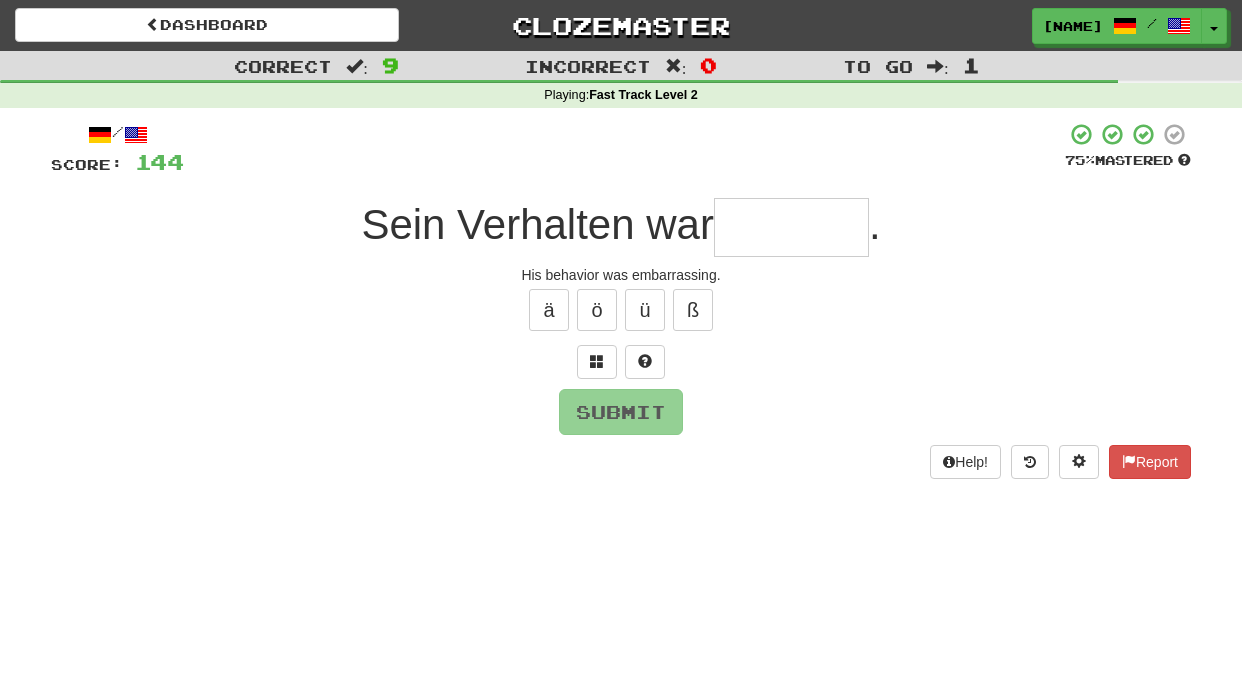 type on "*" 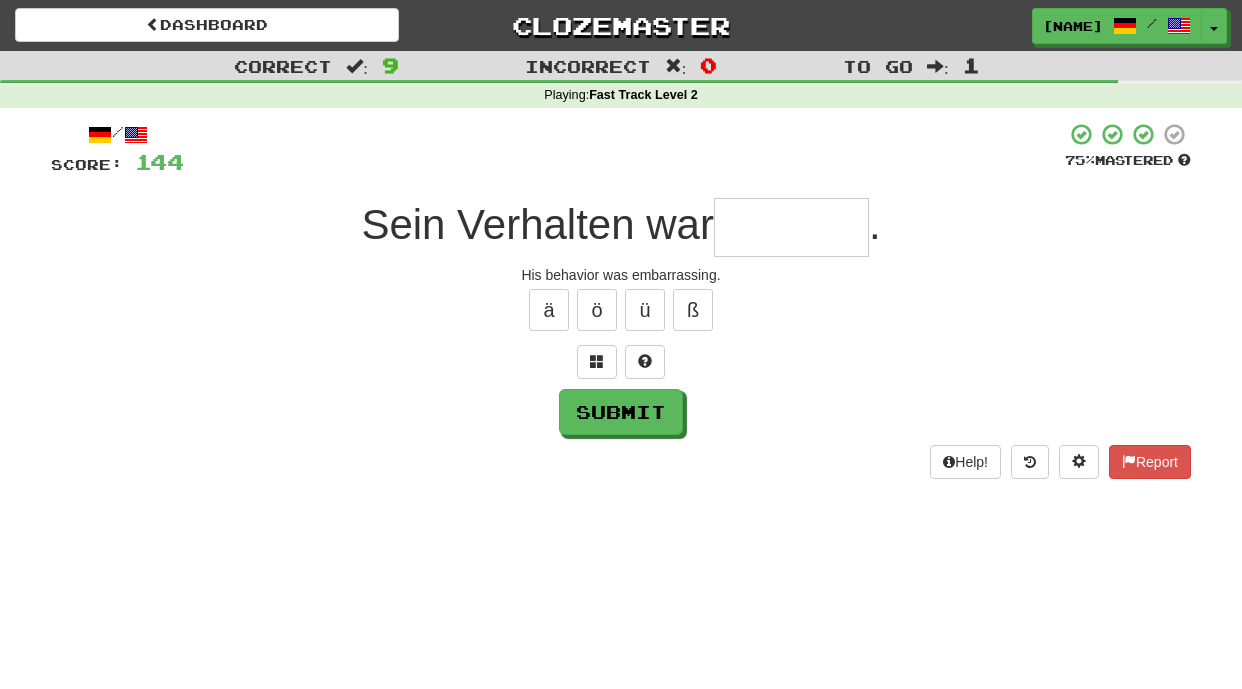 type on "*" 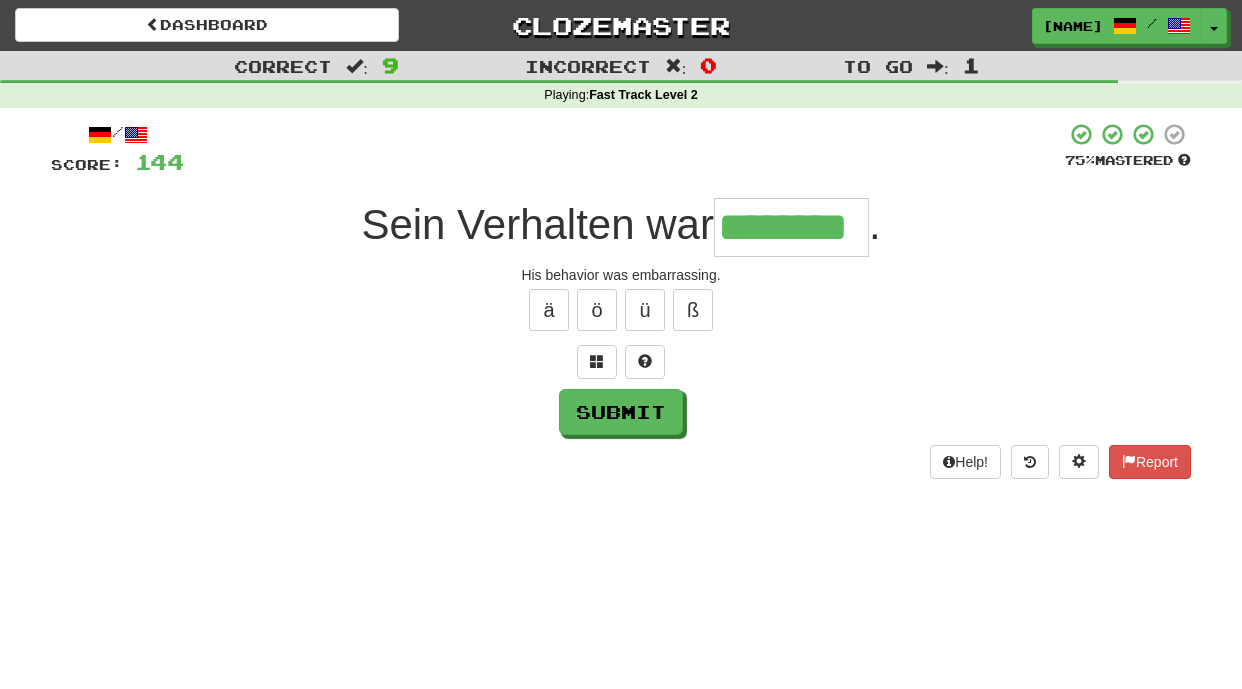type on "********" 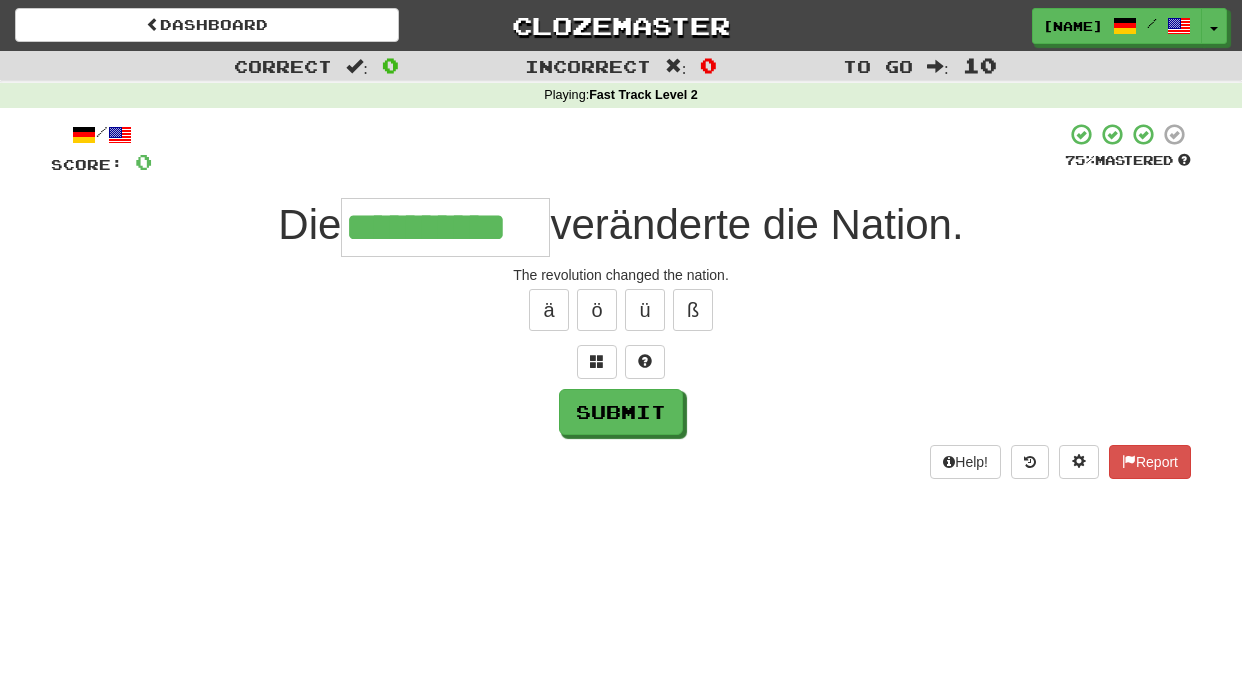 type on "**********" 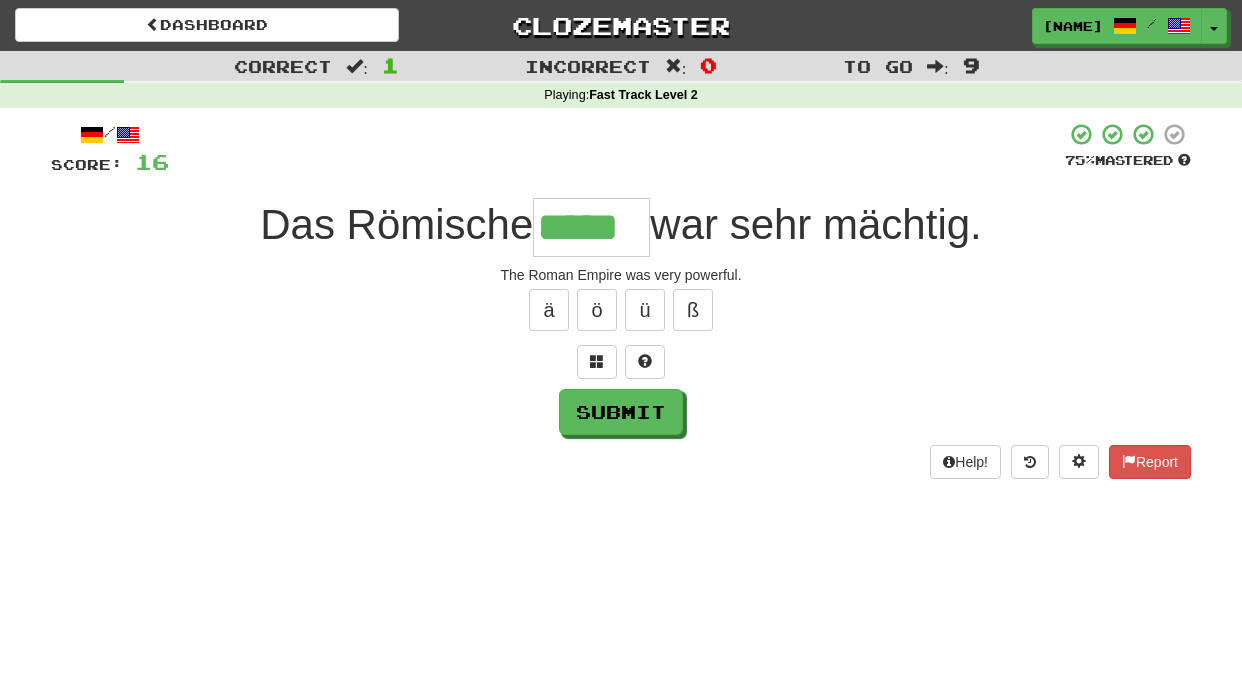type on "*****" 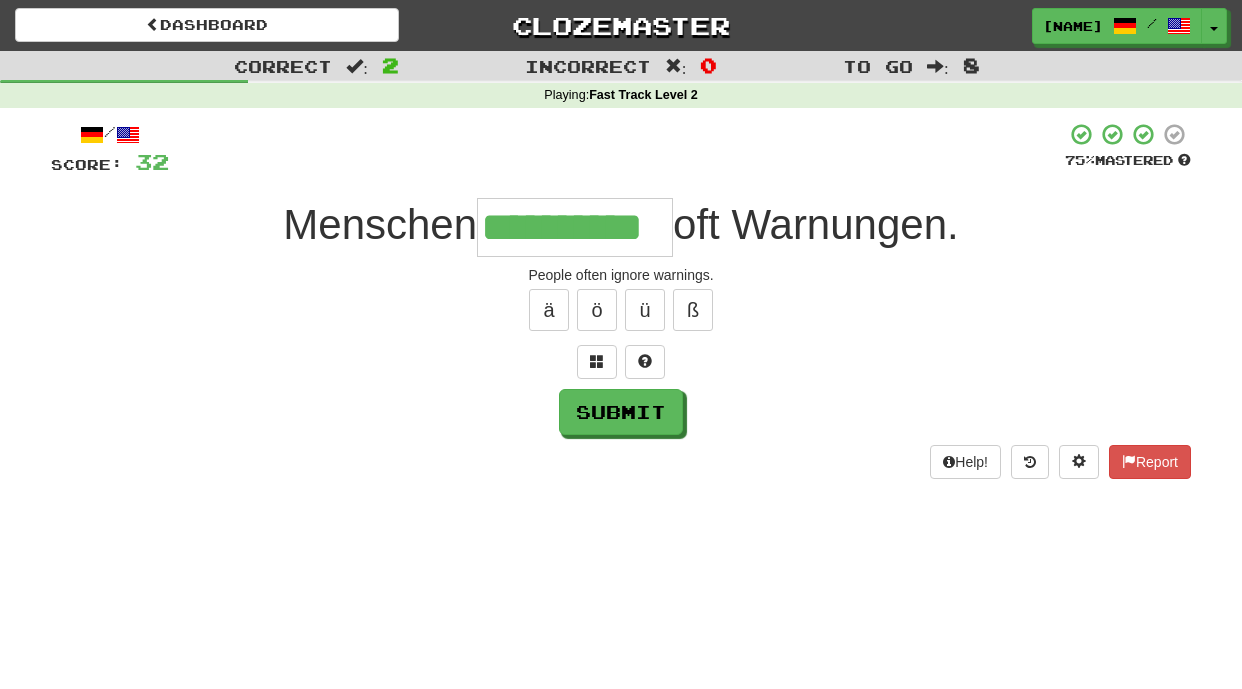 type on "**********" 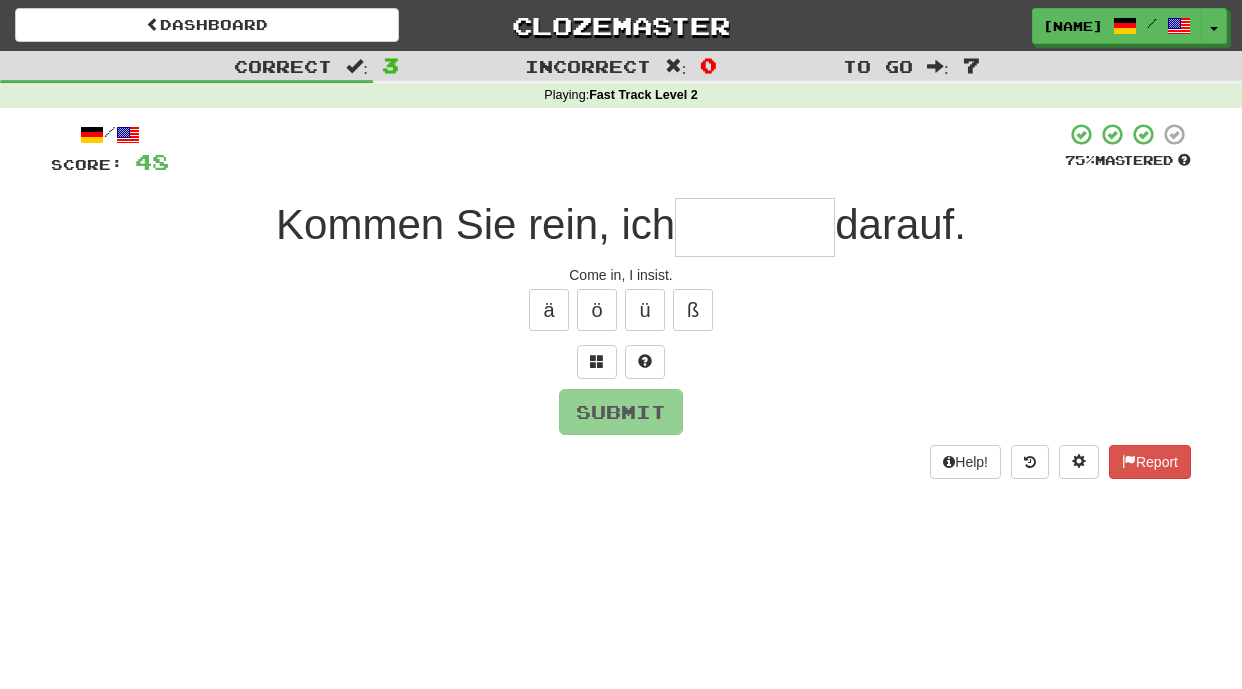 type on "*" 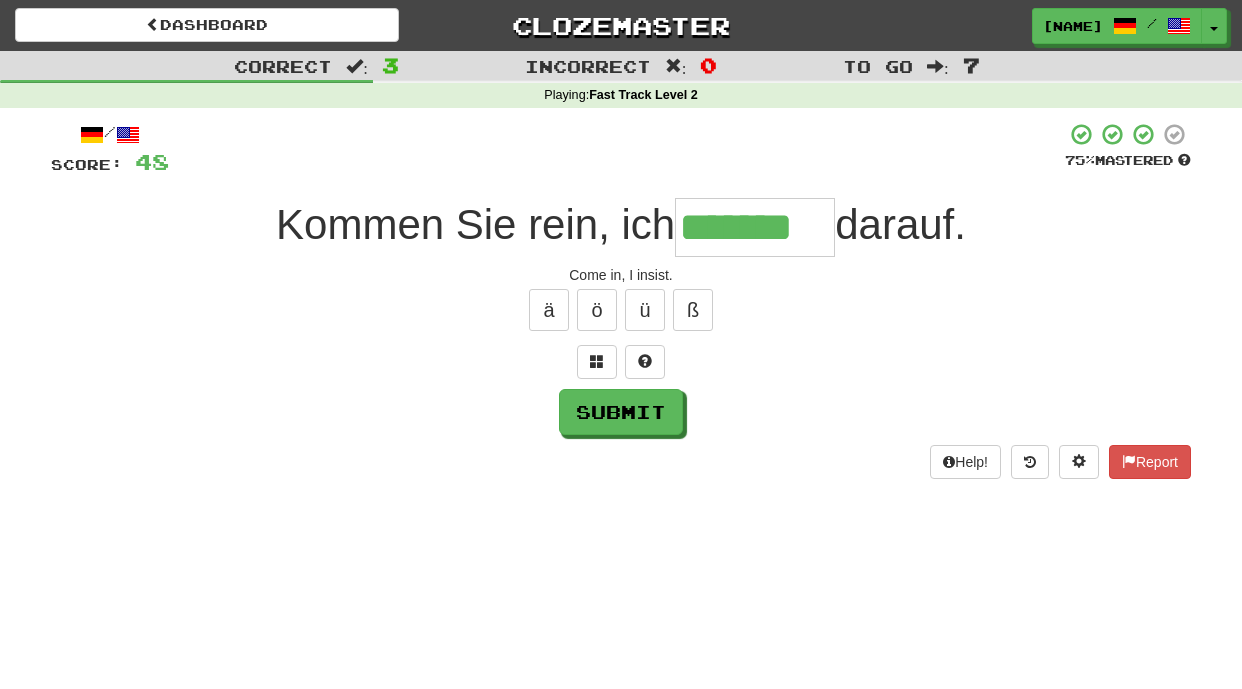 type on "*******" 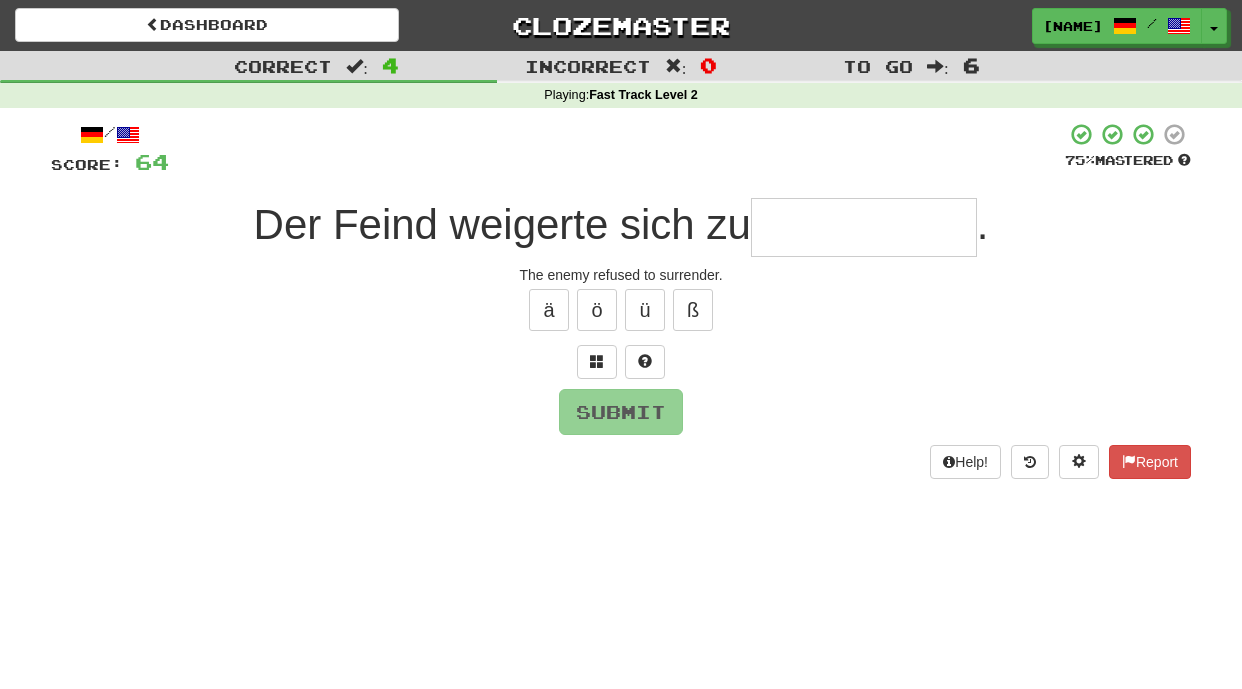 type on "*" 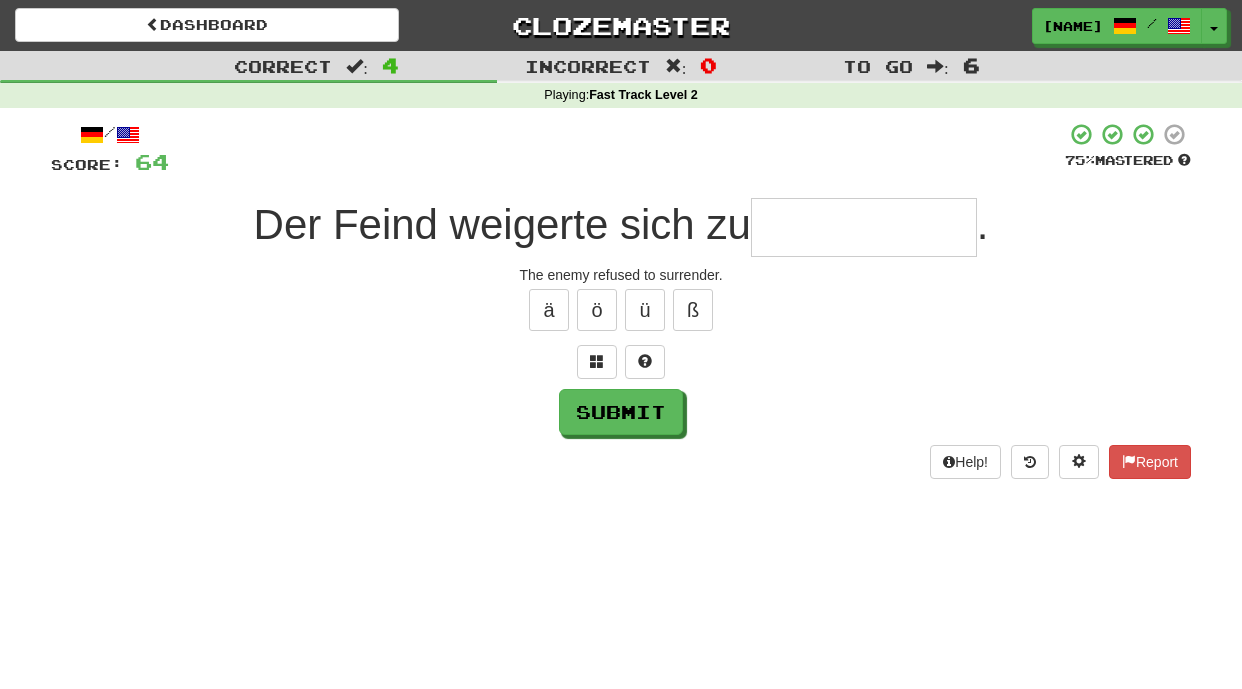 type on "*" 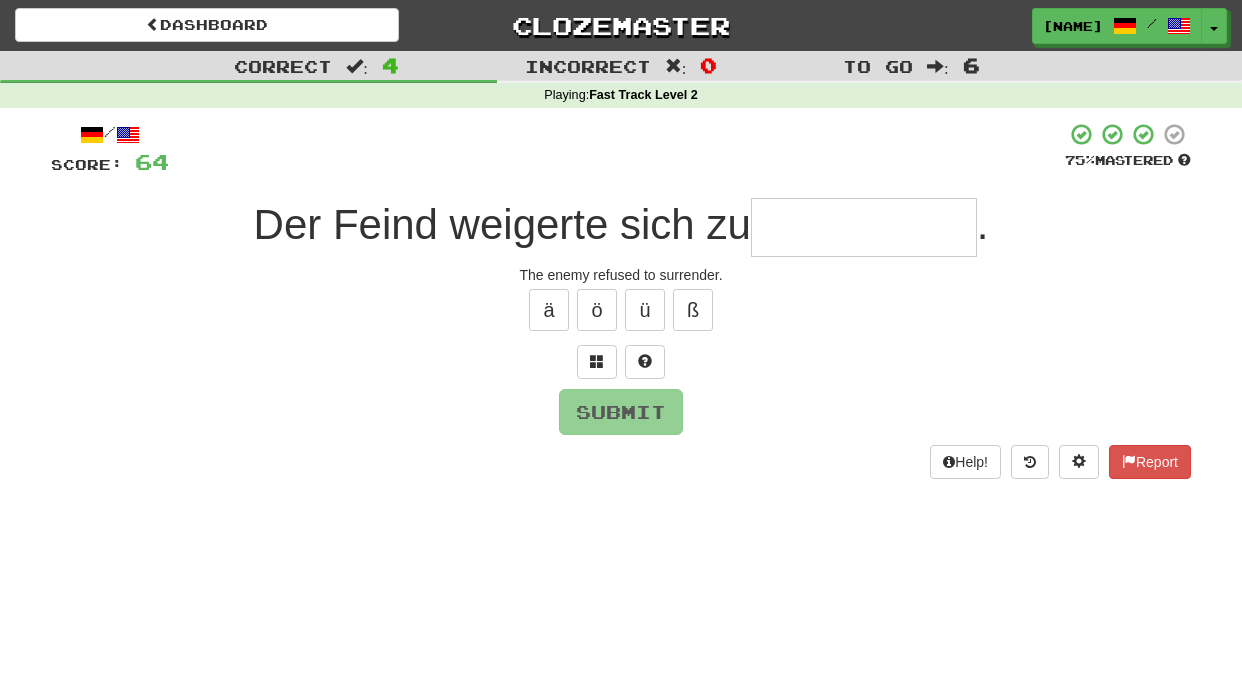 type on "*" 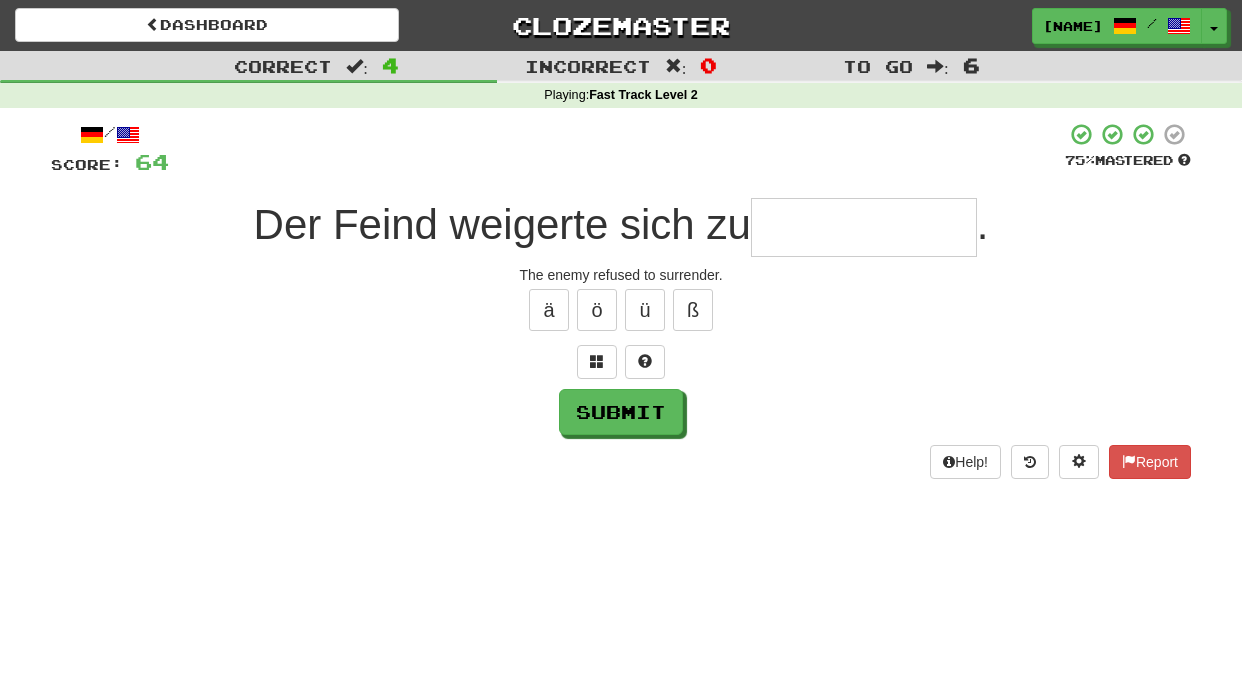 type on "*" 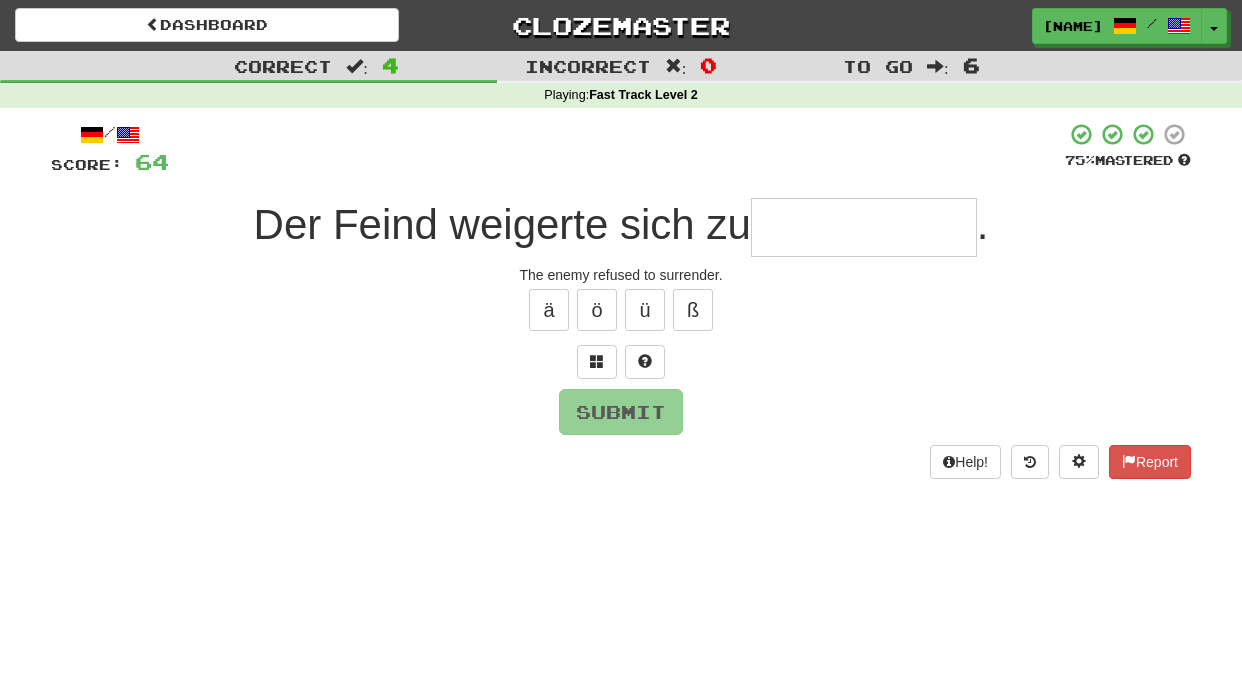 type on "*" 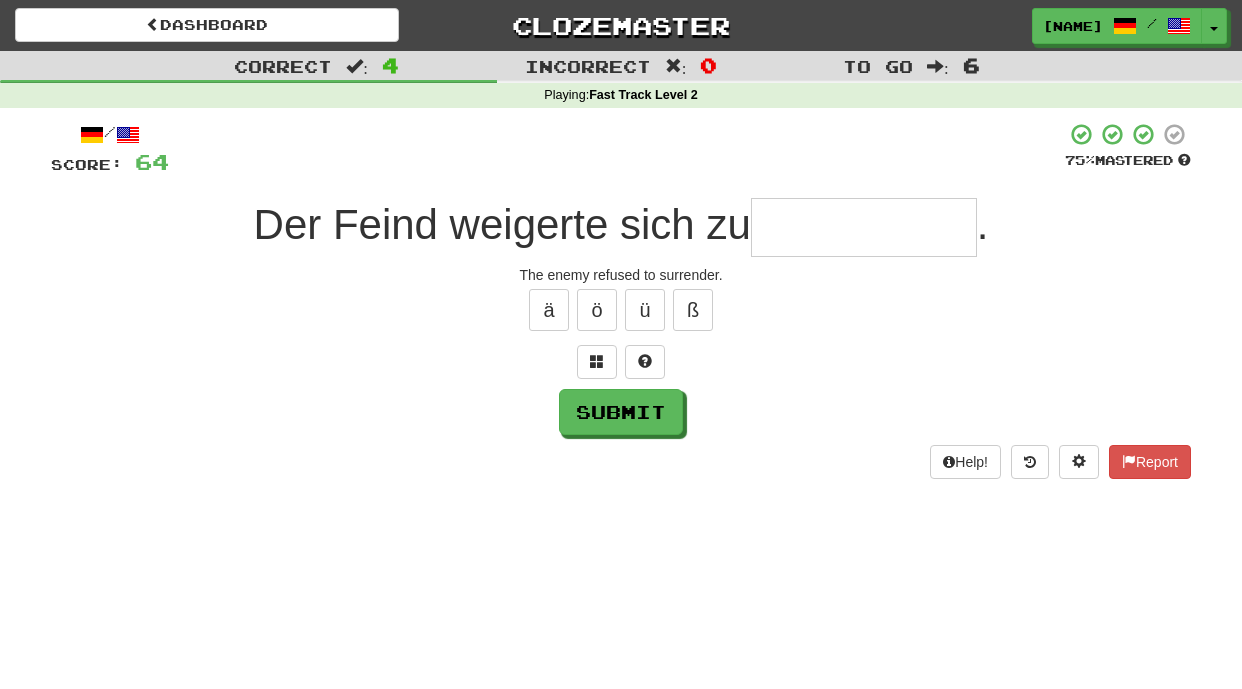 type on "*" 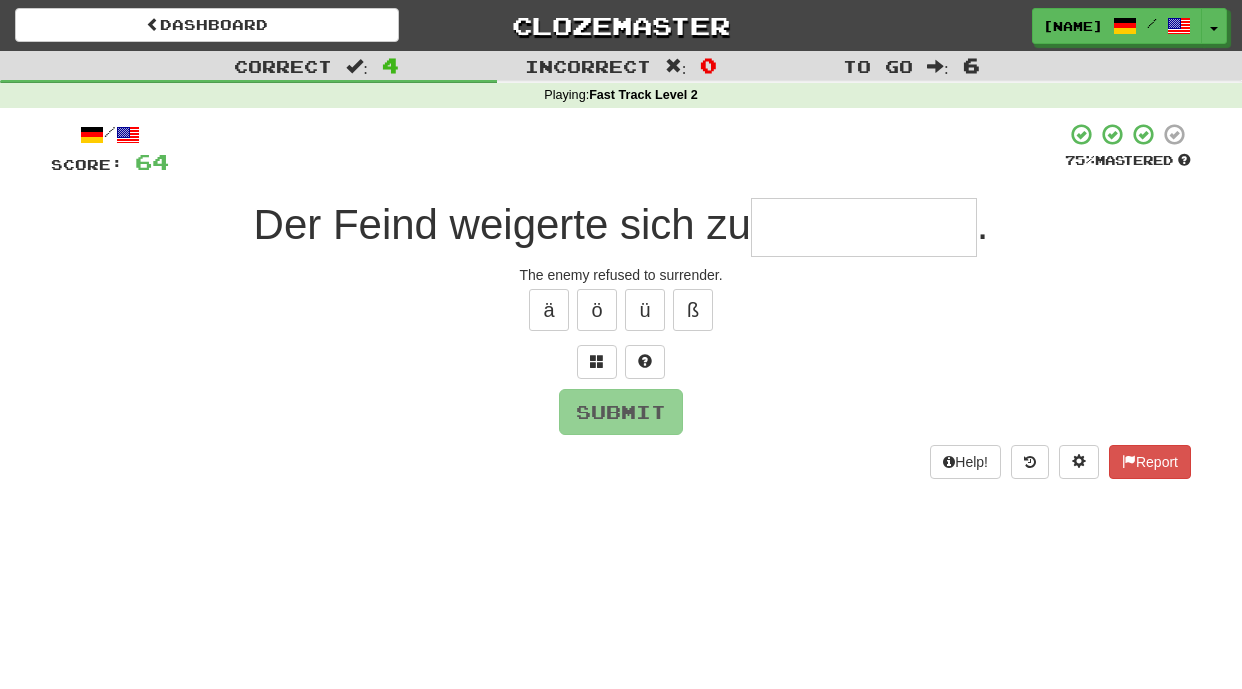 type on "*" 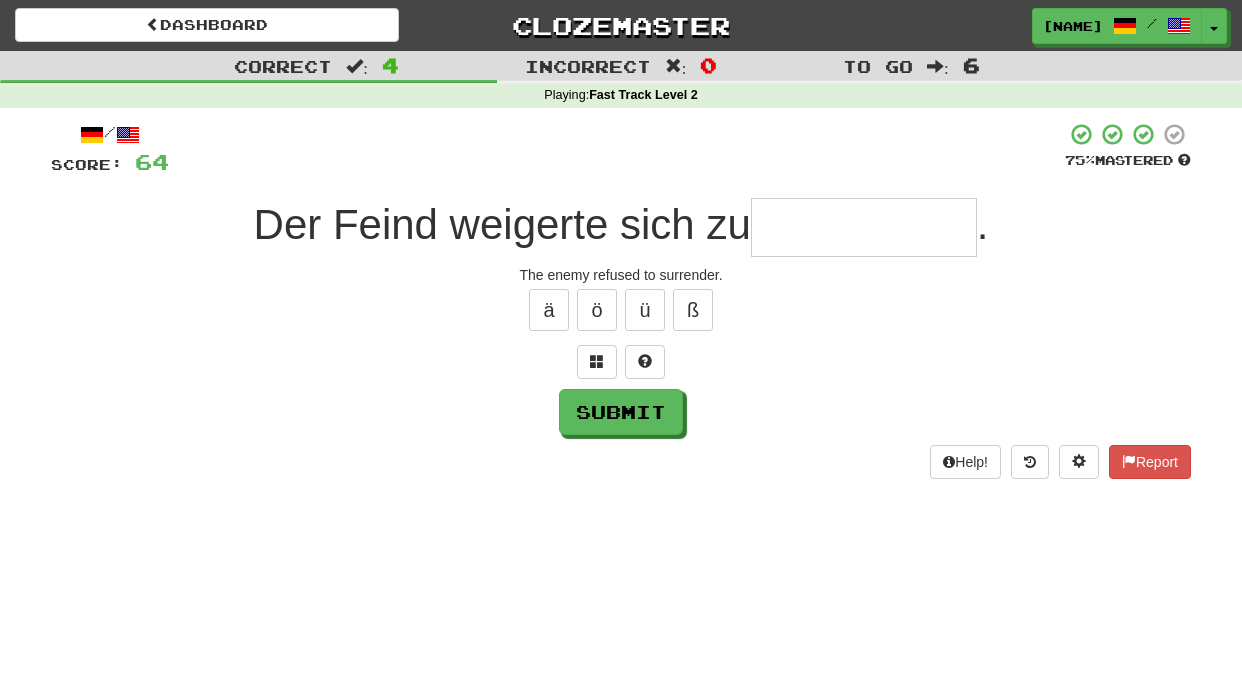type on "*" 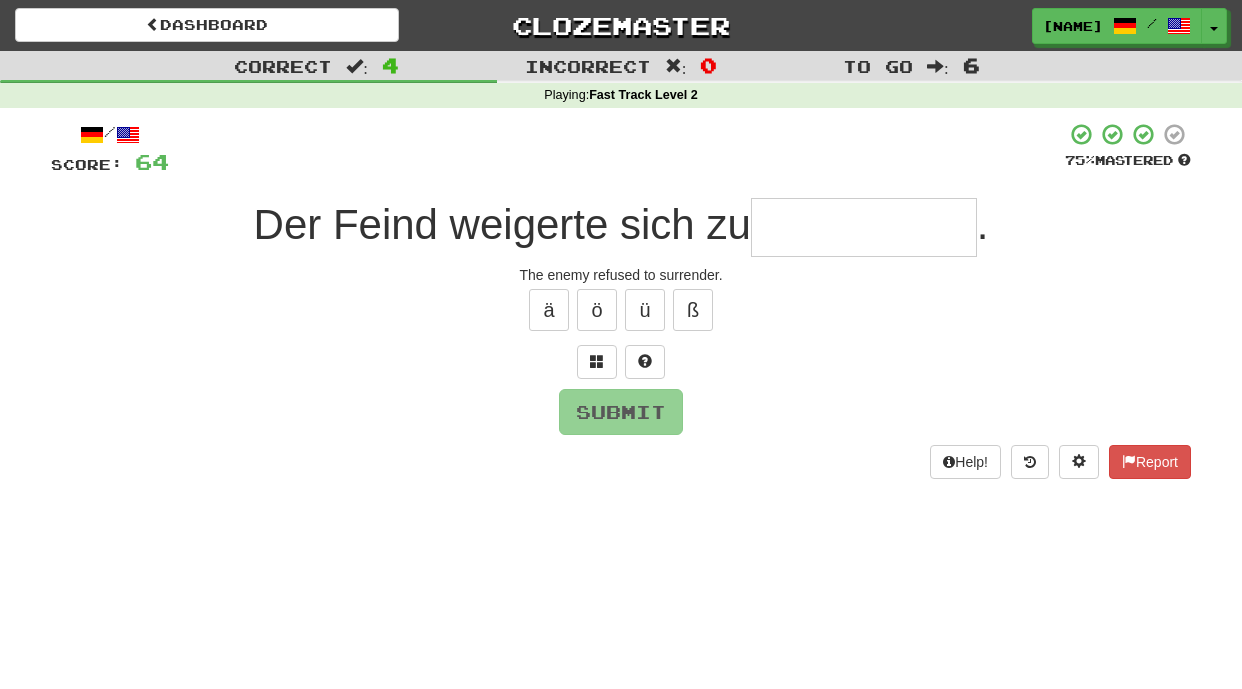 type on "*" 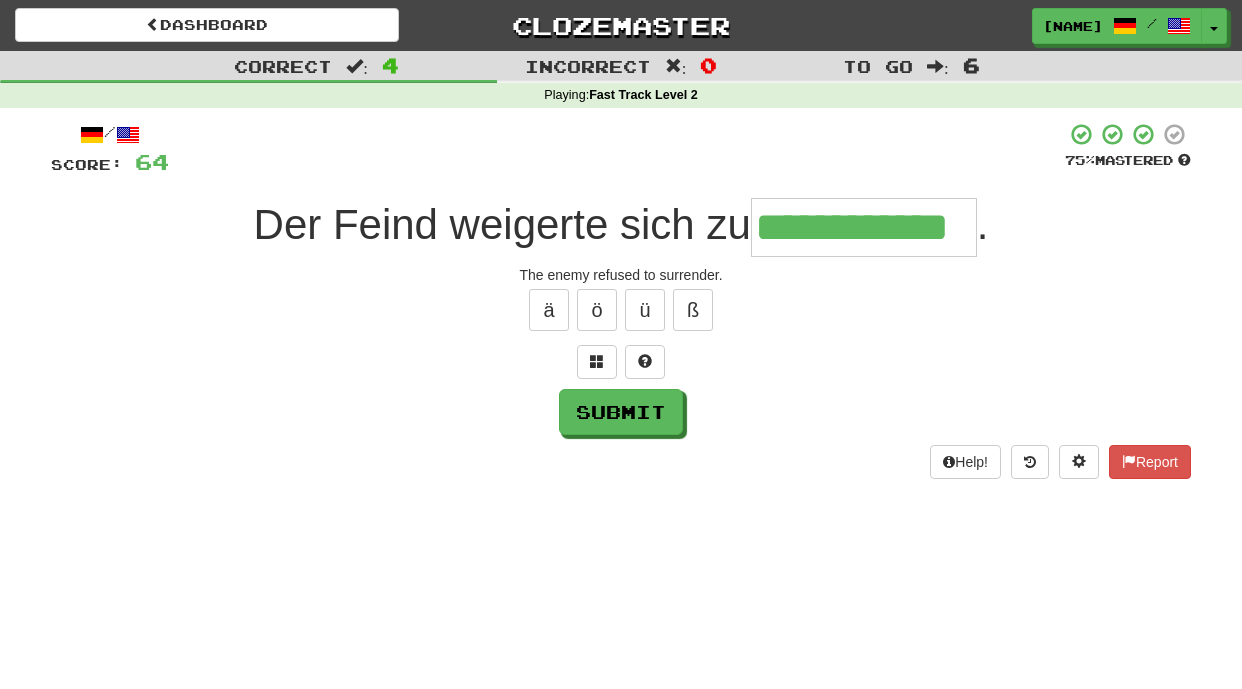 type on "**********" 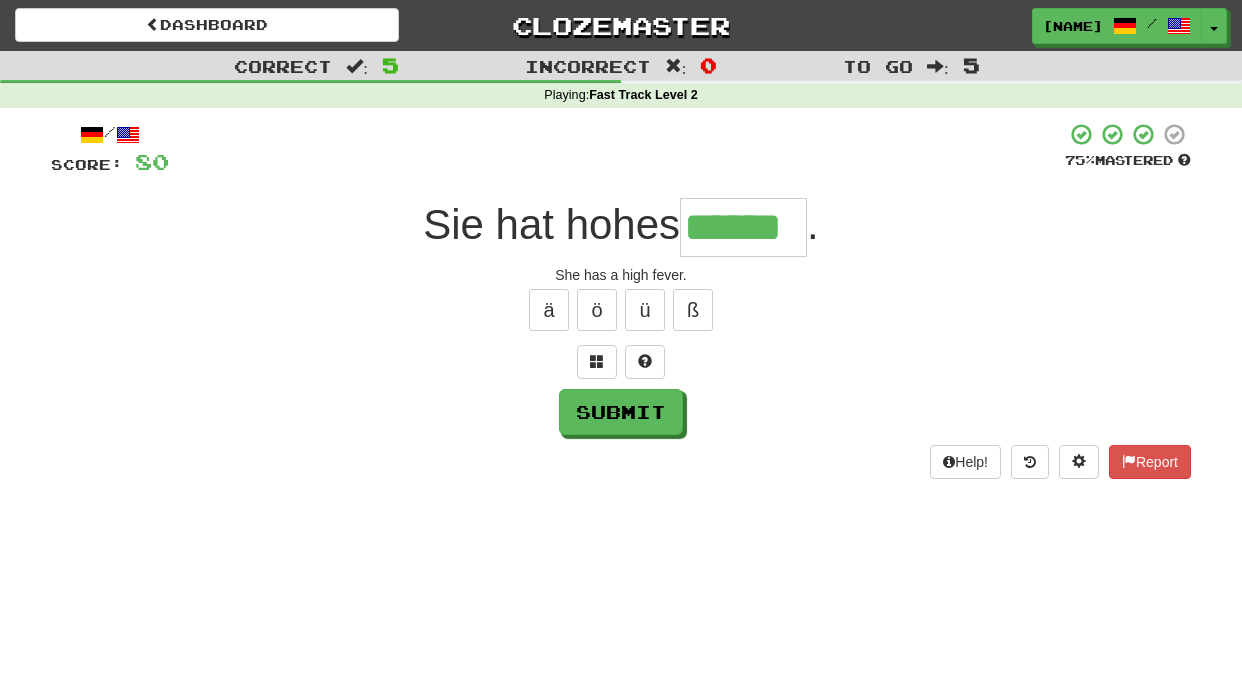 type on "******" 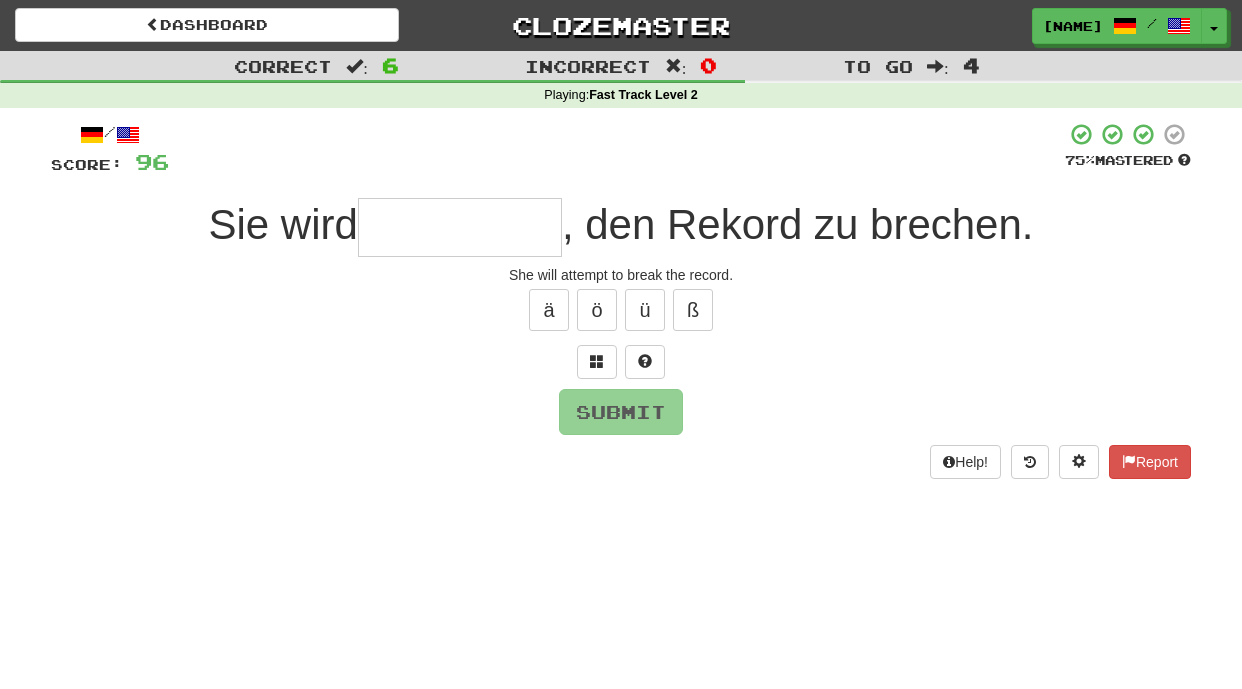 type on "*" 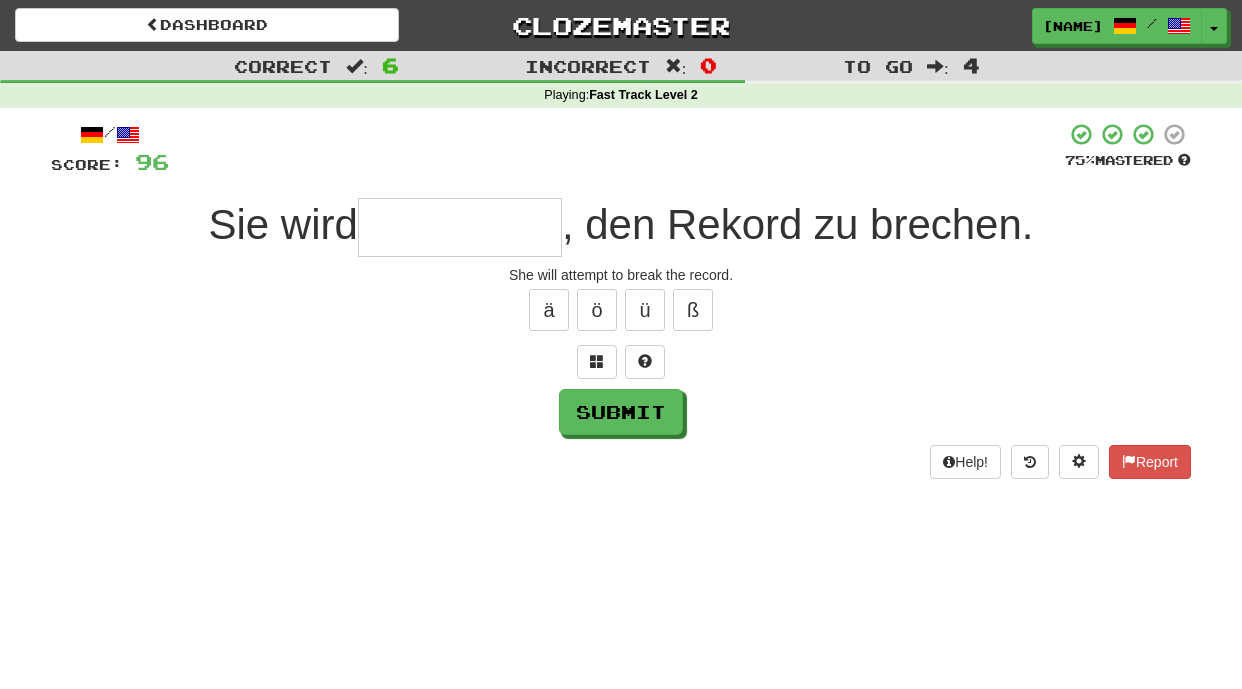 type on "*" 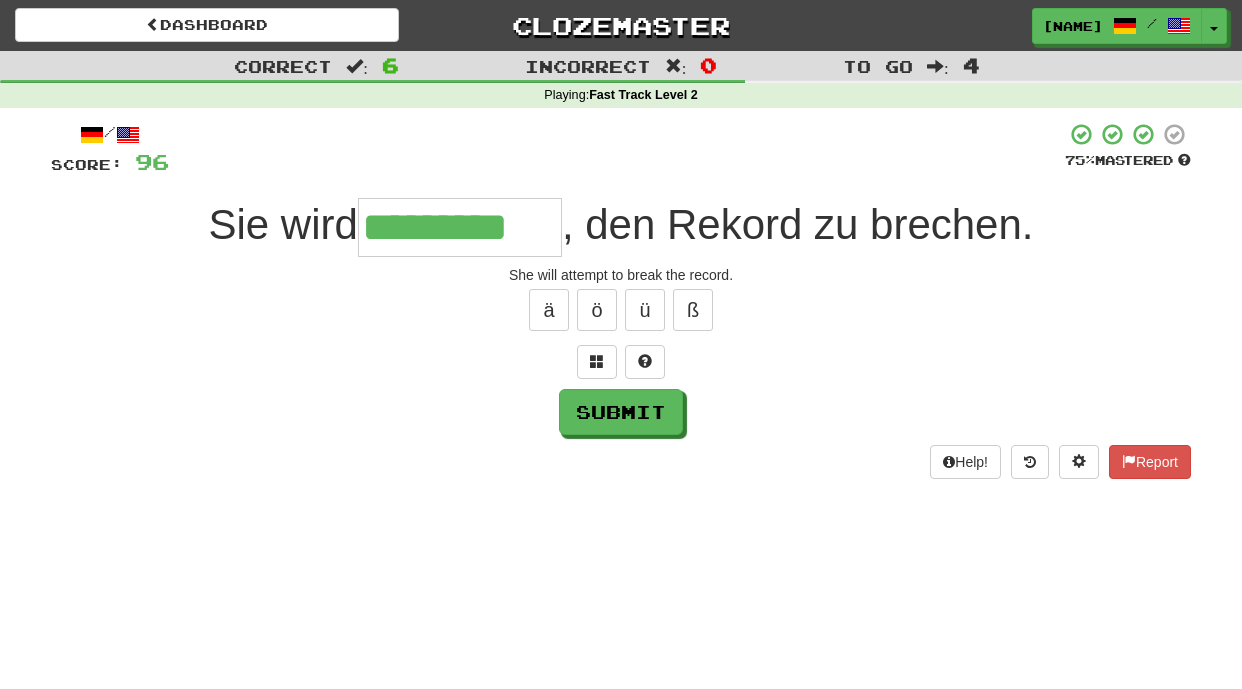 type on "*********" 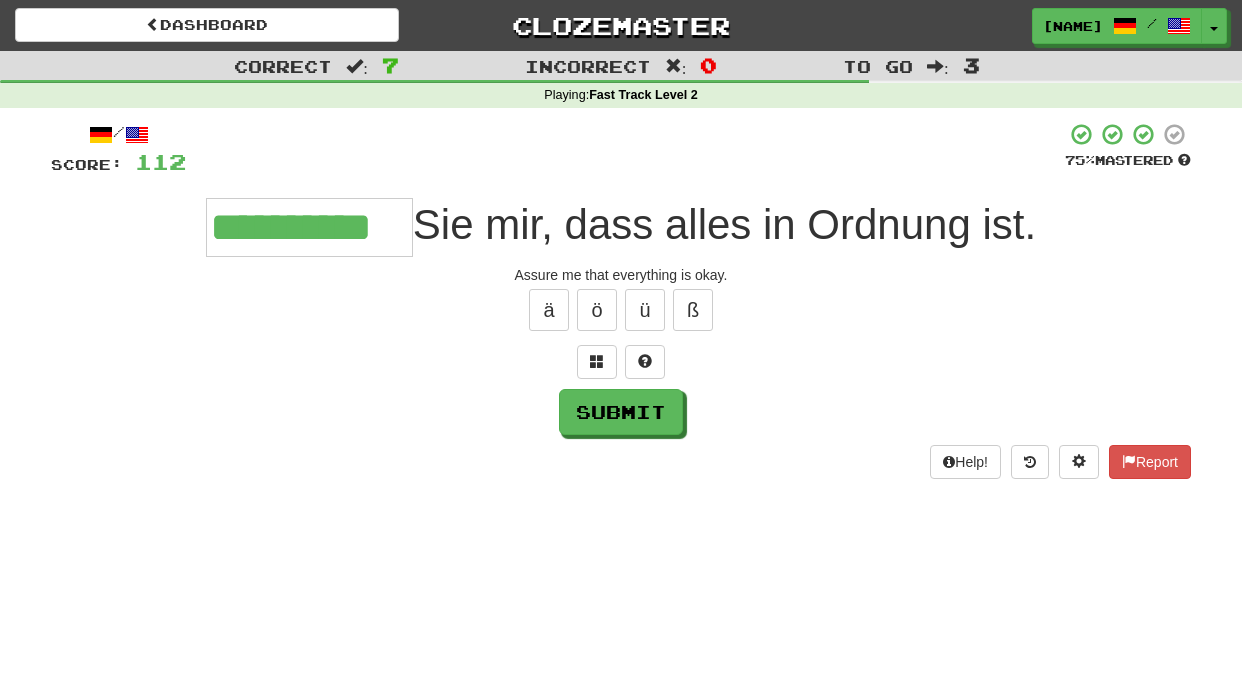 type on "**********" 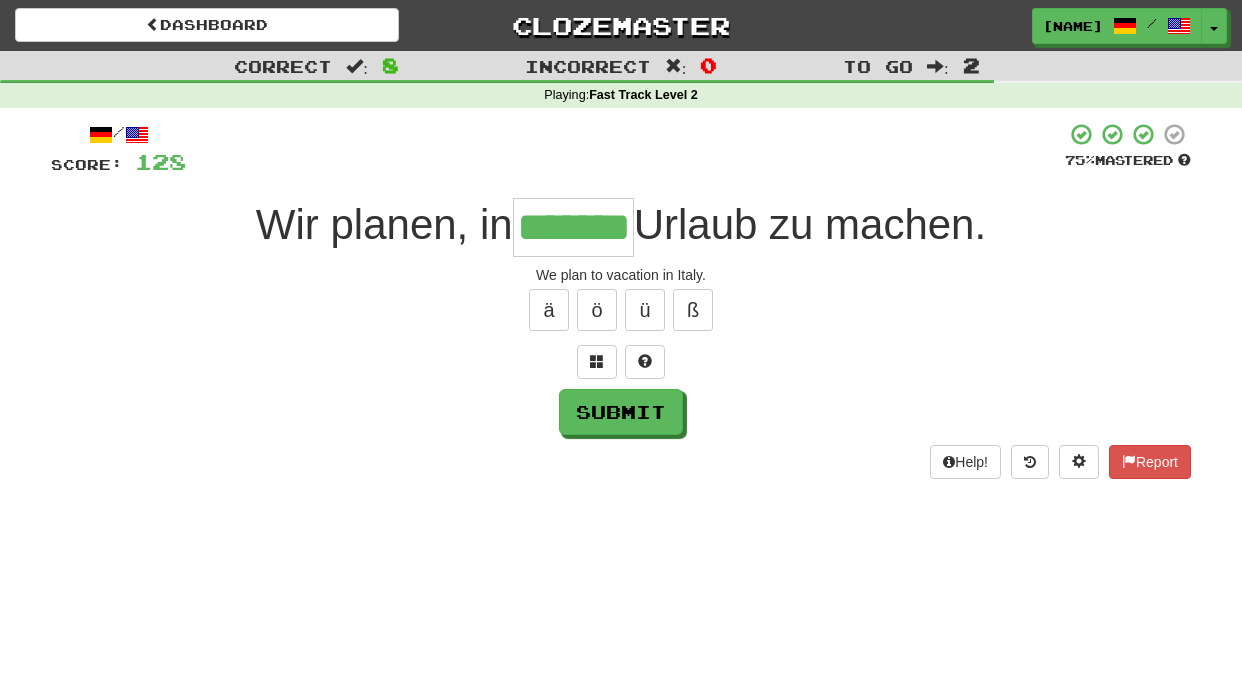 type on "*******" 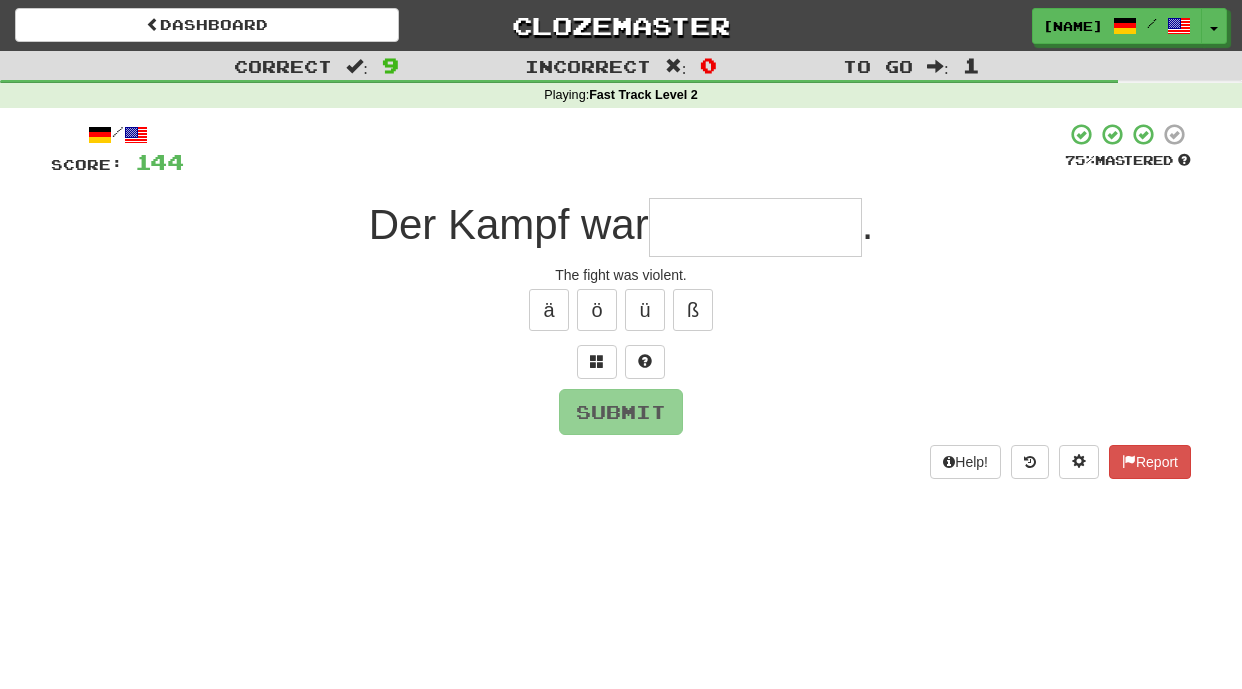 type on "*" 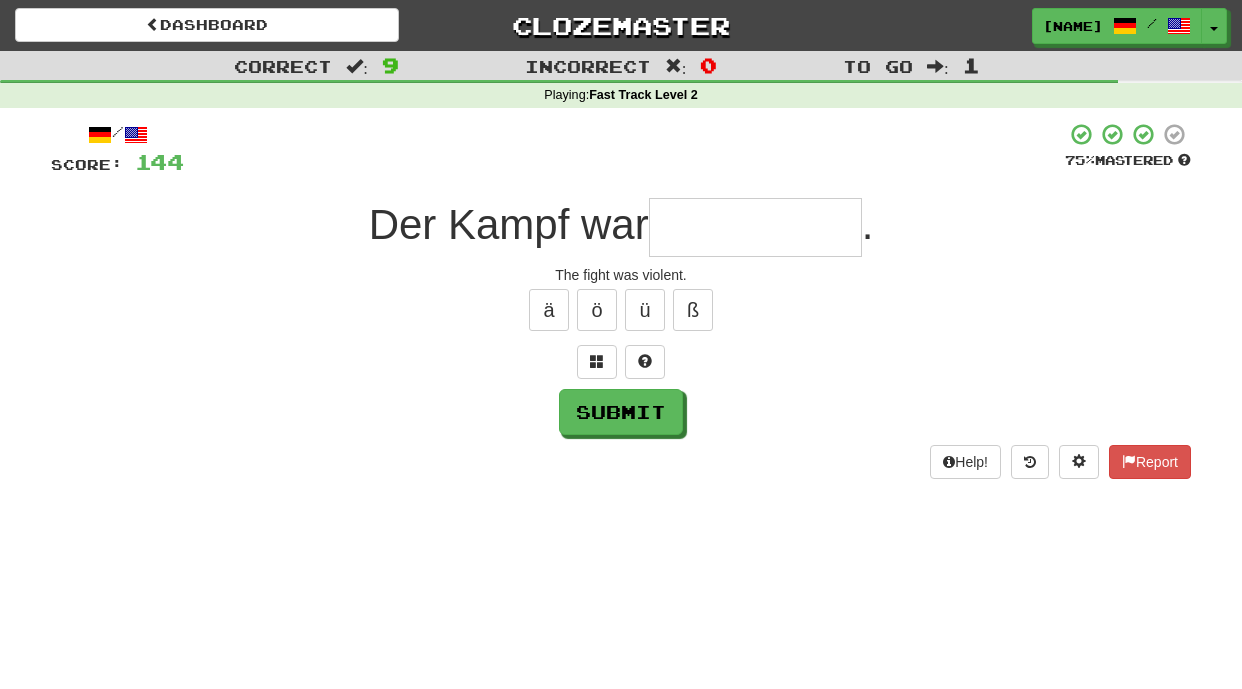 type on "*" 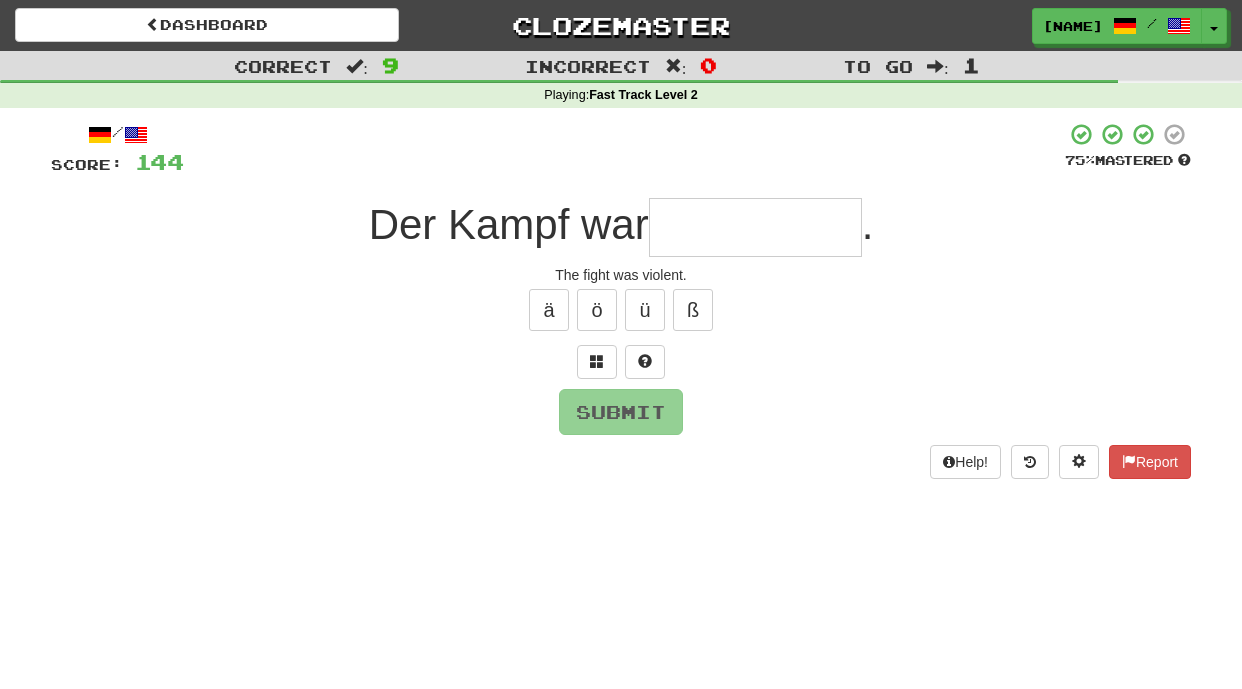 type on "*" 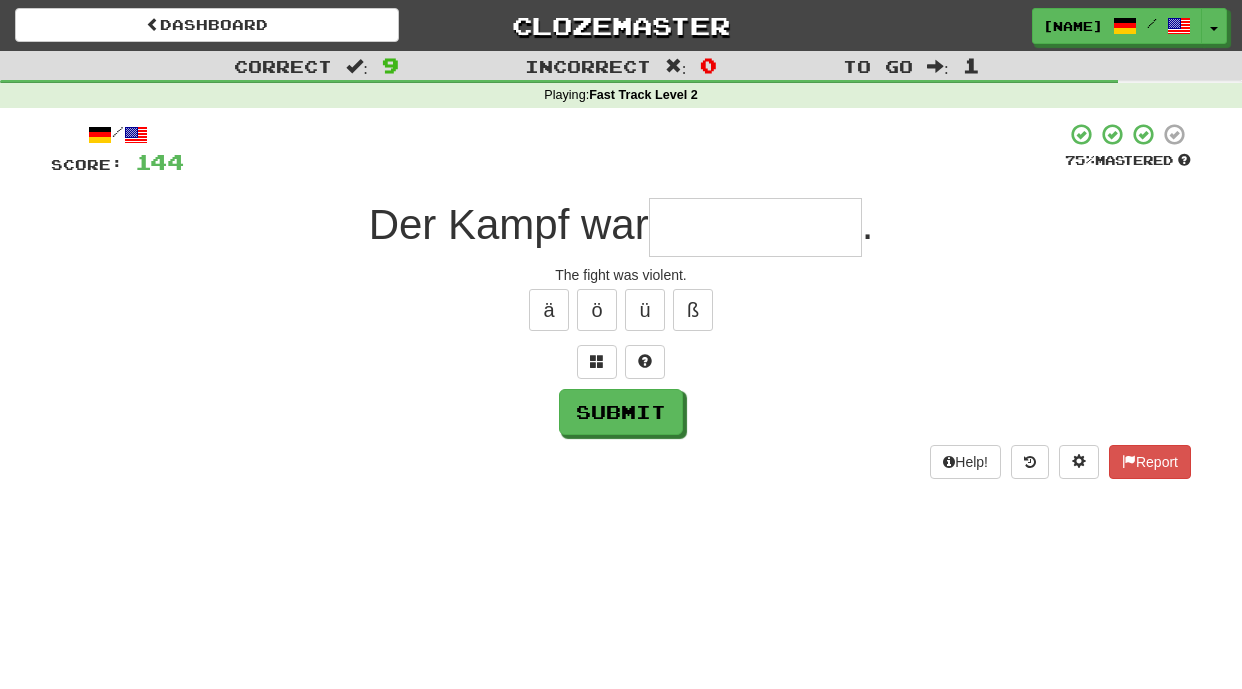 type on "*" 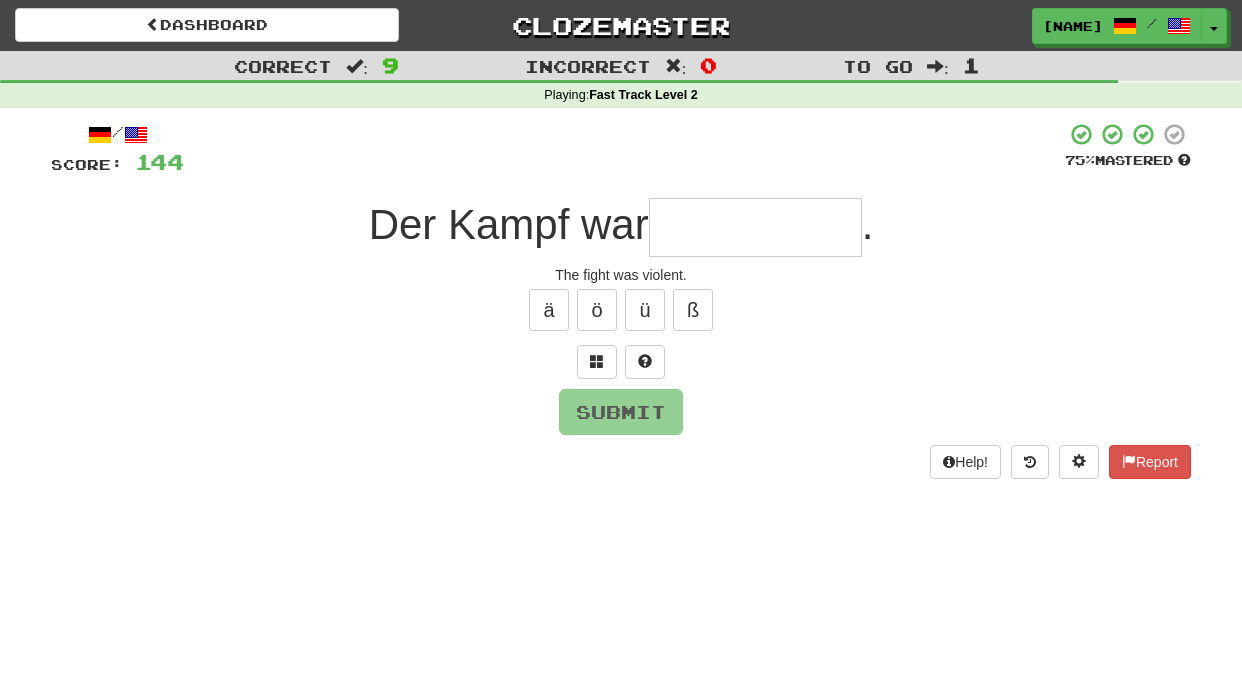 type on "*" 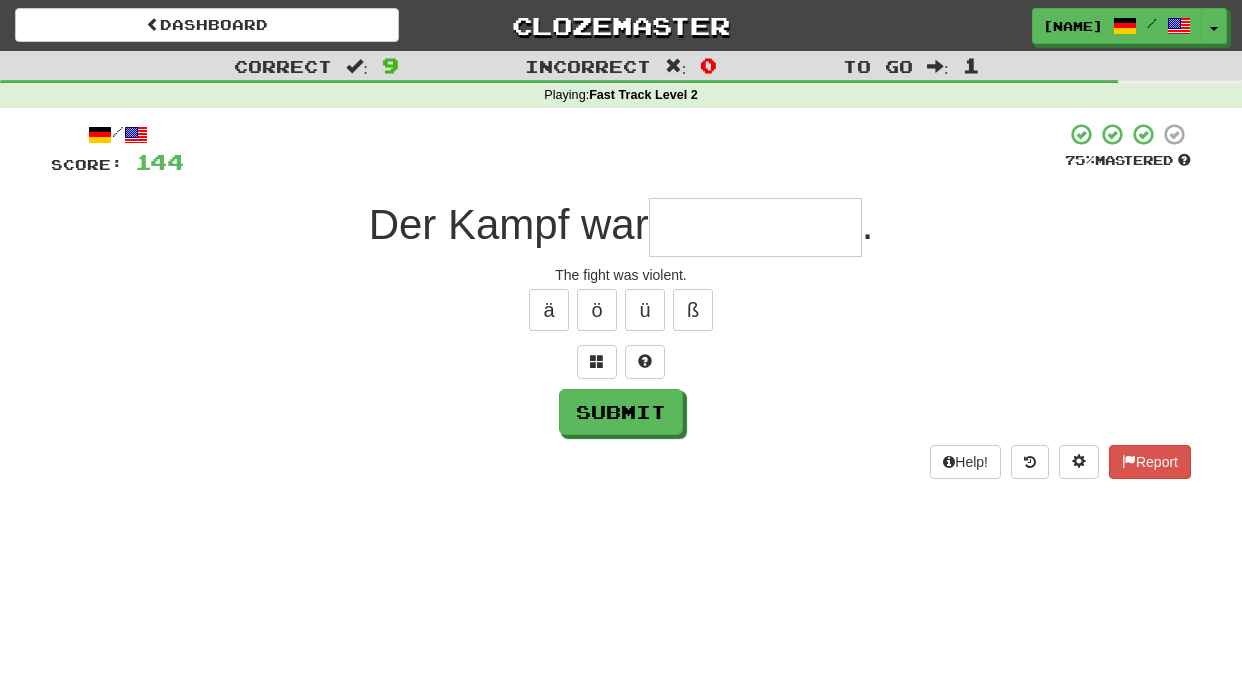 type on "*" 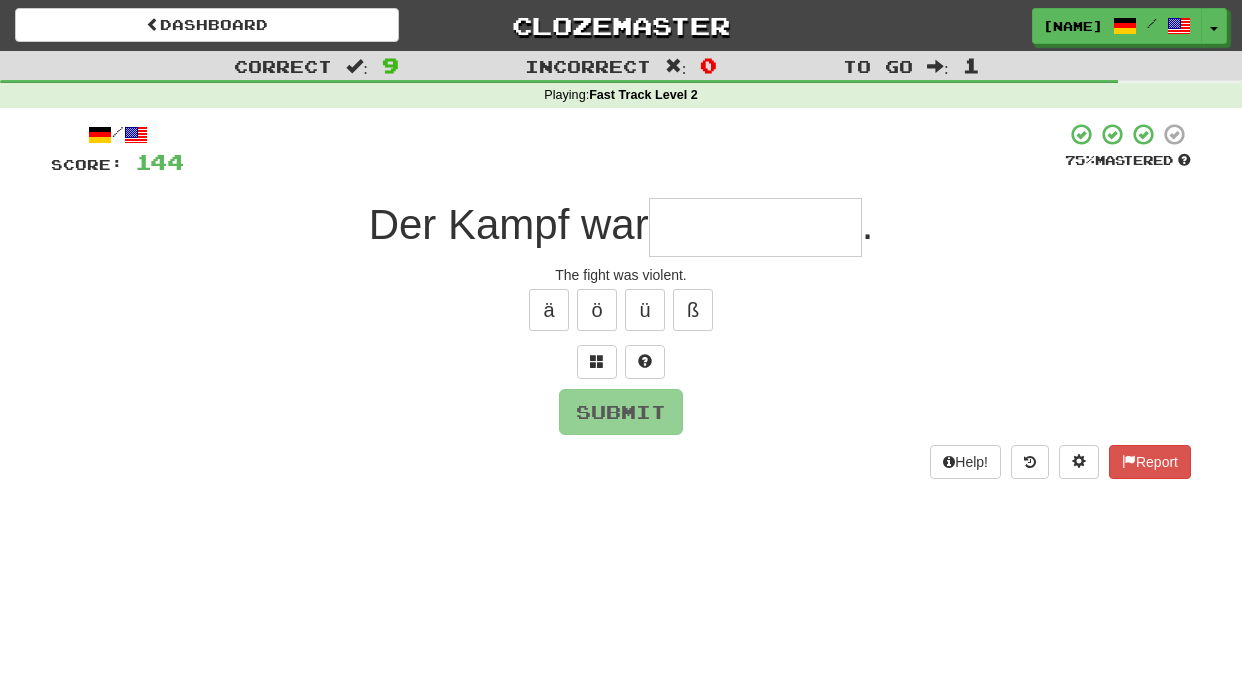 type on "*" 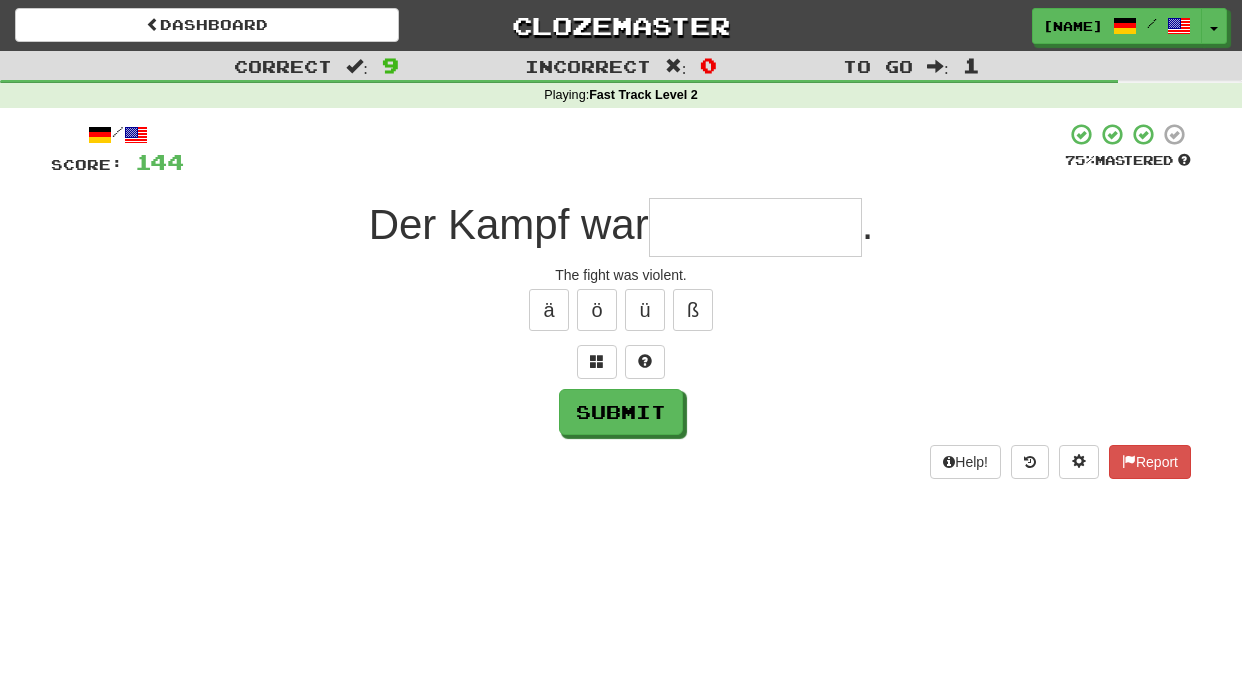 type on "*" 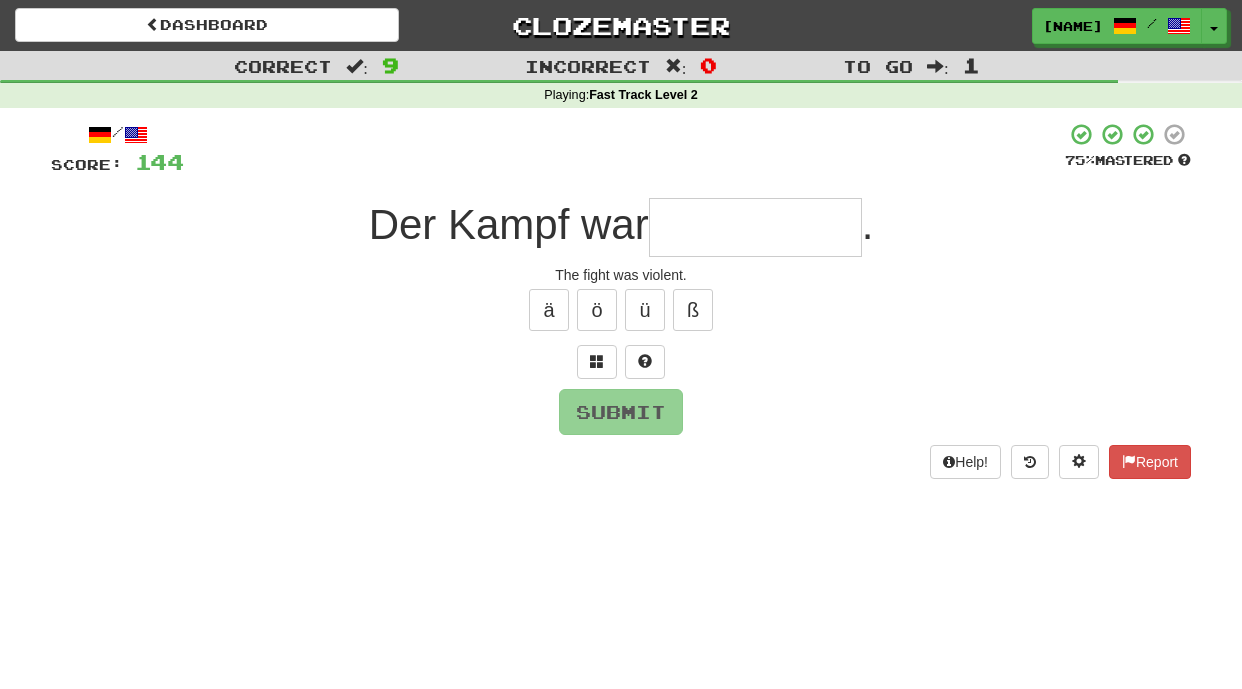 type on "*" 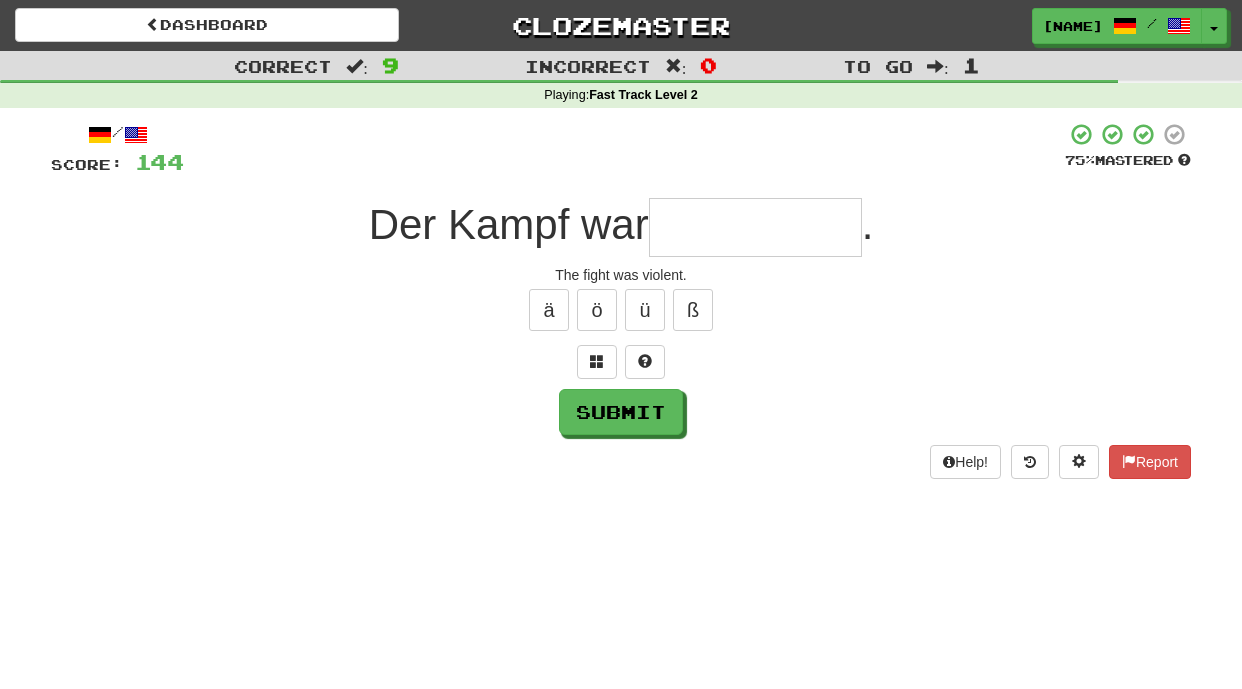 type on "*" 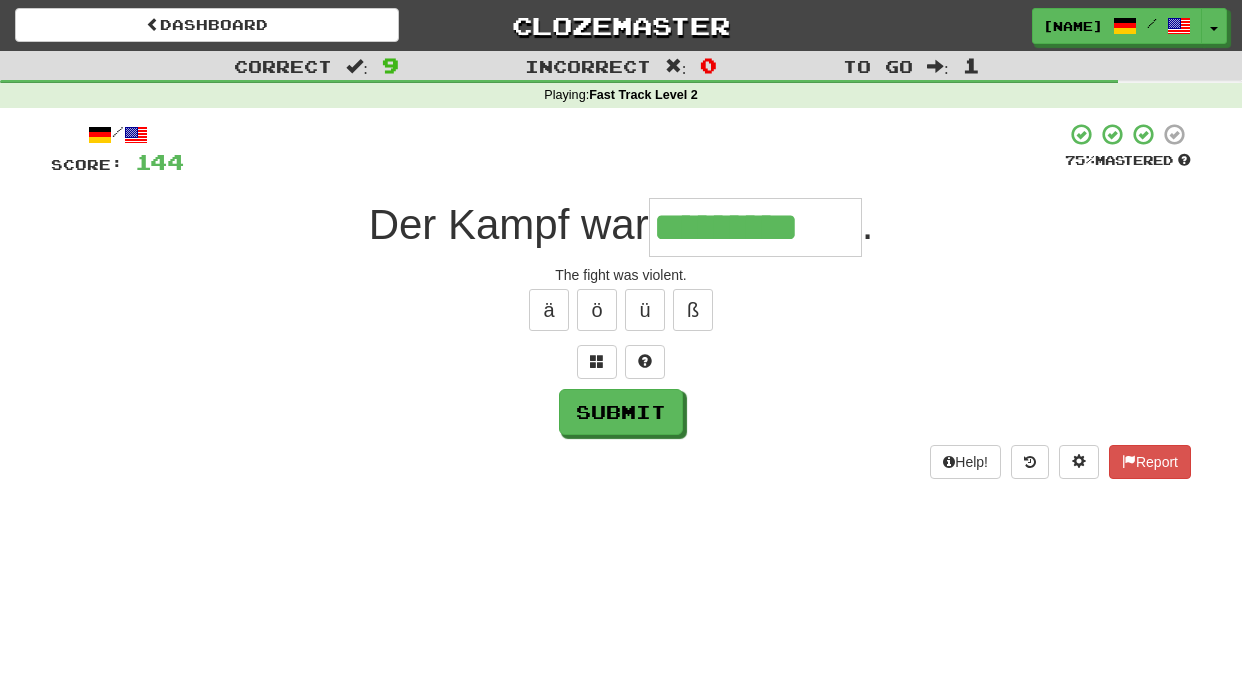 type on "*********" 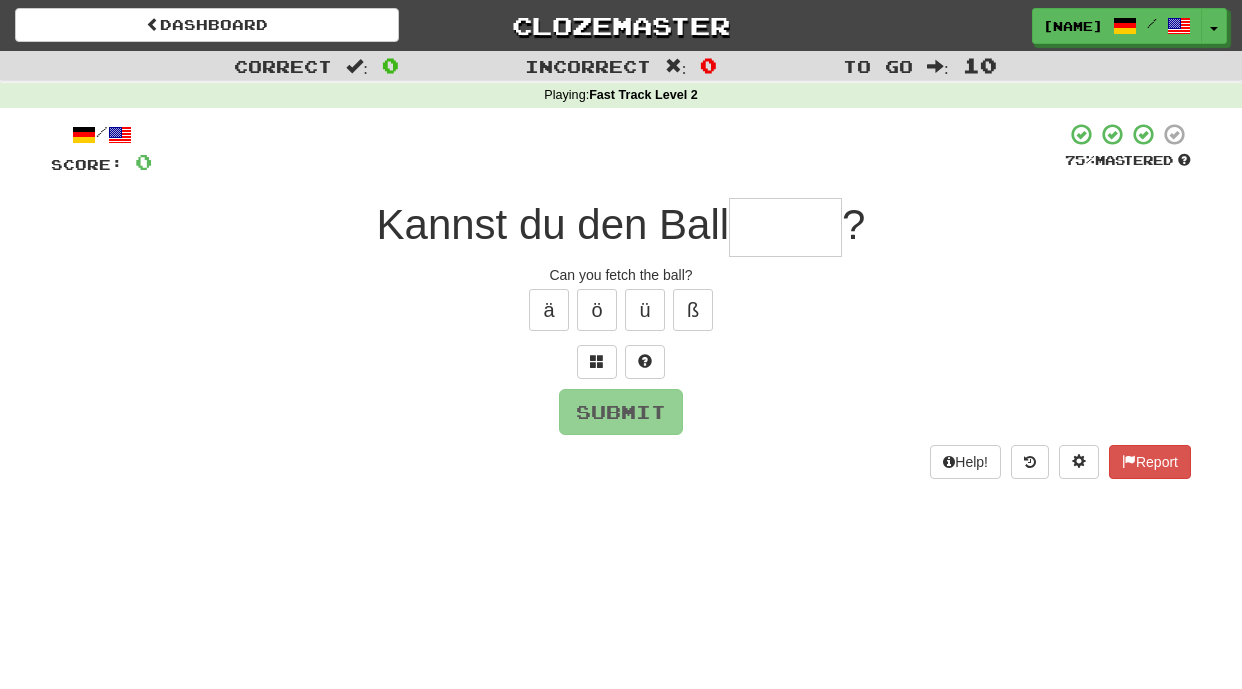 type on "*" 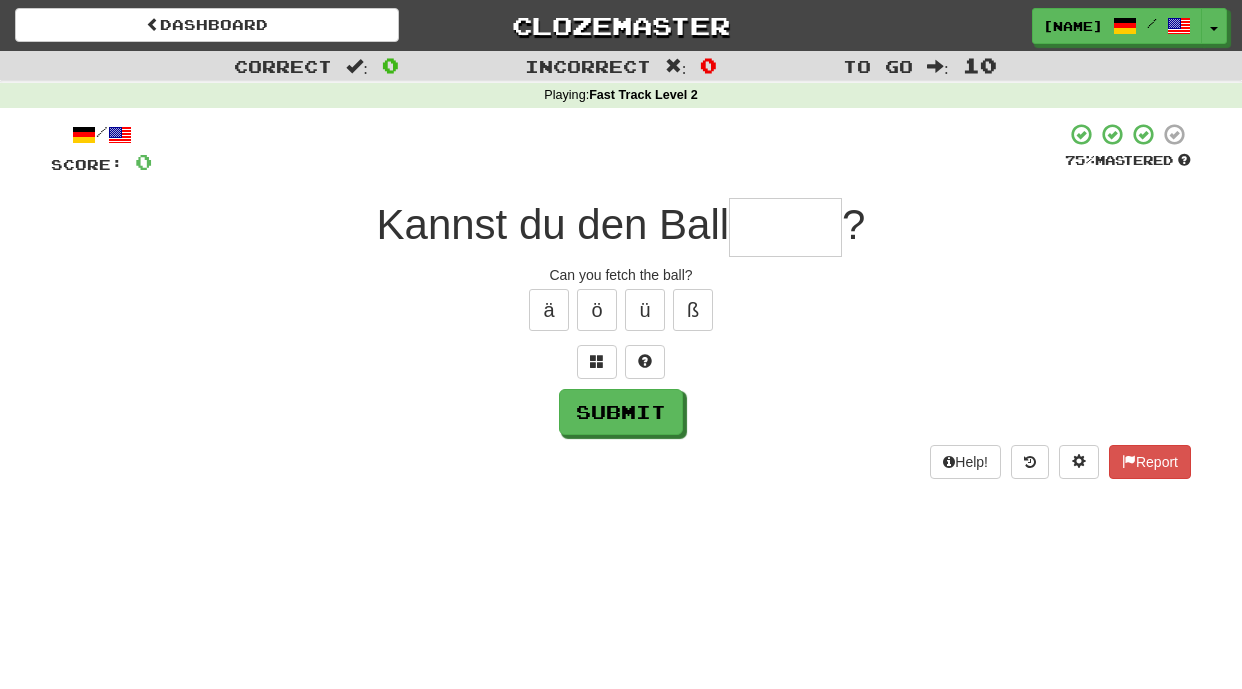 type on "*" 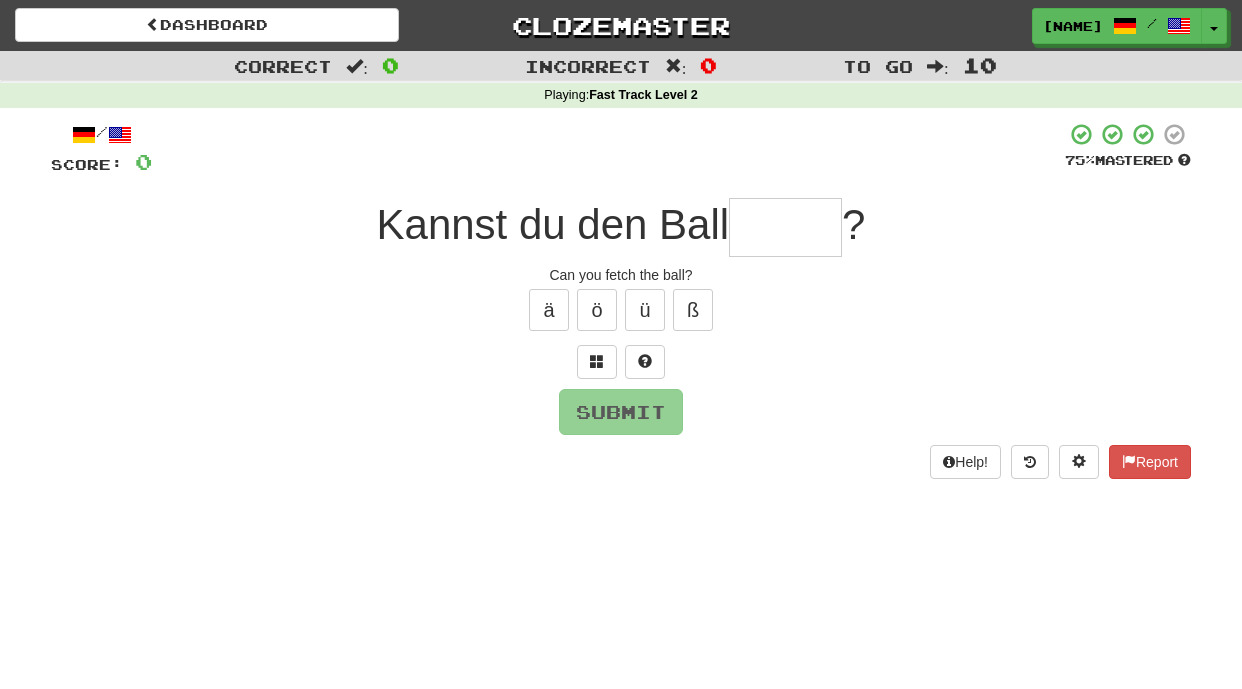type on "*" 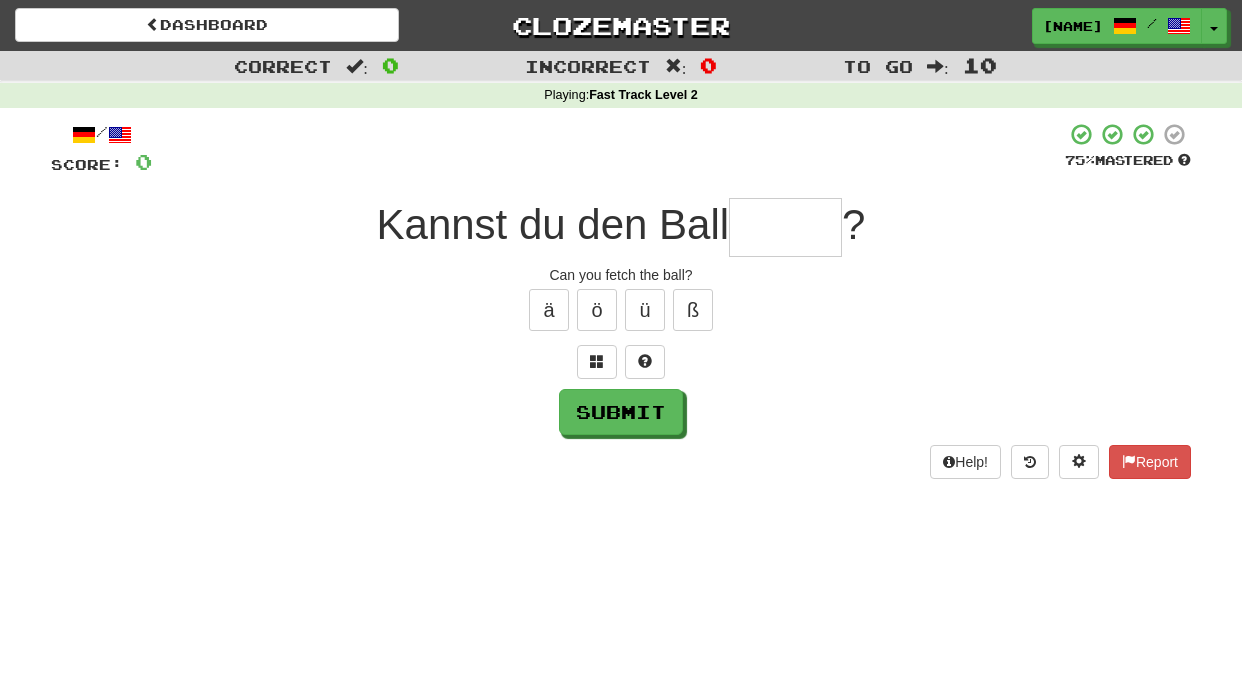 type on "*" 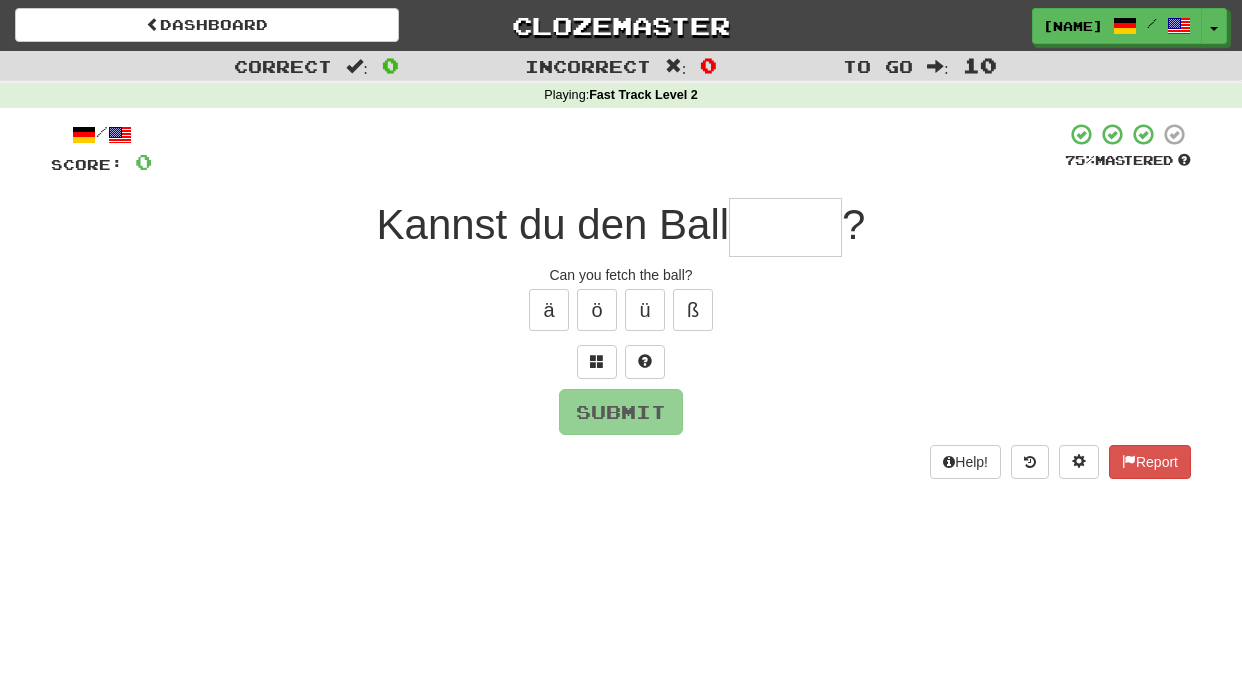 type on "*" 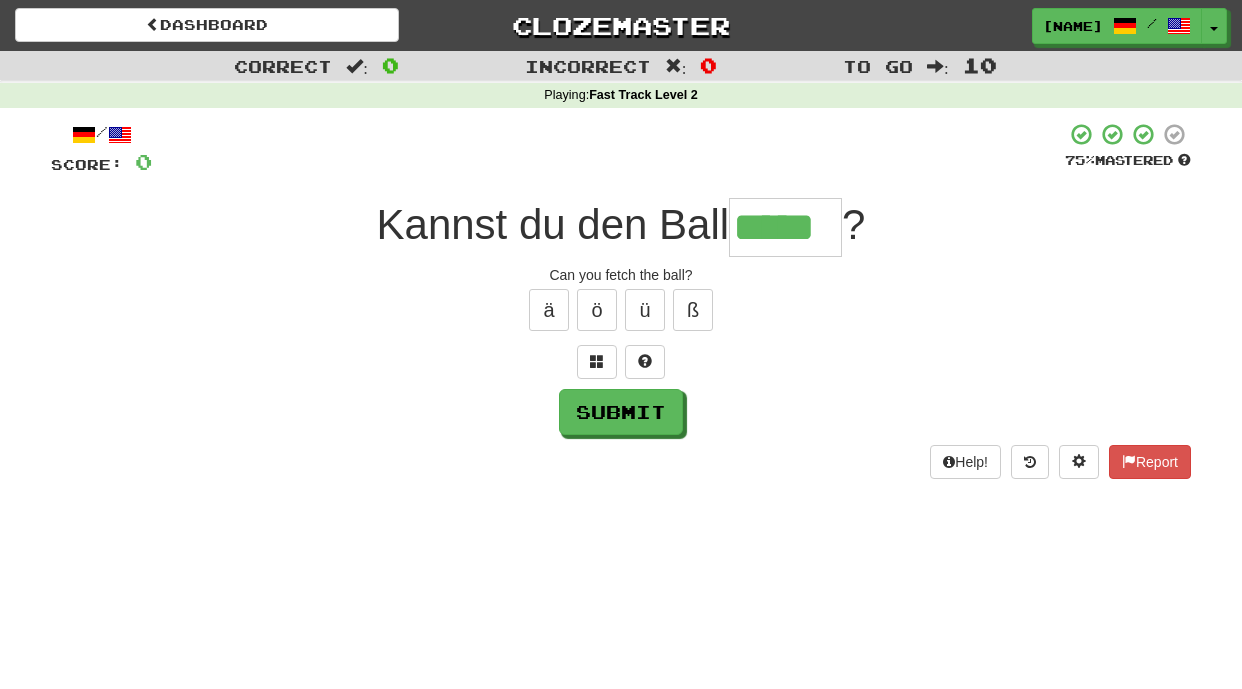 type on "*****" 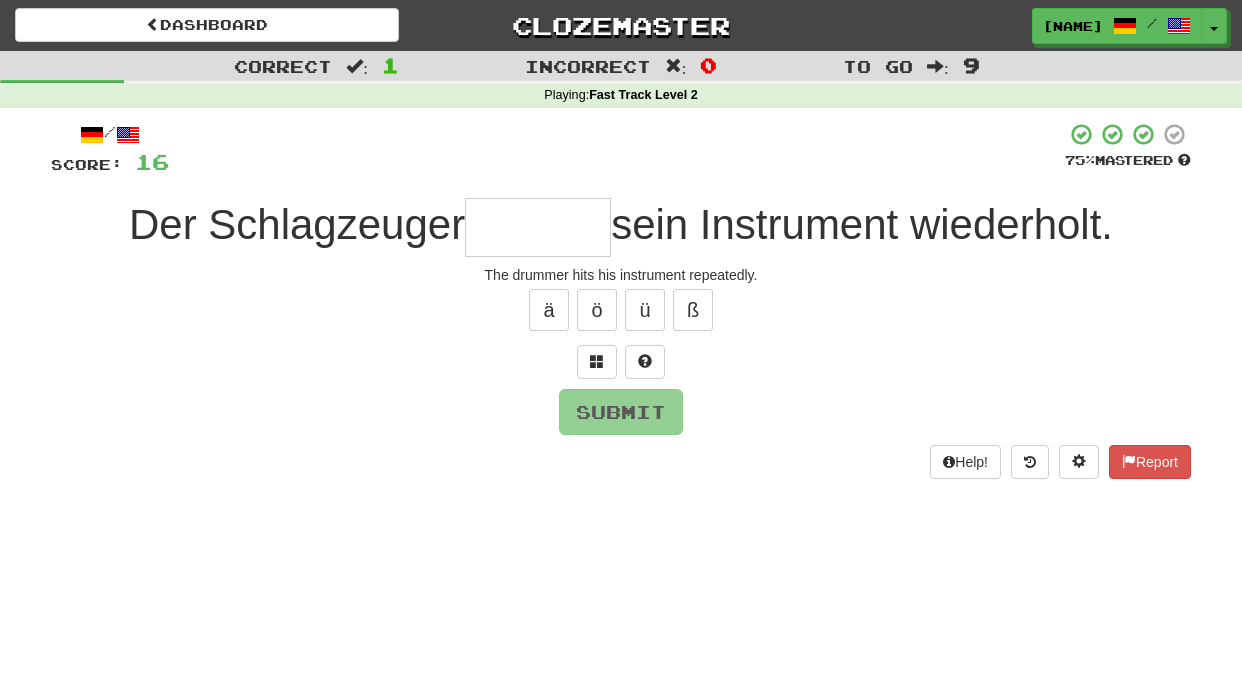 type on "*" 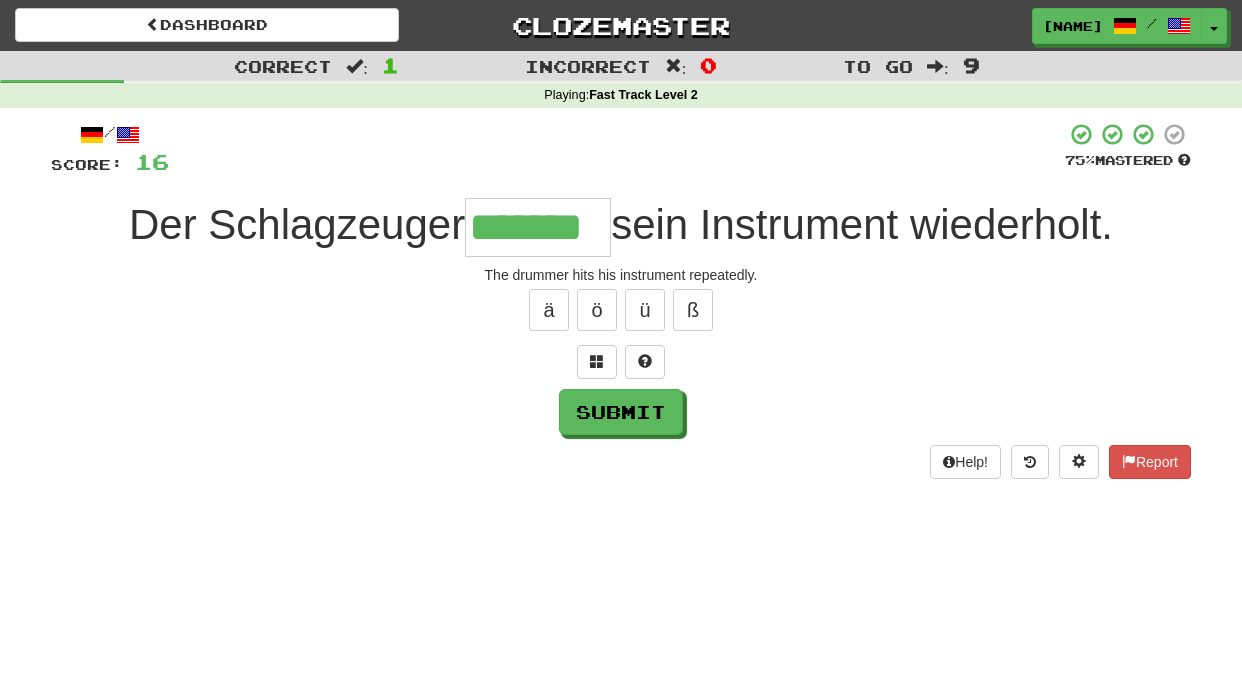 type on "*******" 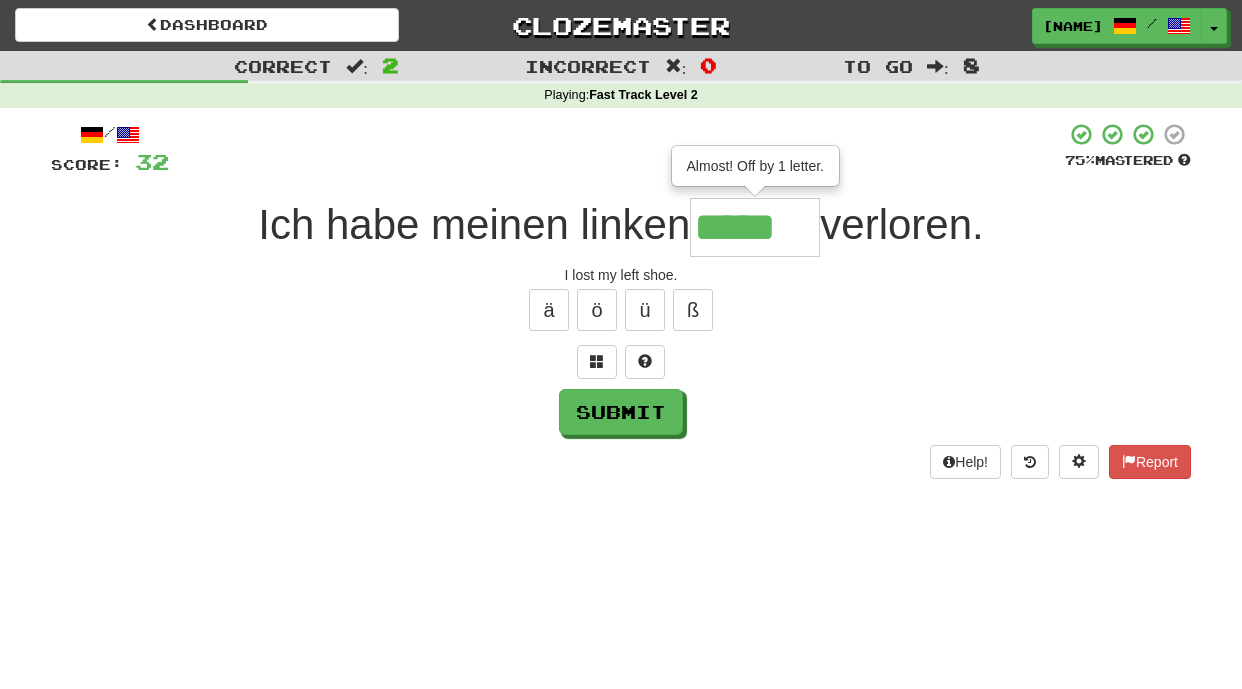 type on "*****" 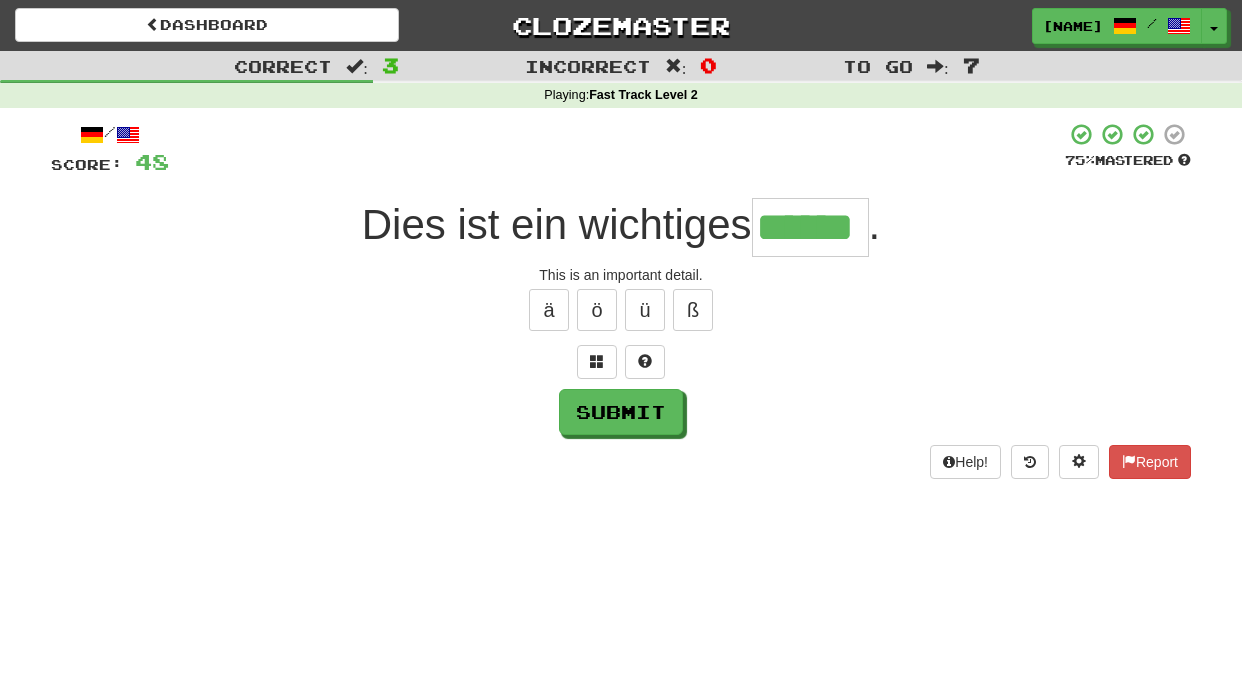 type on "******" 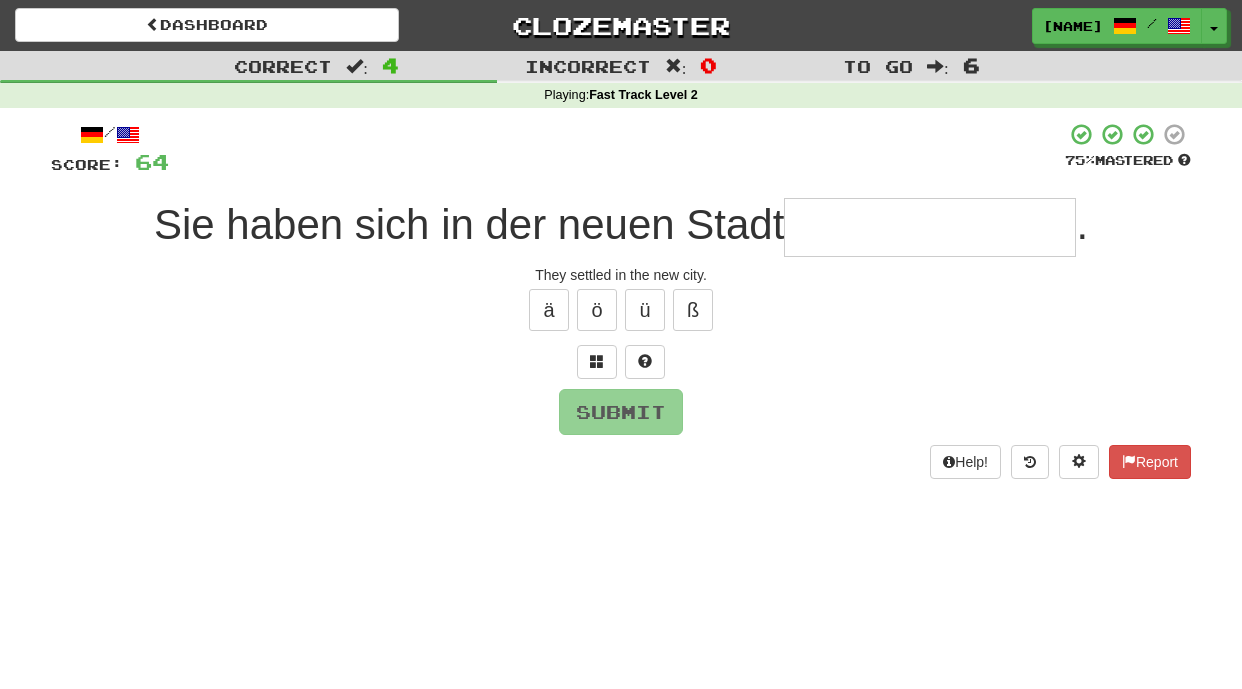 type on "*" 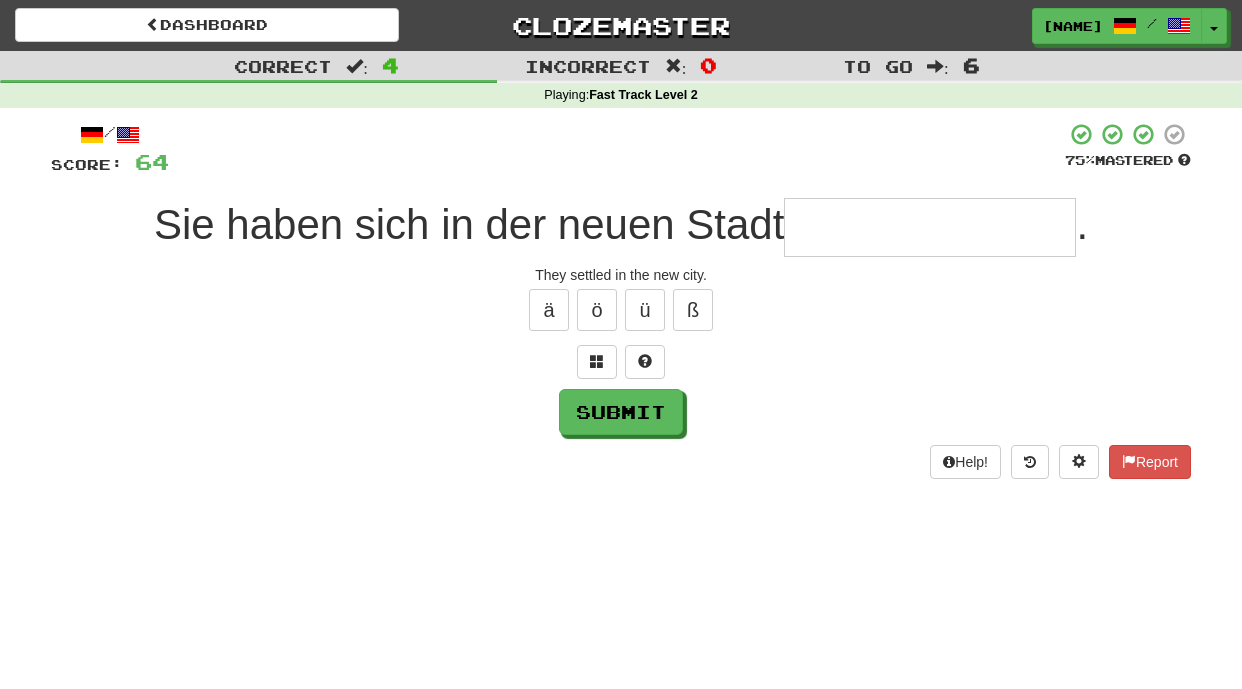 type on "*" 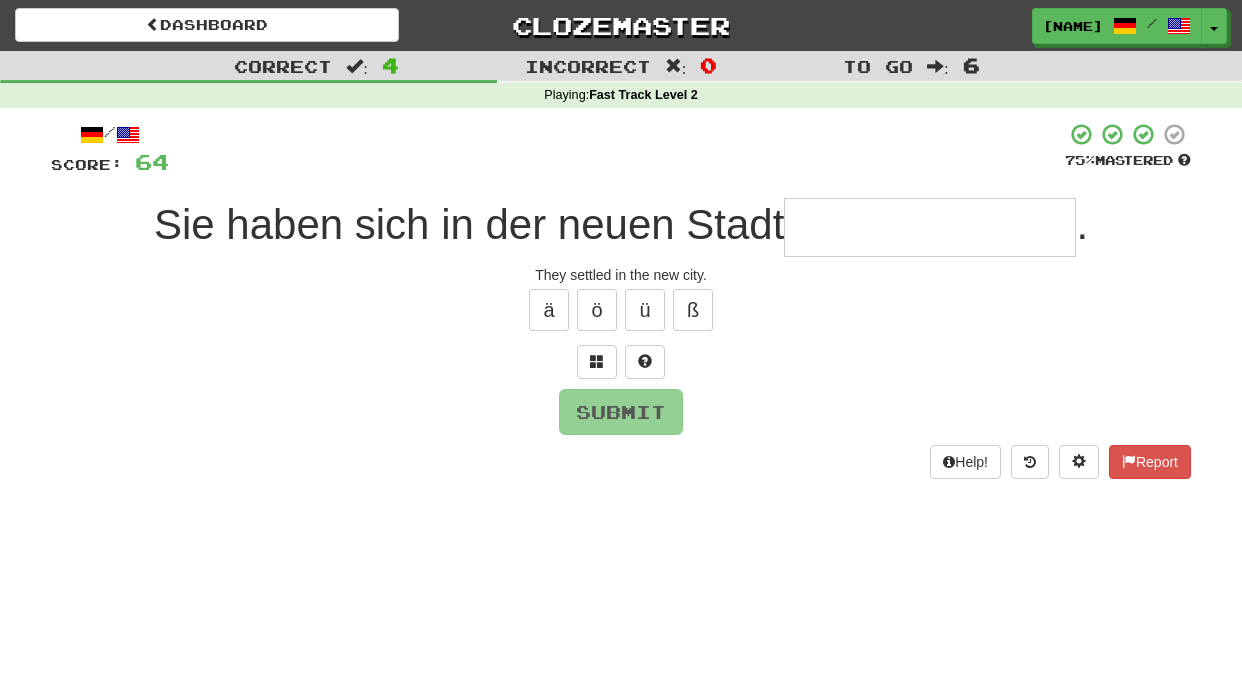 type on "*" 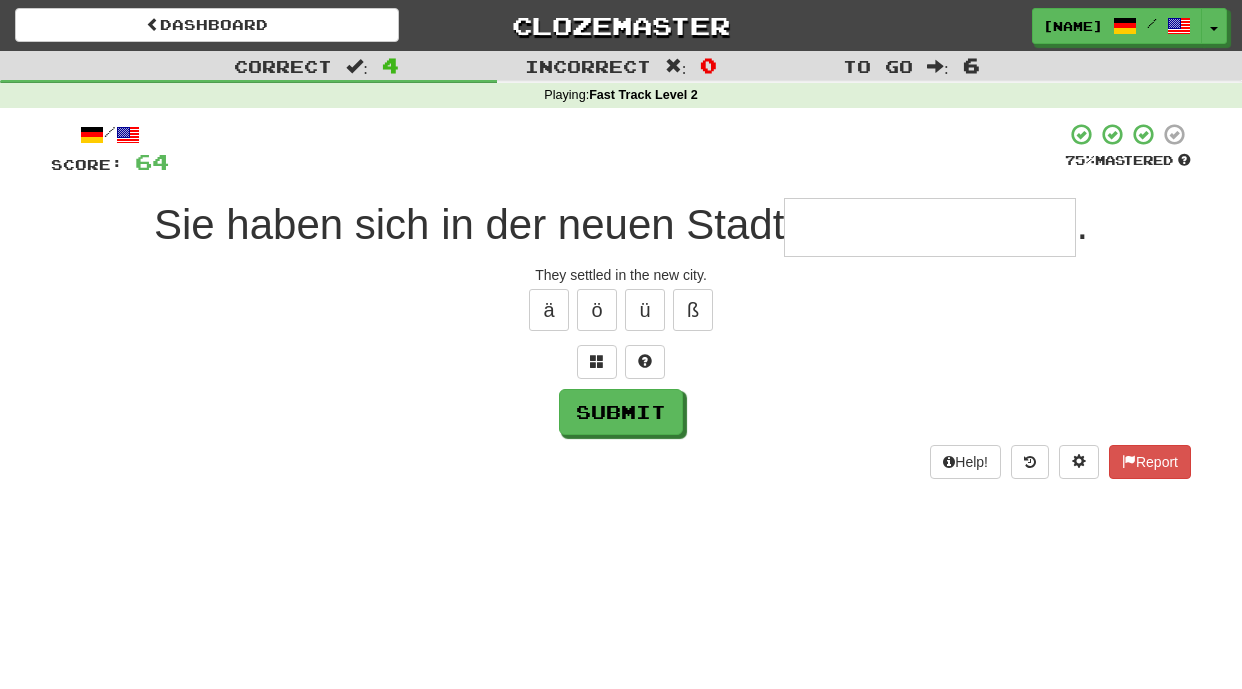 type on "*" 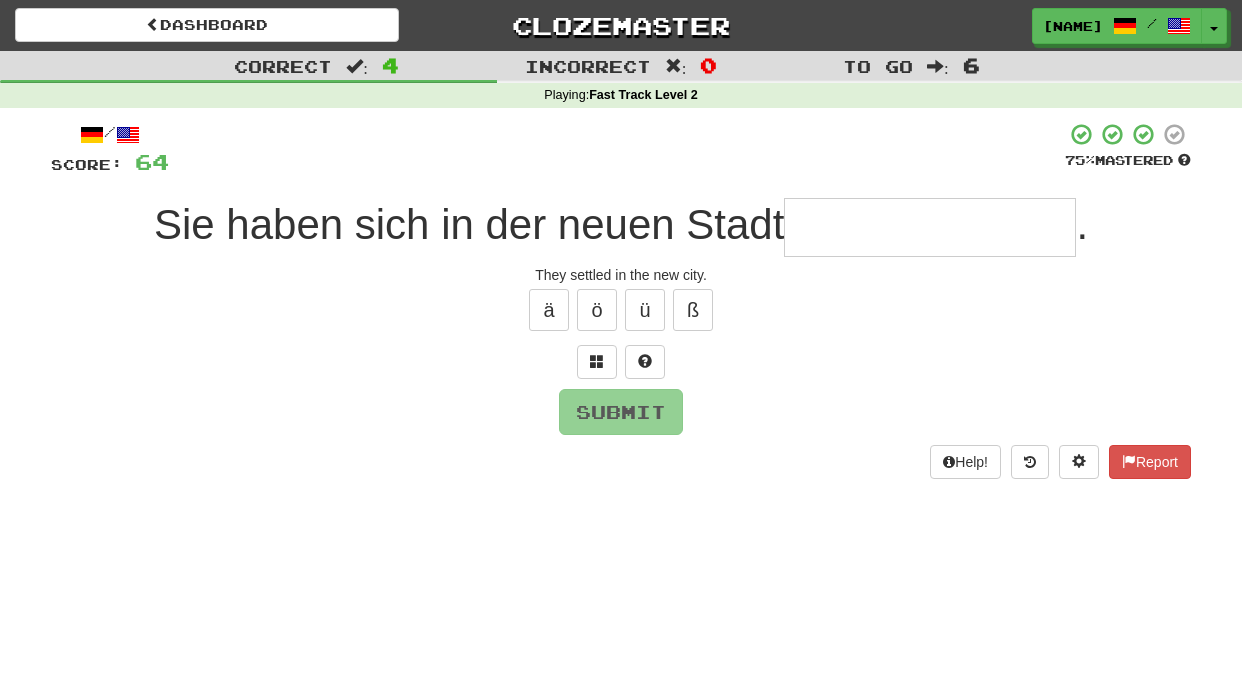 type on "*" 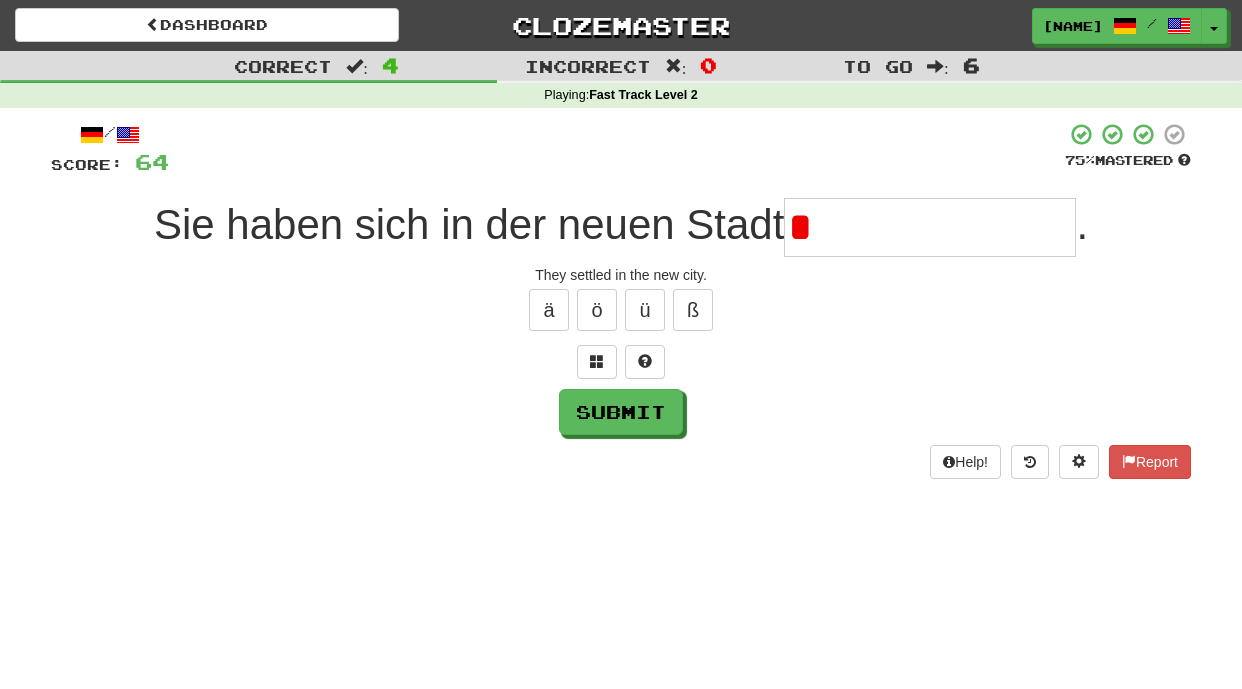 type on "*" 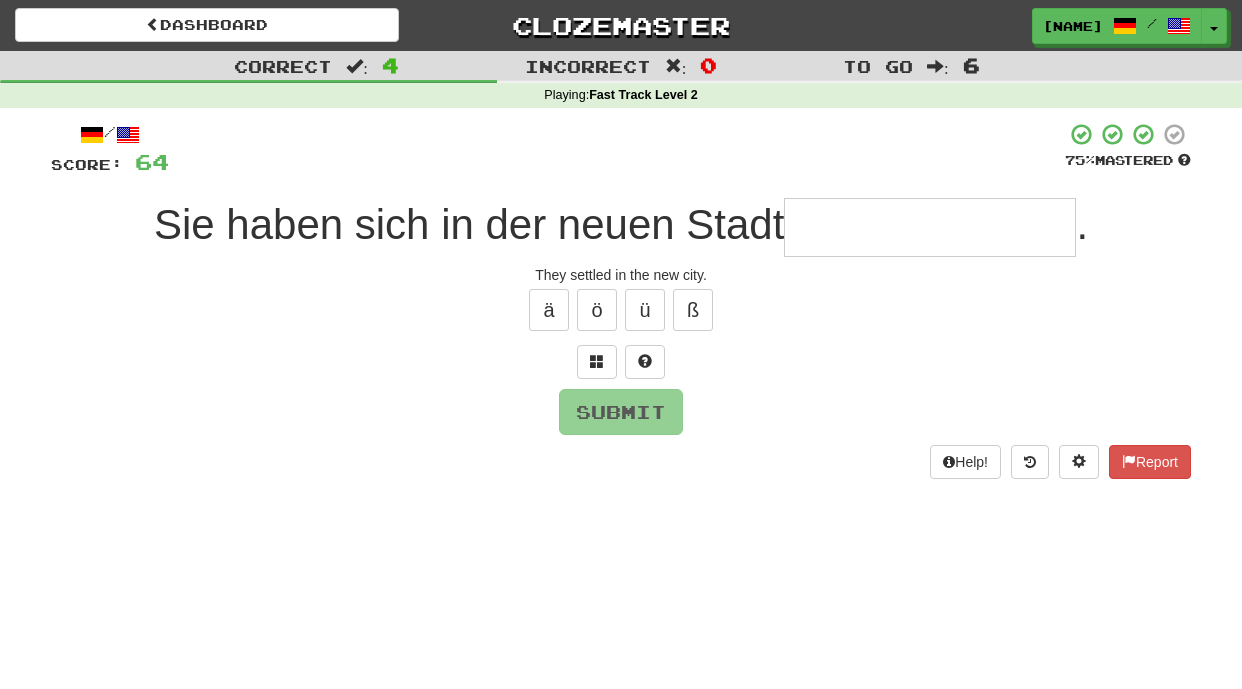 type on "*" 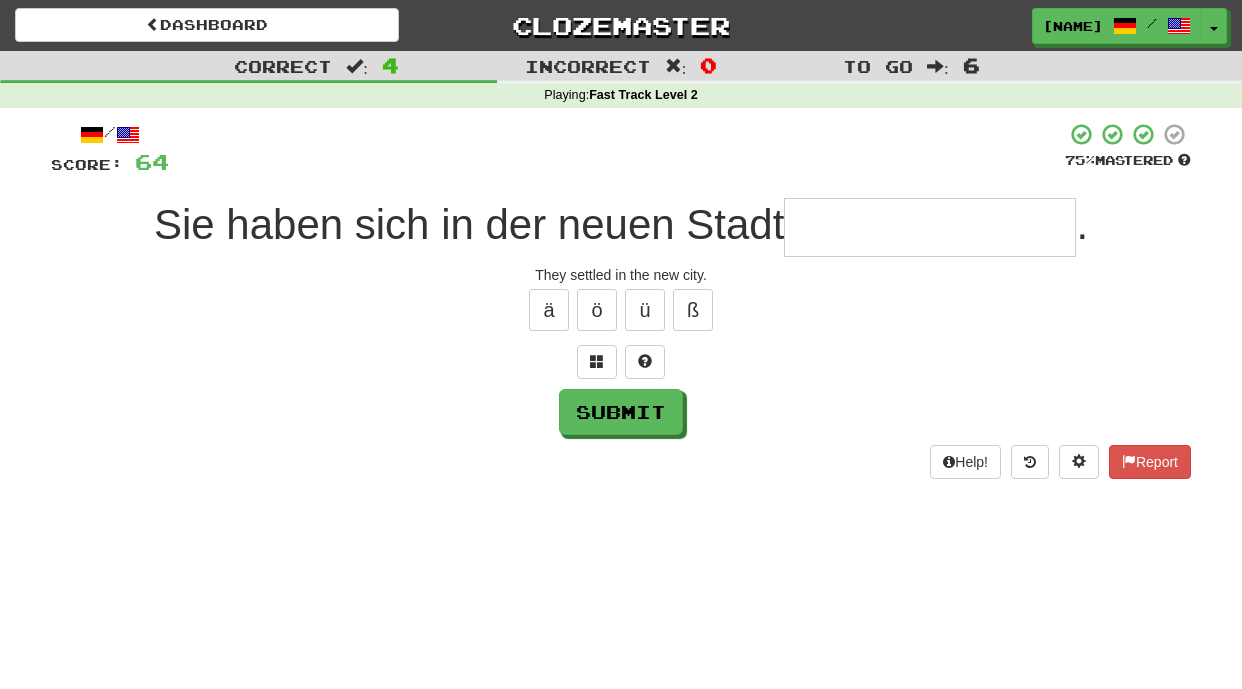 type on "*" 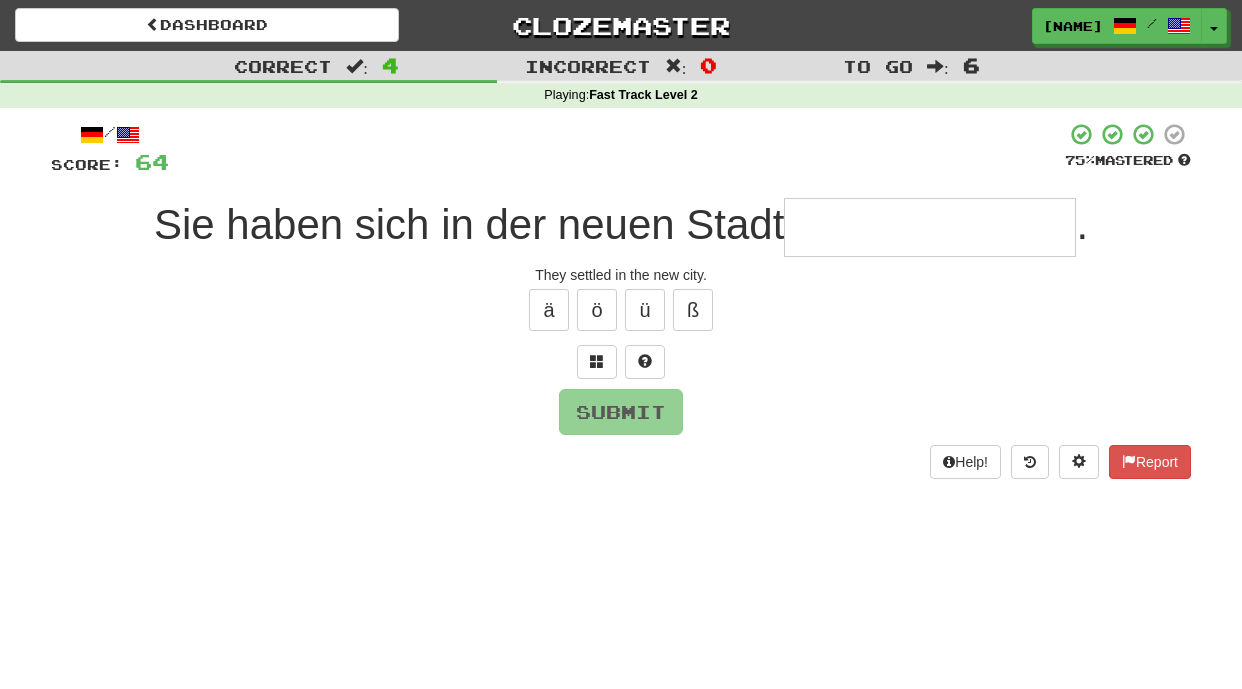 type on "*" 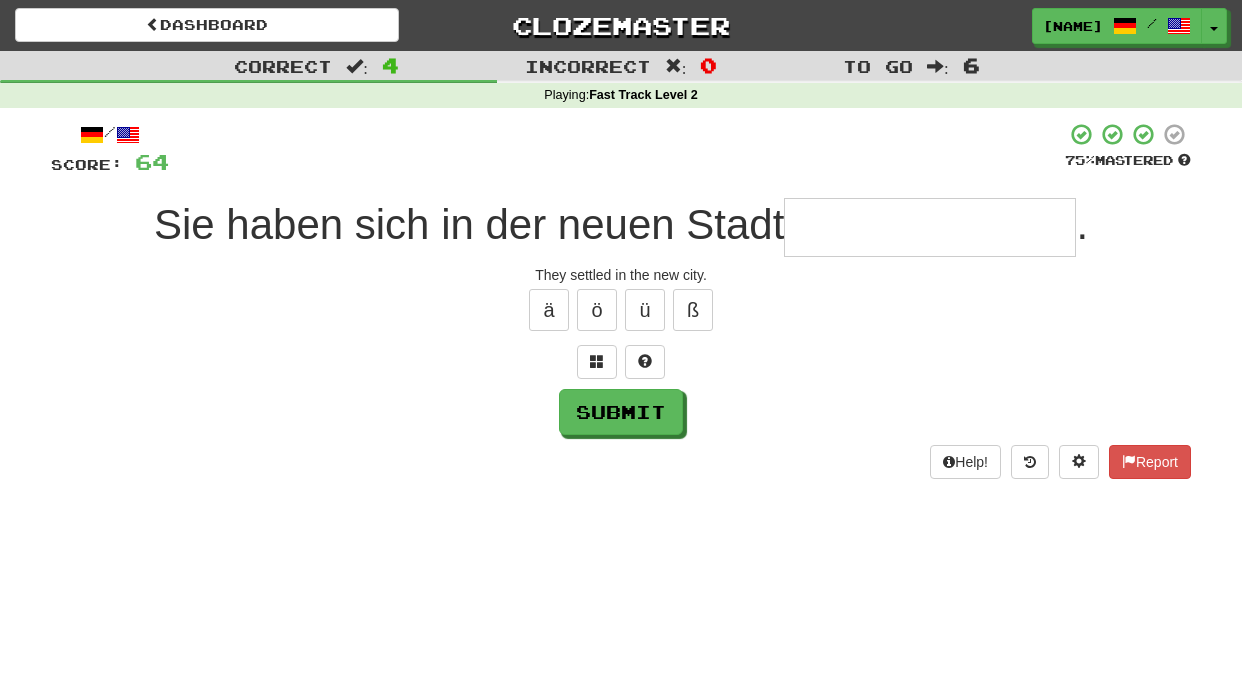 type on "*" 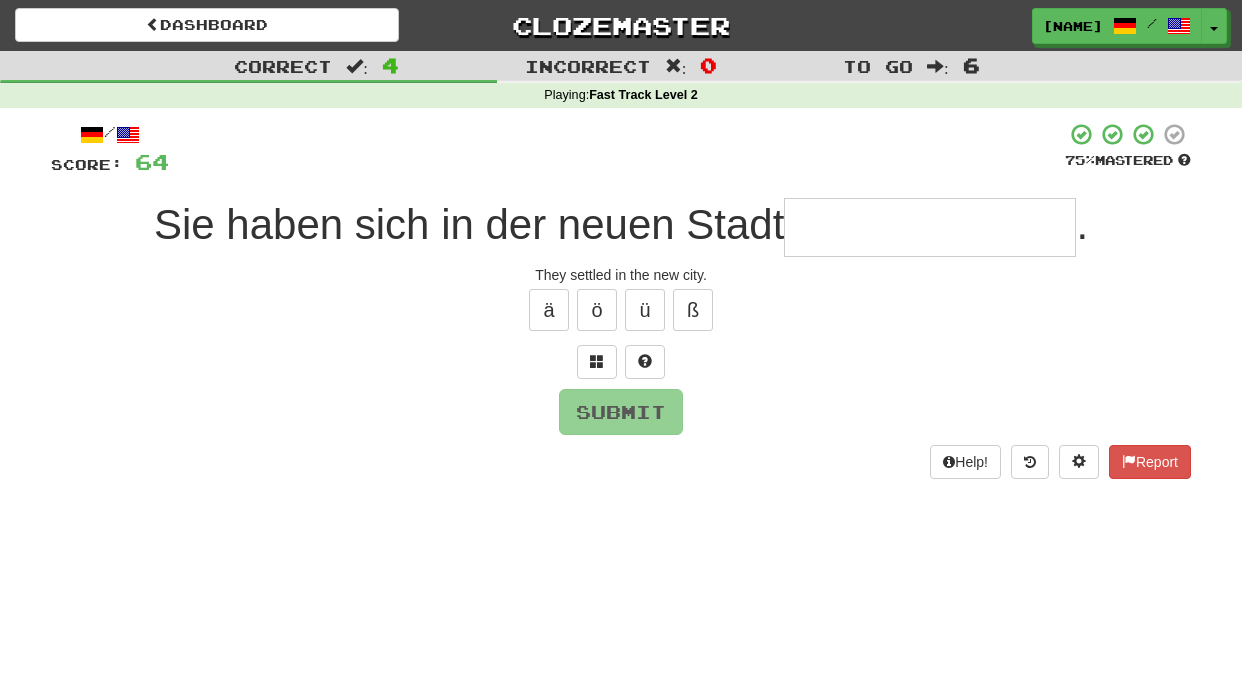 type on "*" 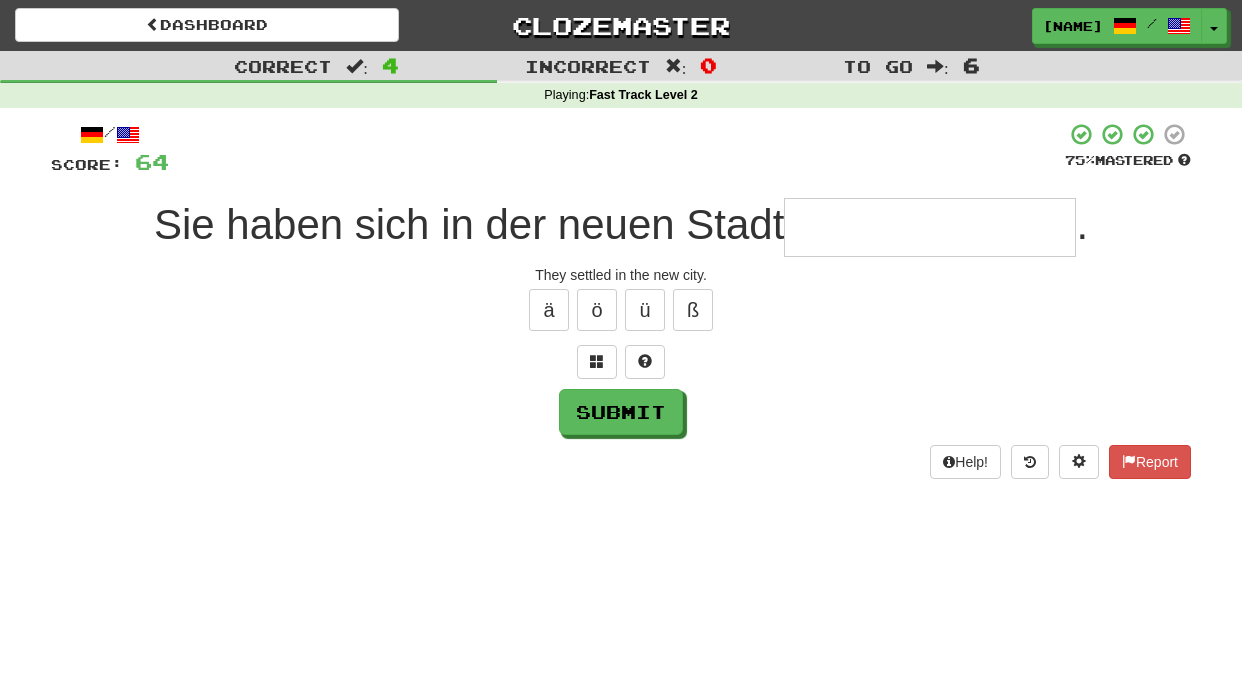 type on "*" 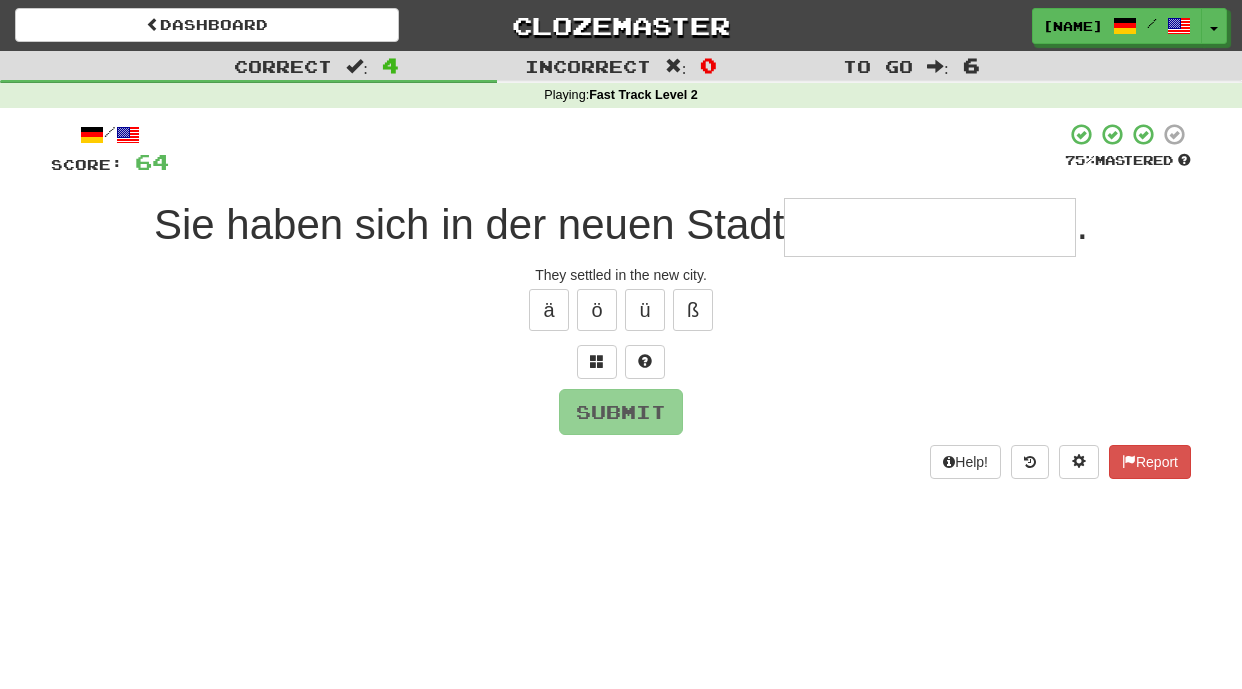 type on "*" 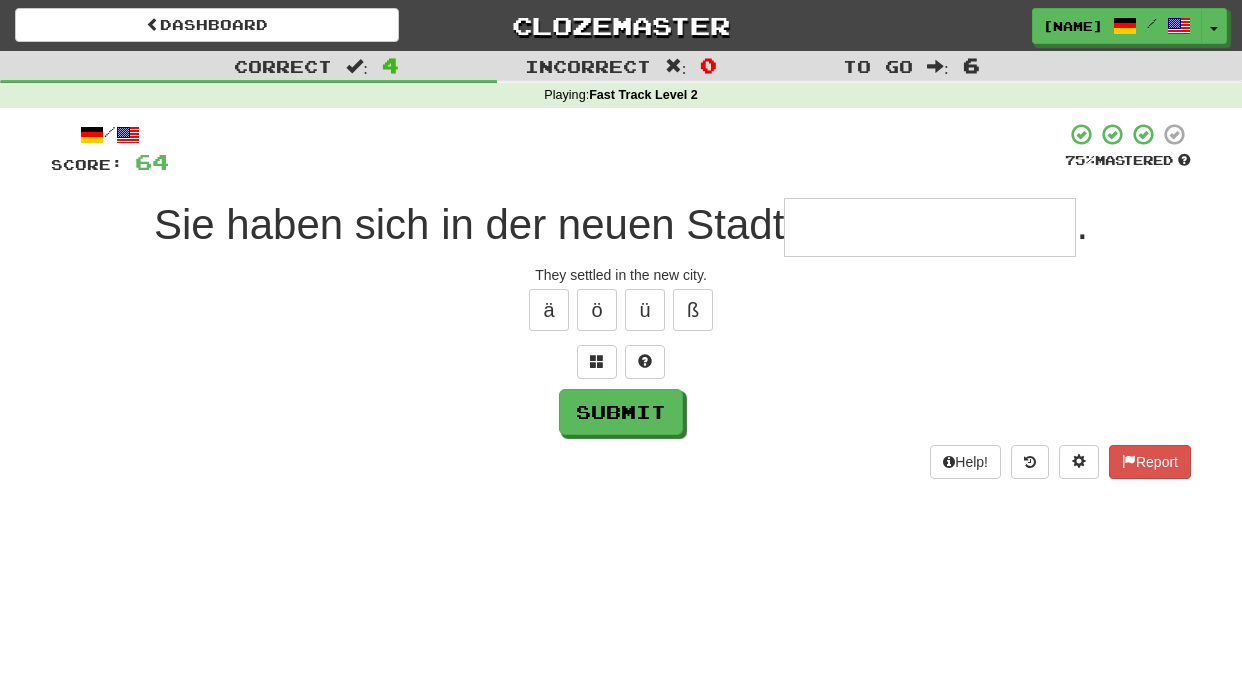 type on "*" 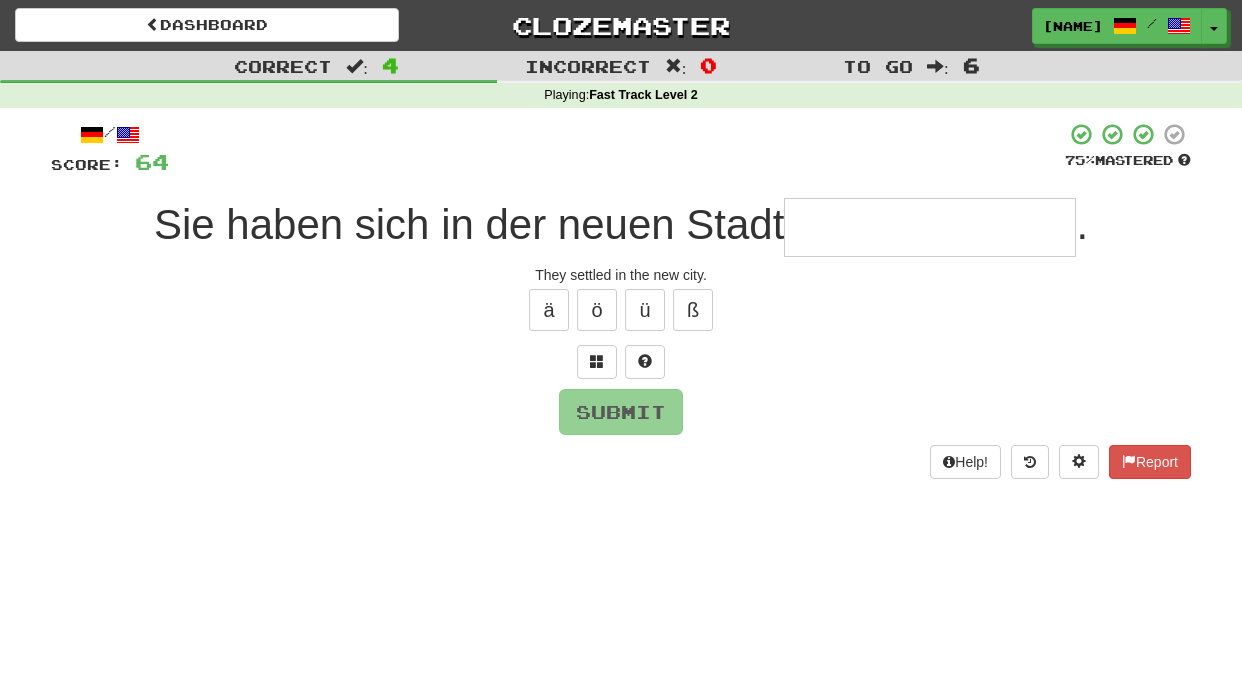 type on "*" 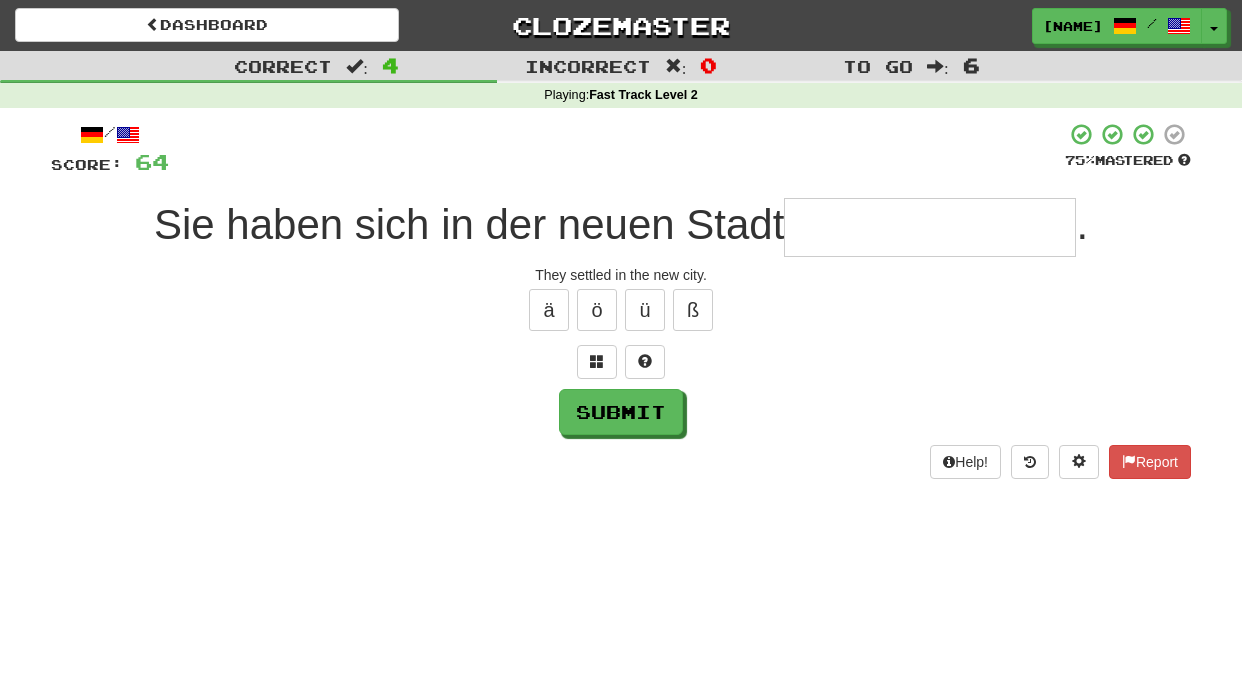 type on "*" 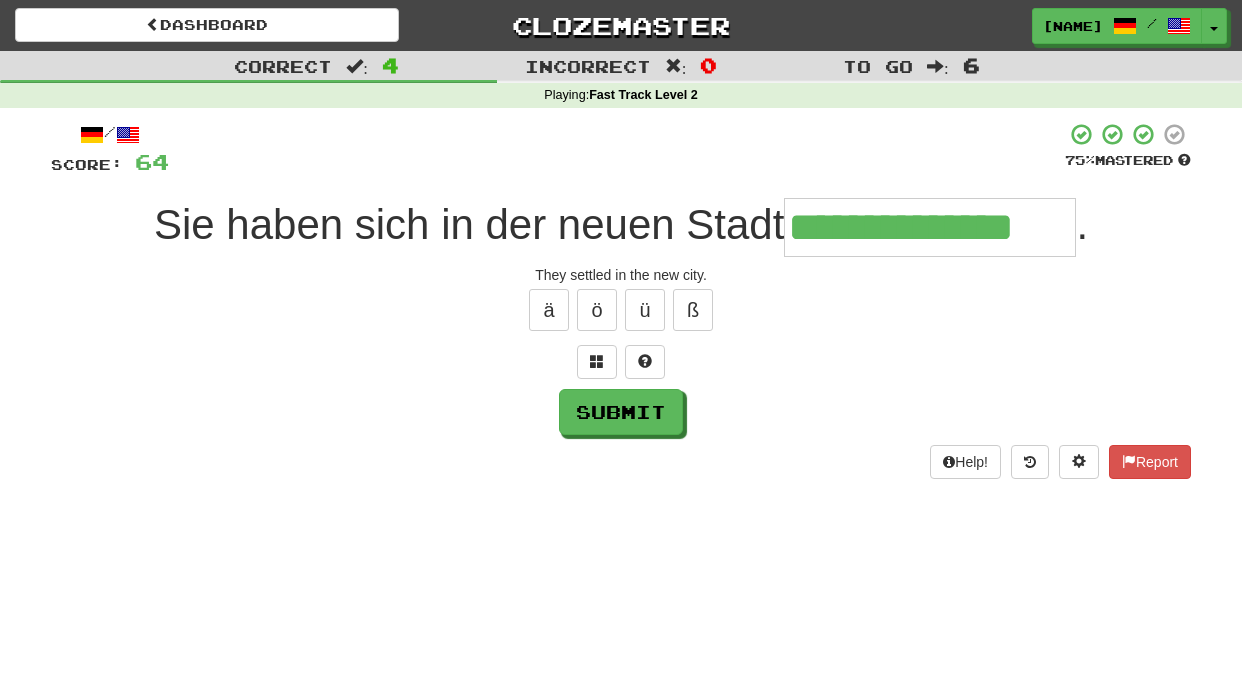 type on "**********" 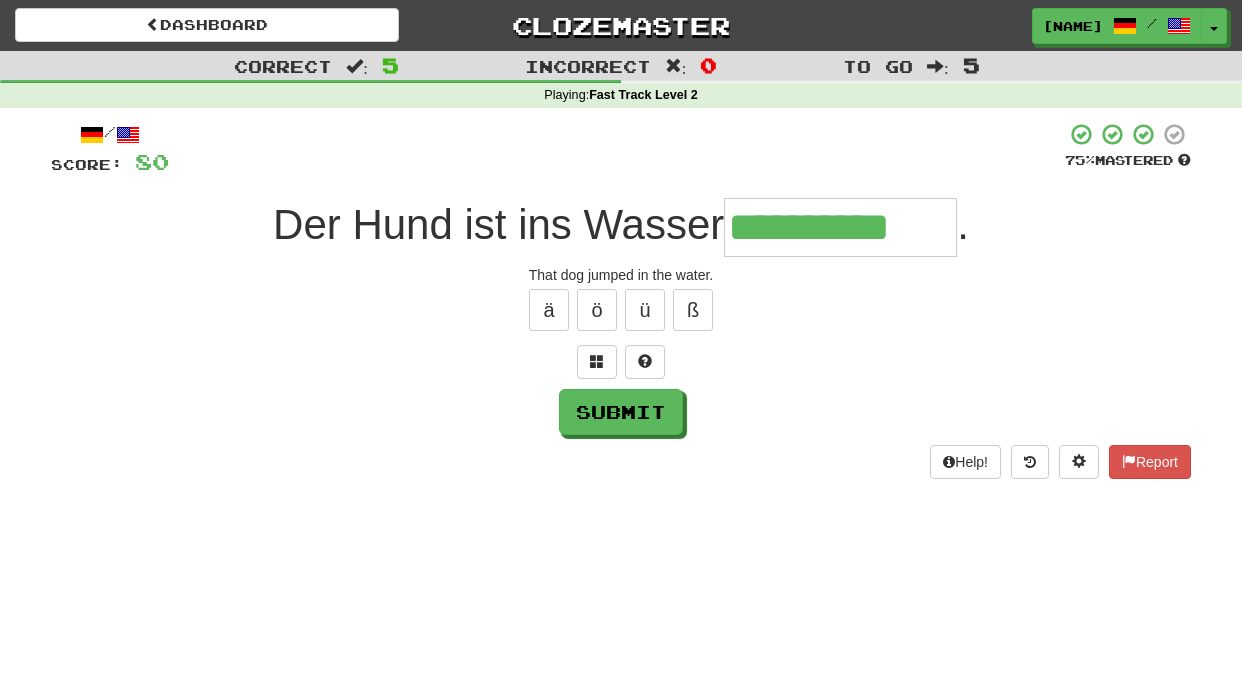 type on "**********" 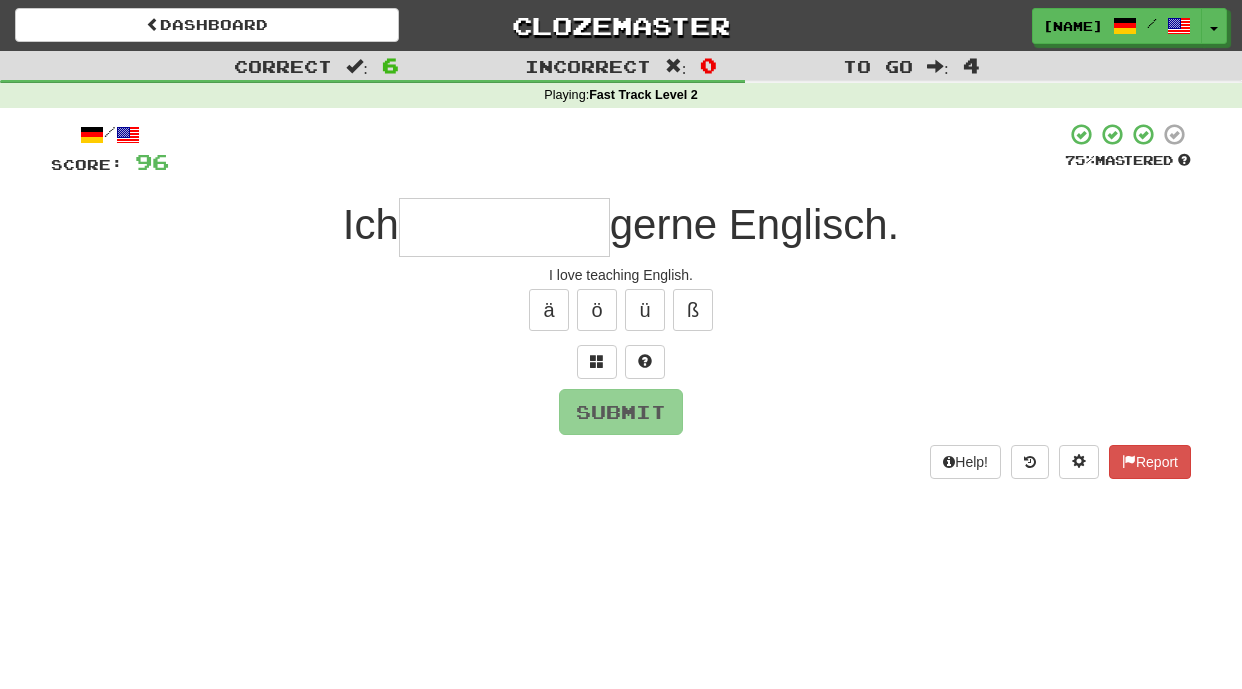 type on "*" 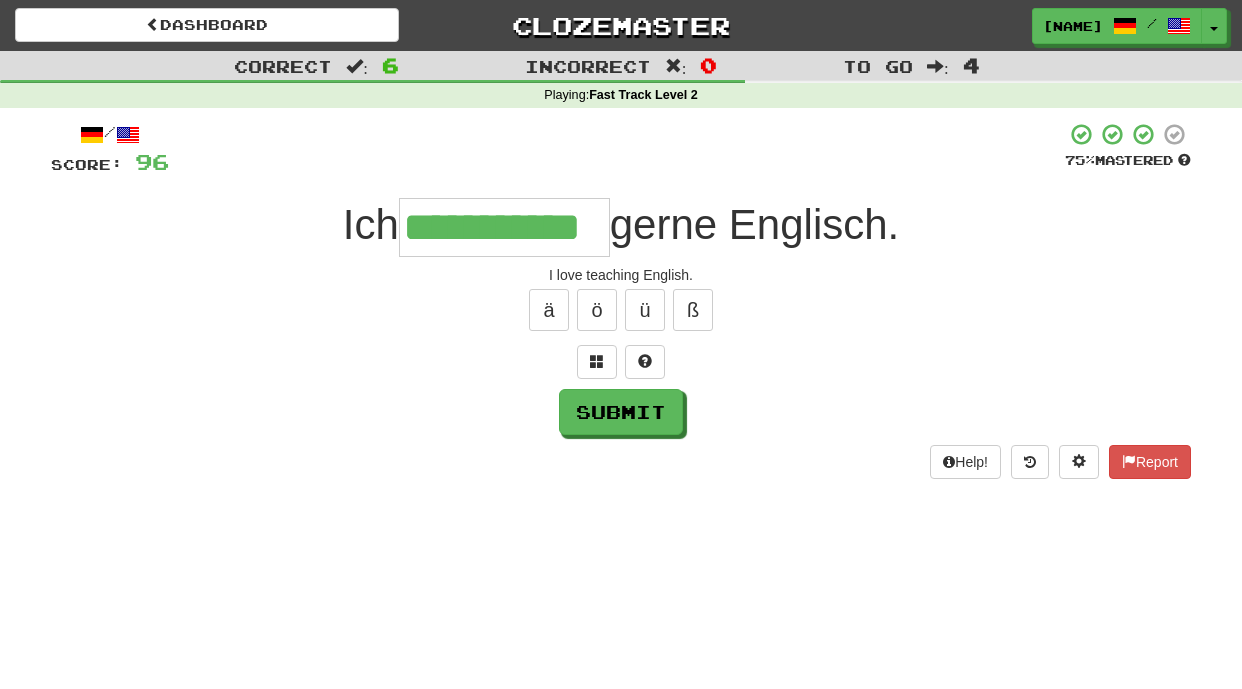 type on "**********" 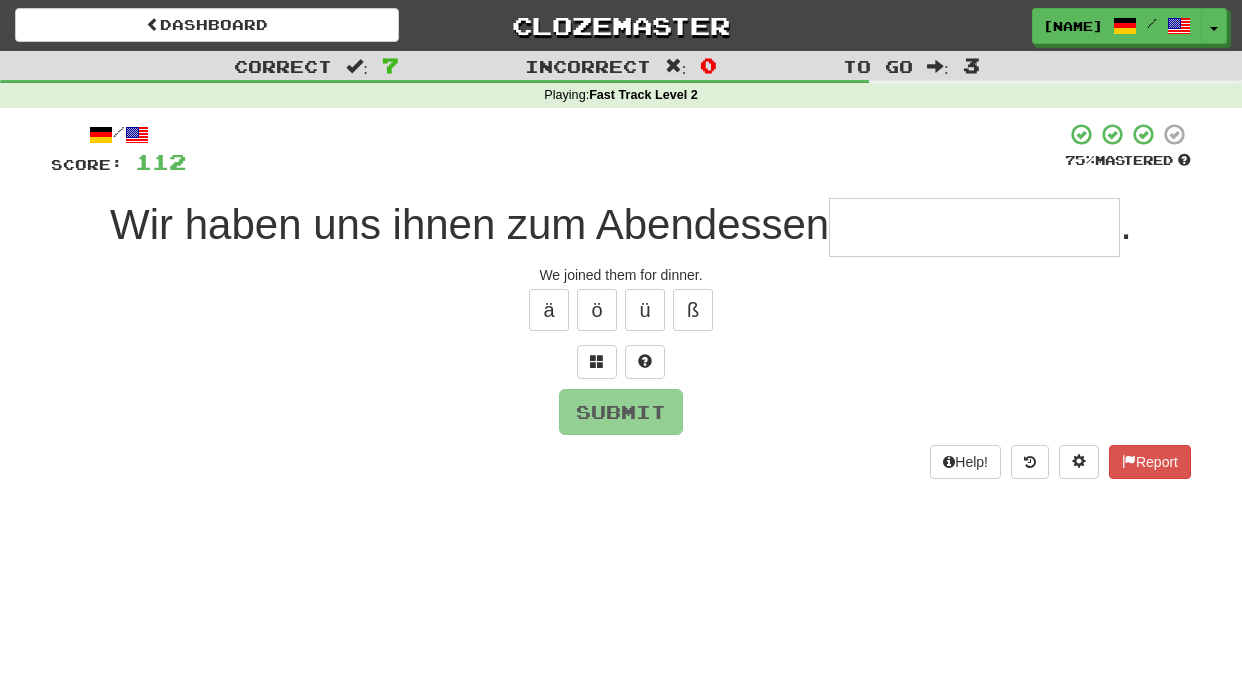 type on "*" 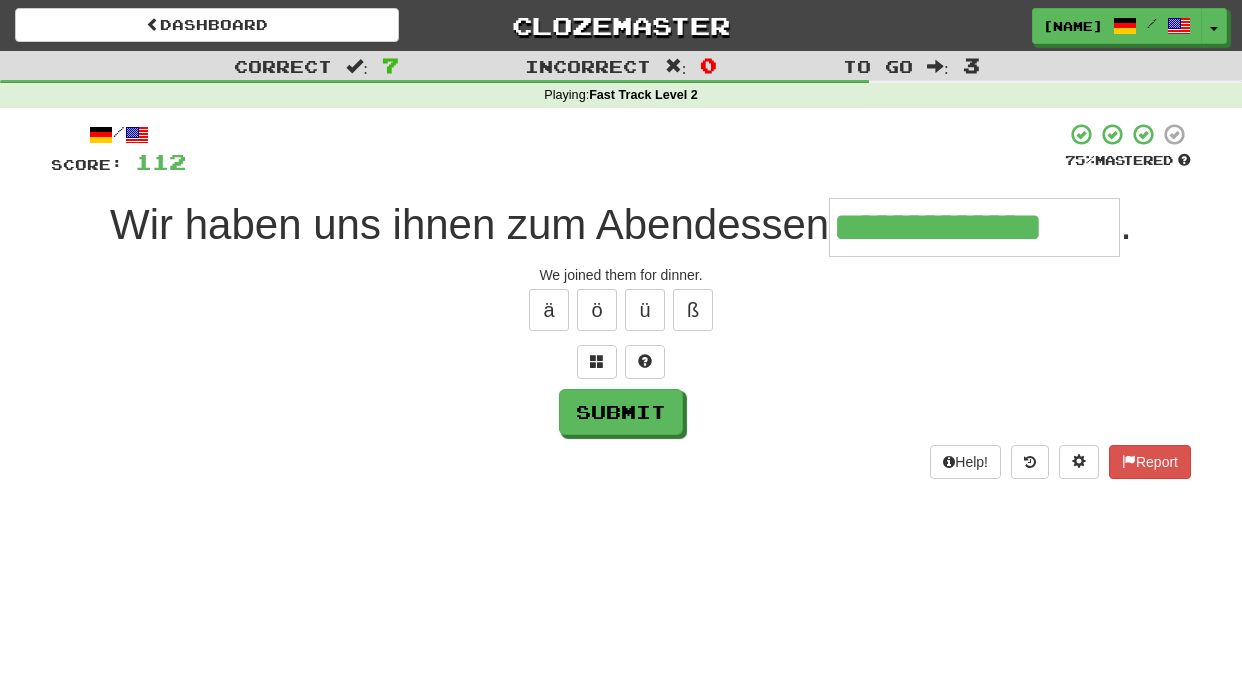 type on "**********" 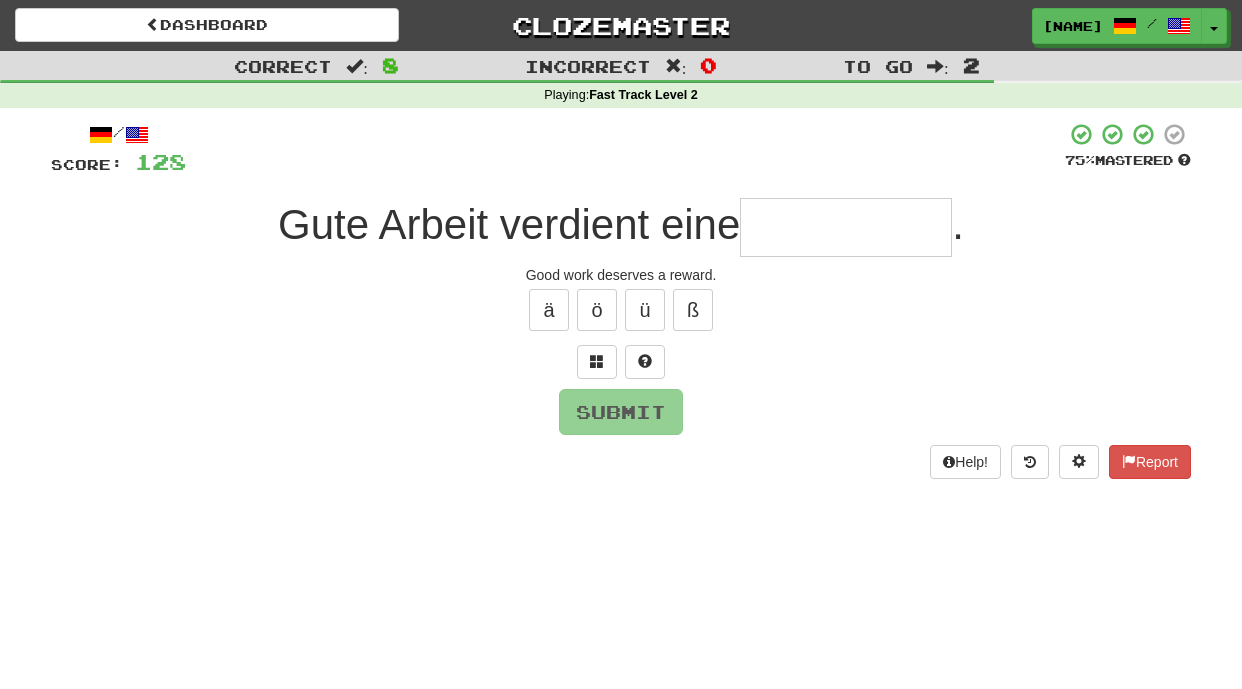 type on "*" 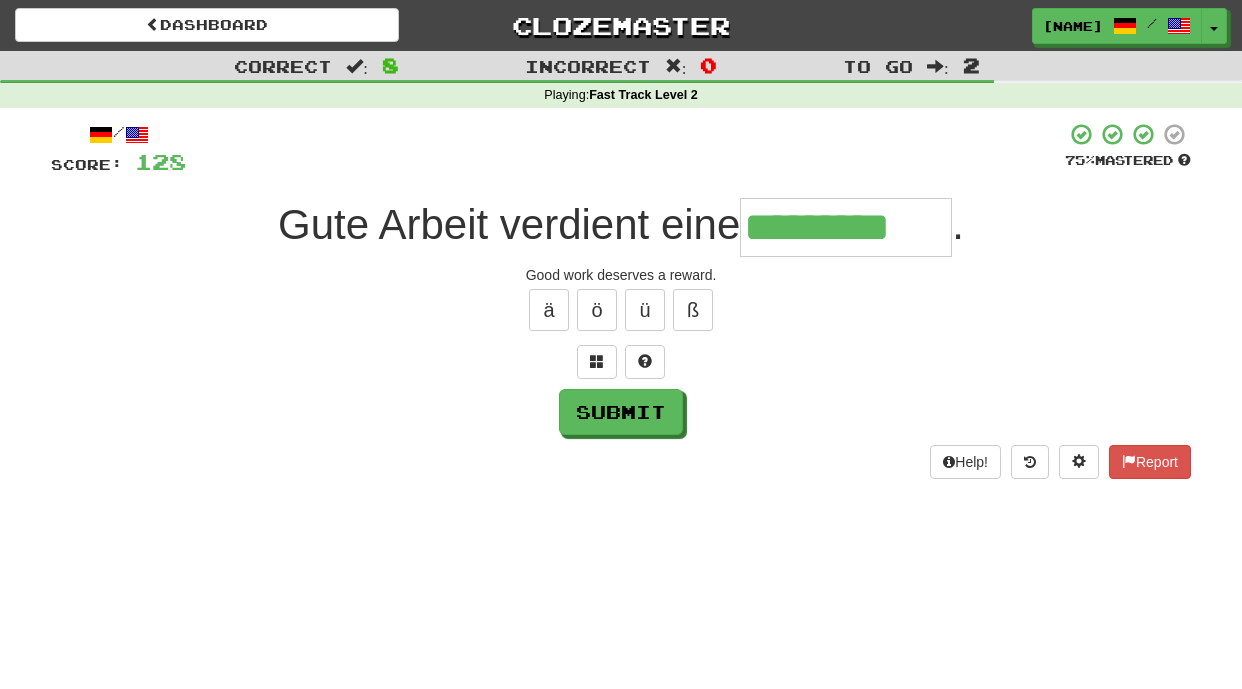 type on "*********" 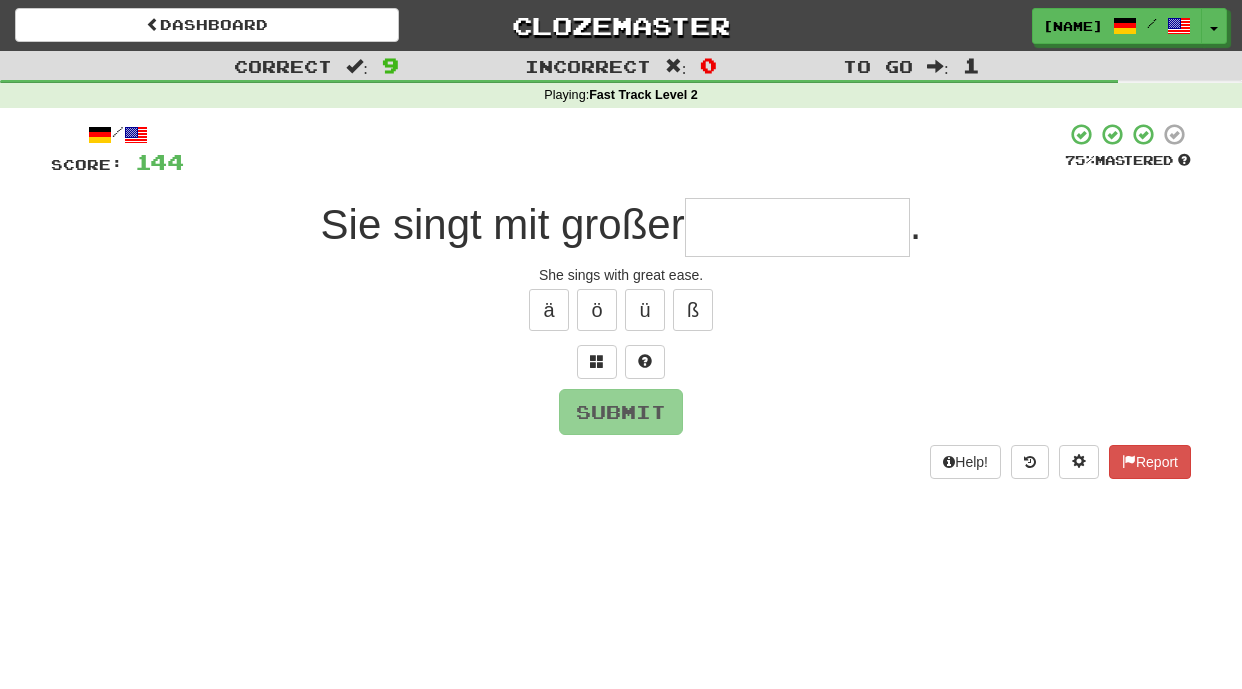type on "*" 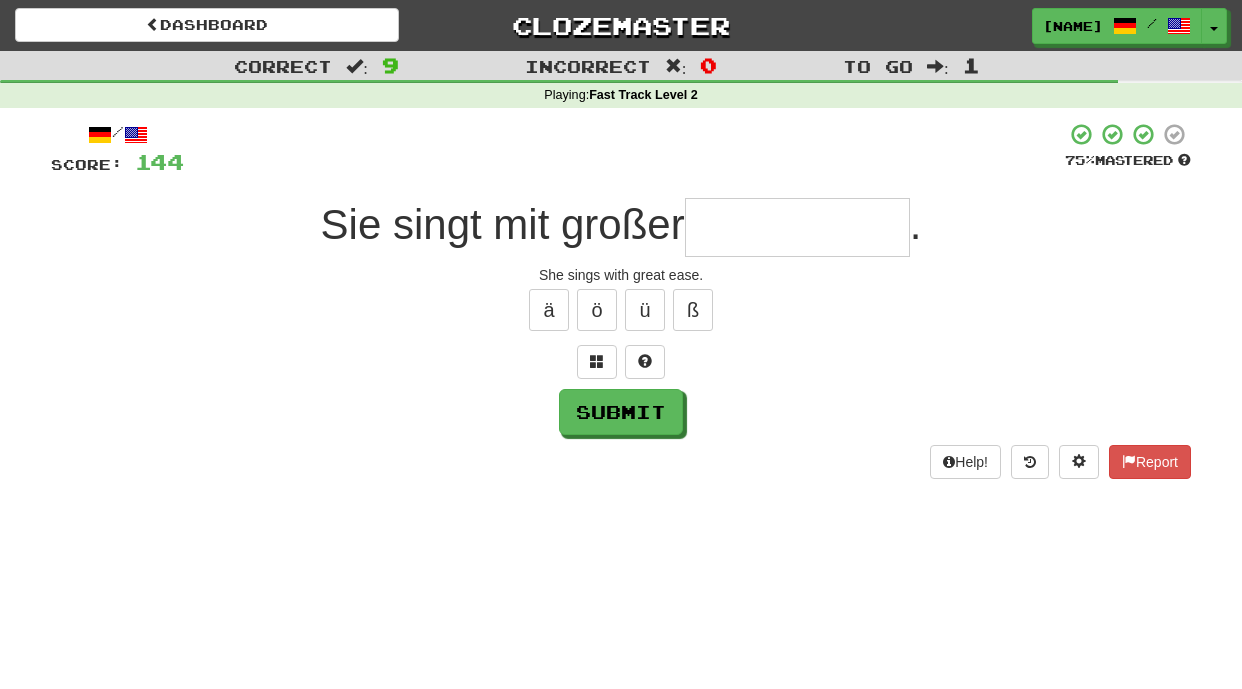 type on "*" 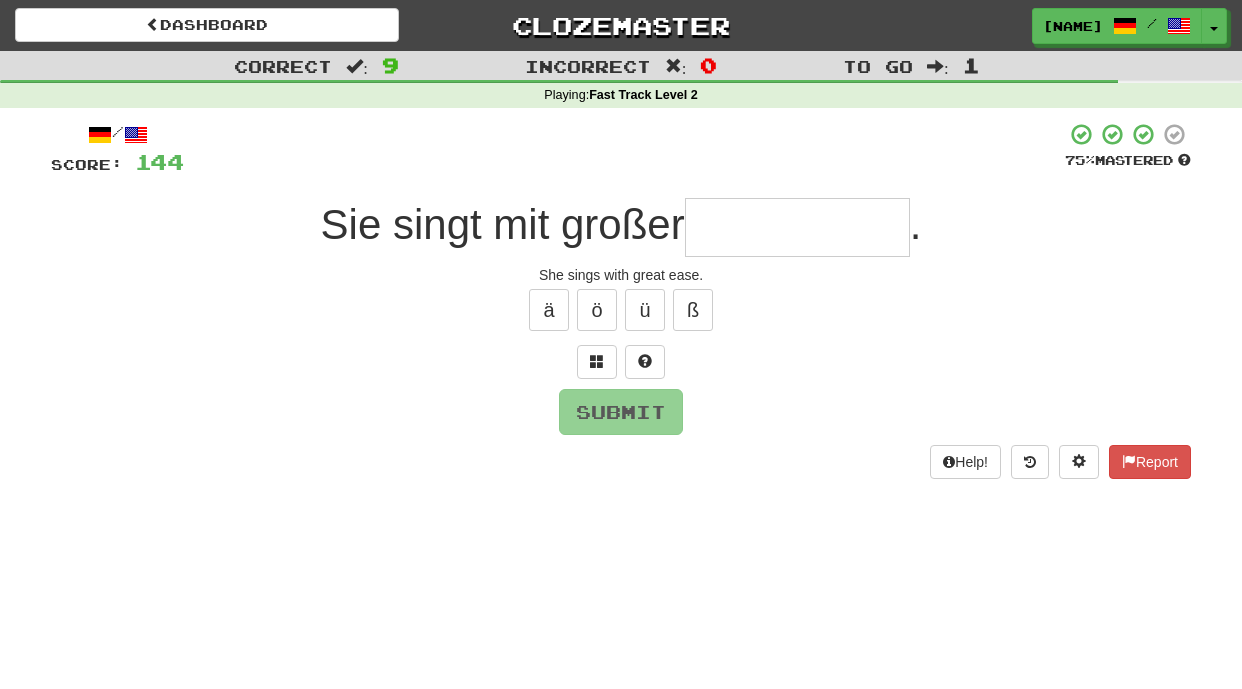 type 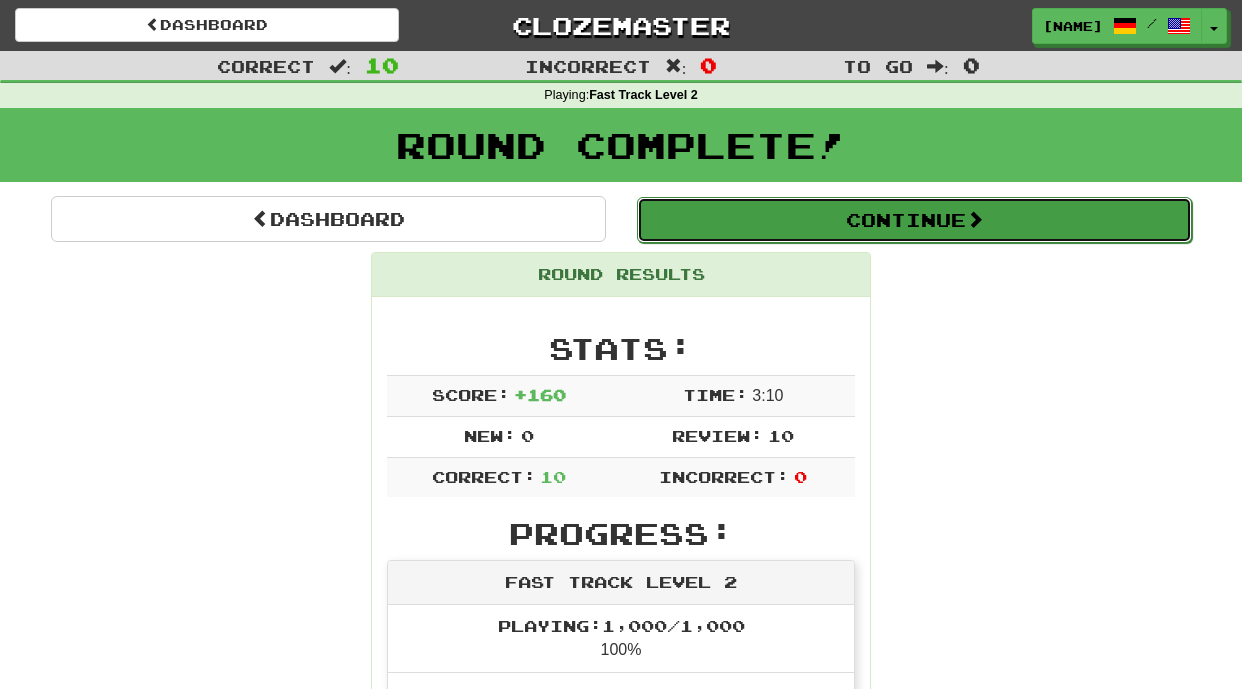 click on "Continue" at bounding box center (914, 220) 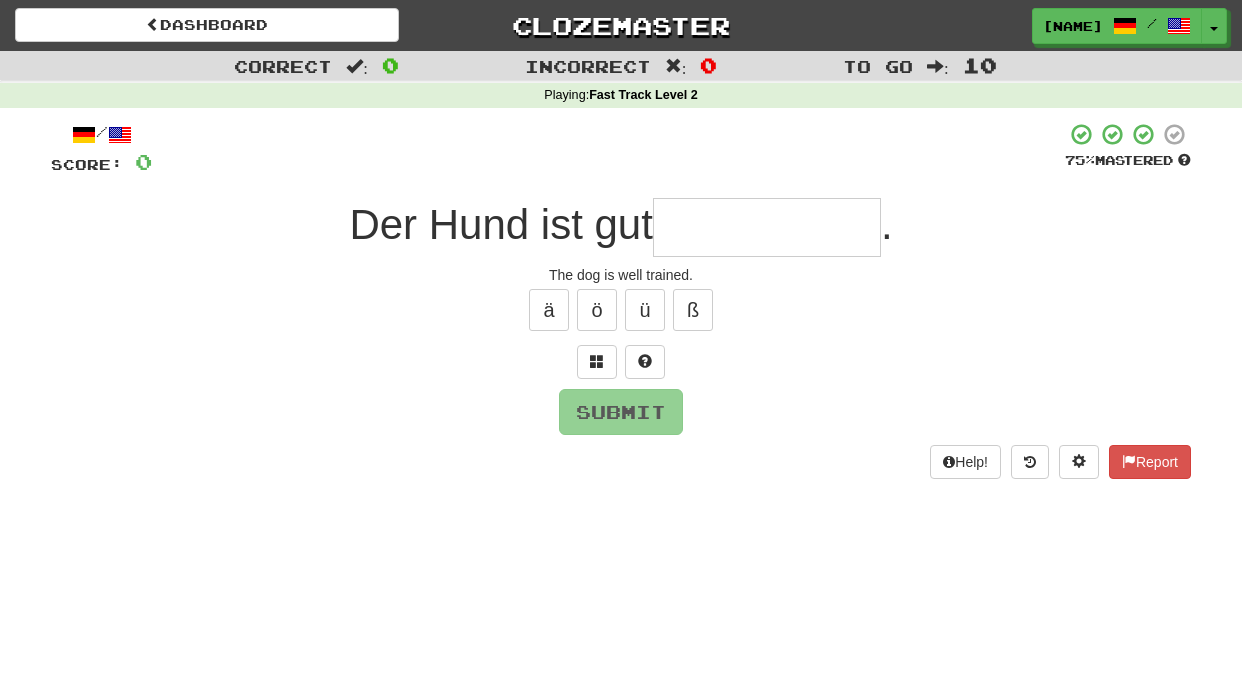 click at bounding box center [767, 227] 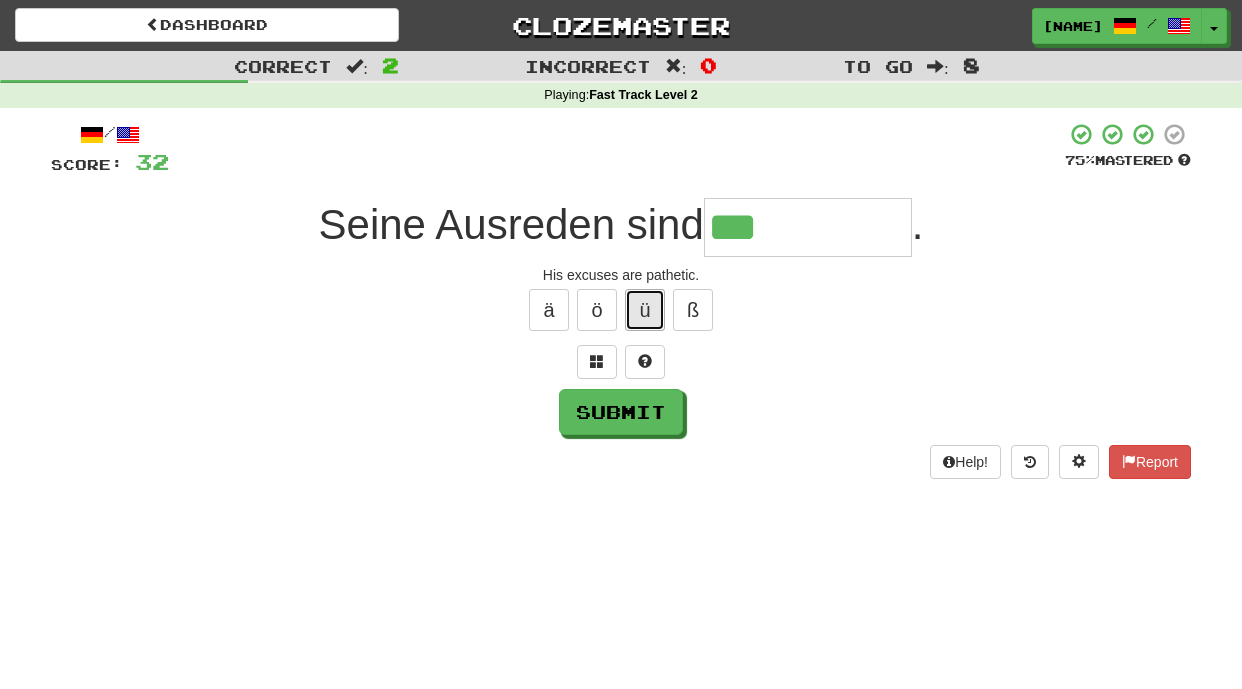 click on "ü" at bounding box center [645, 310] 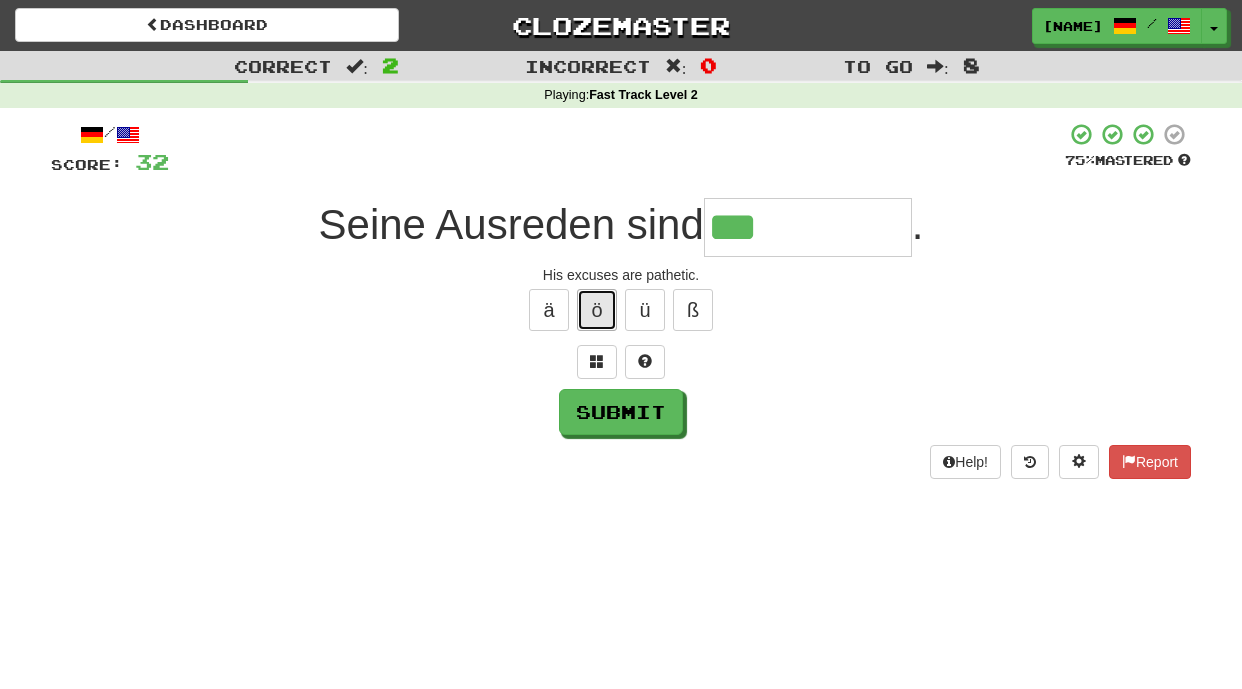 click on "ö" at bounding box center (597, 310) 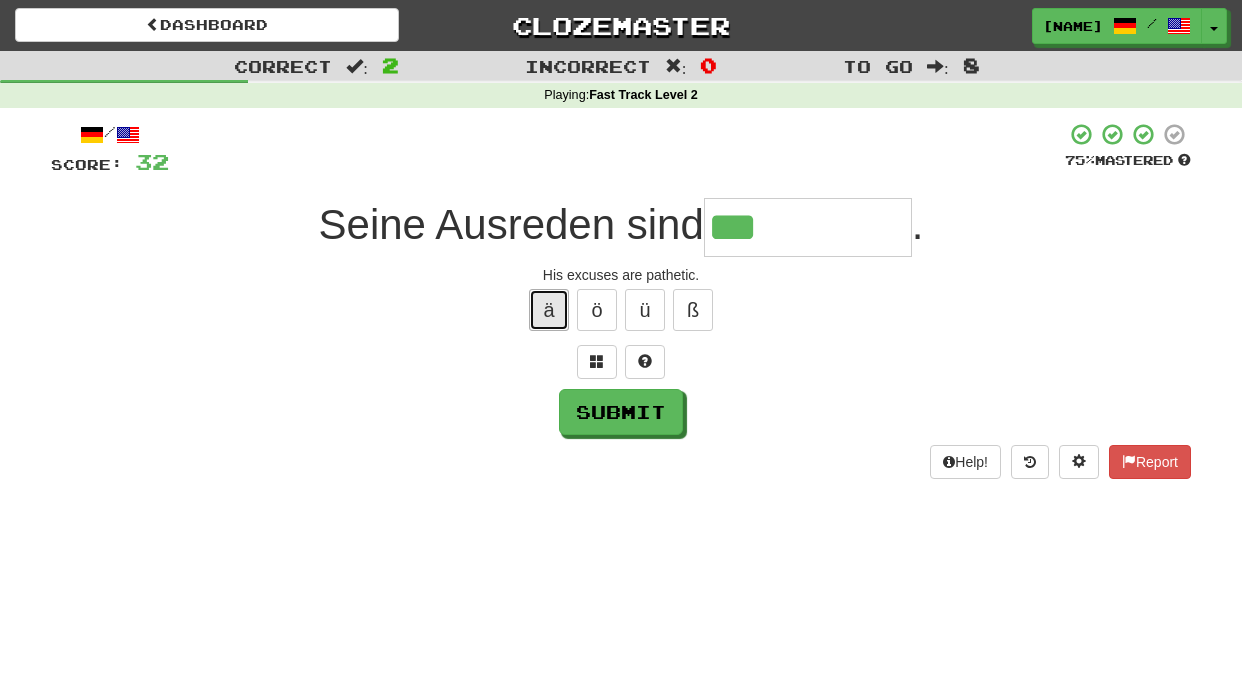click on "ä" at bounding box center [549, 310] 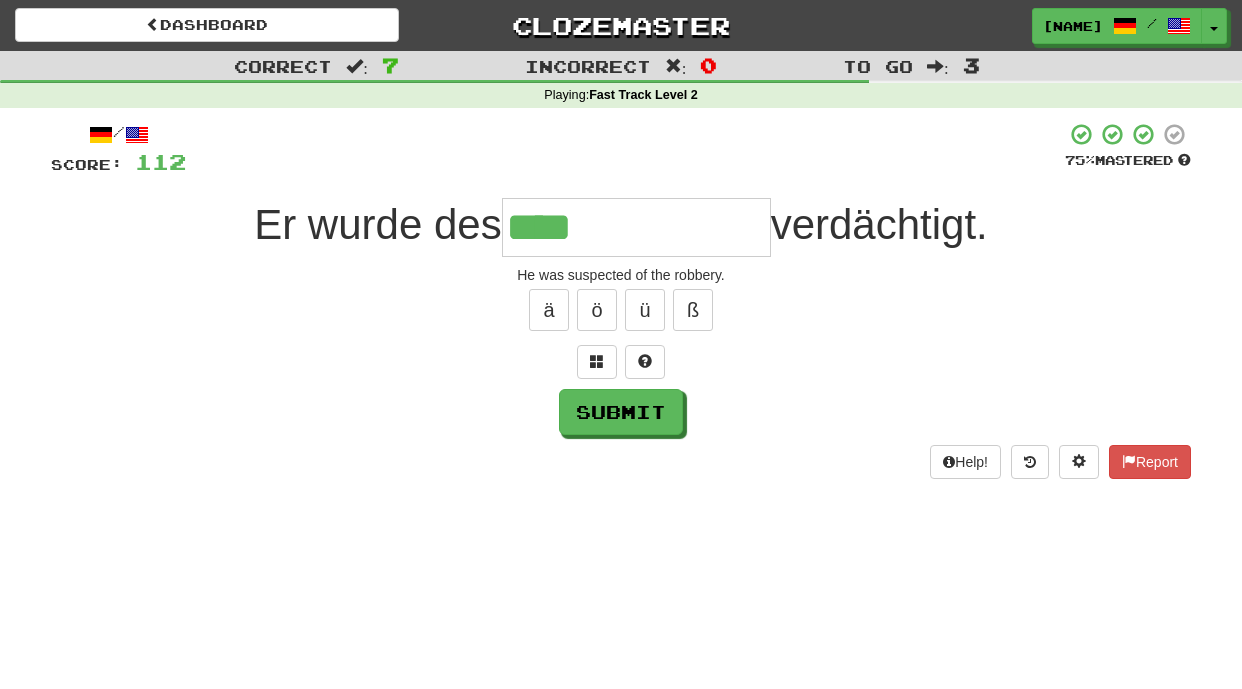 click on "ä ö ü ß" at bounding box center (621, 310) 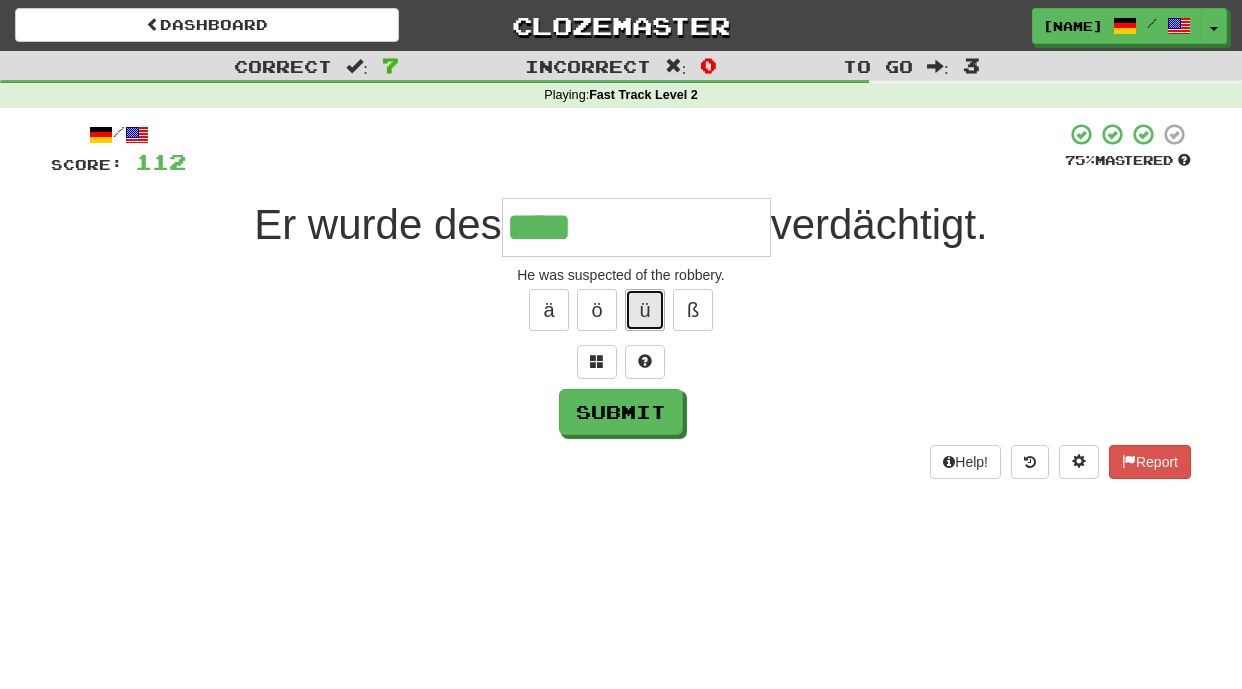 click on "ü" at bounding box center (645, 310) 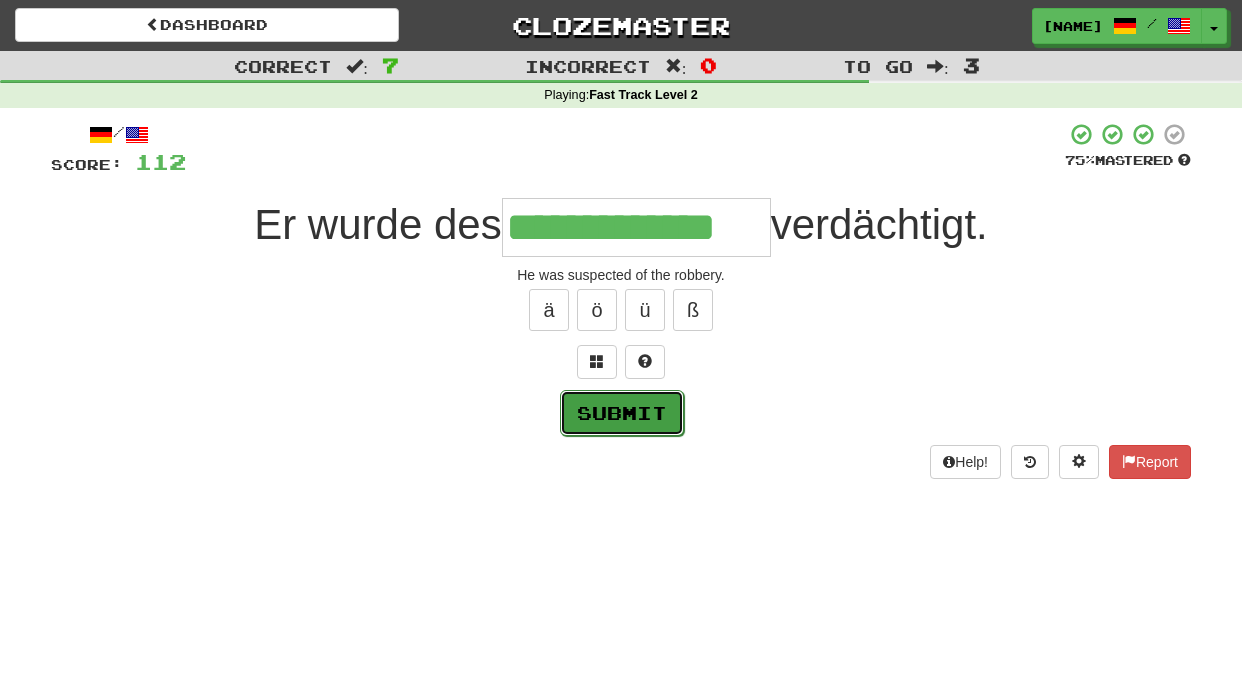 click on "Submit" at bounding box center [622, 413] 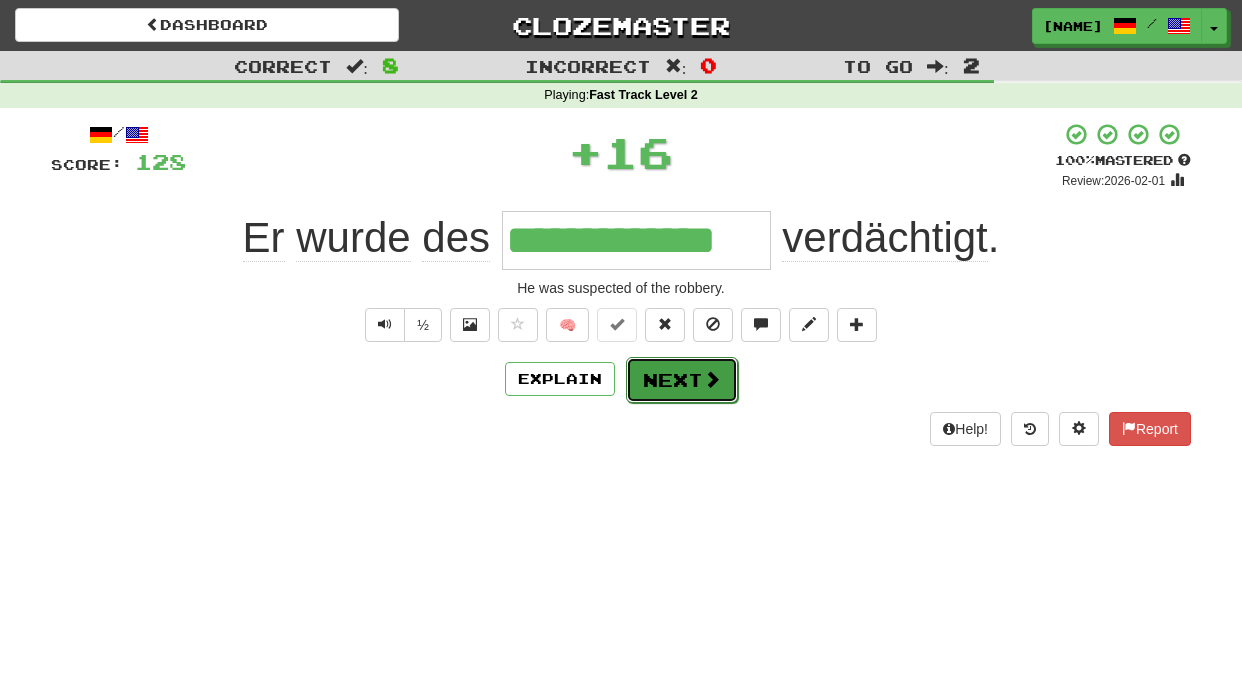 click on "Next" at bounding box center (682, 380) 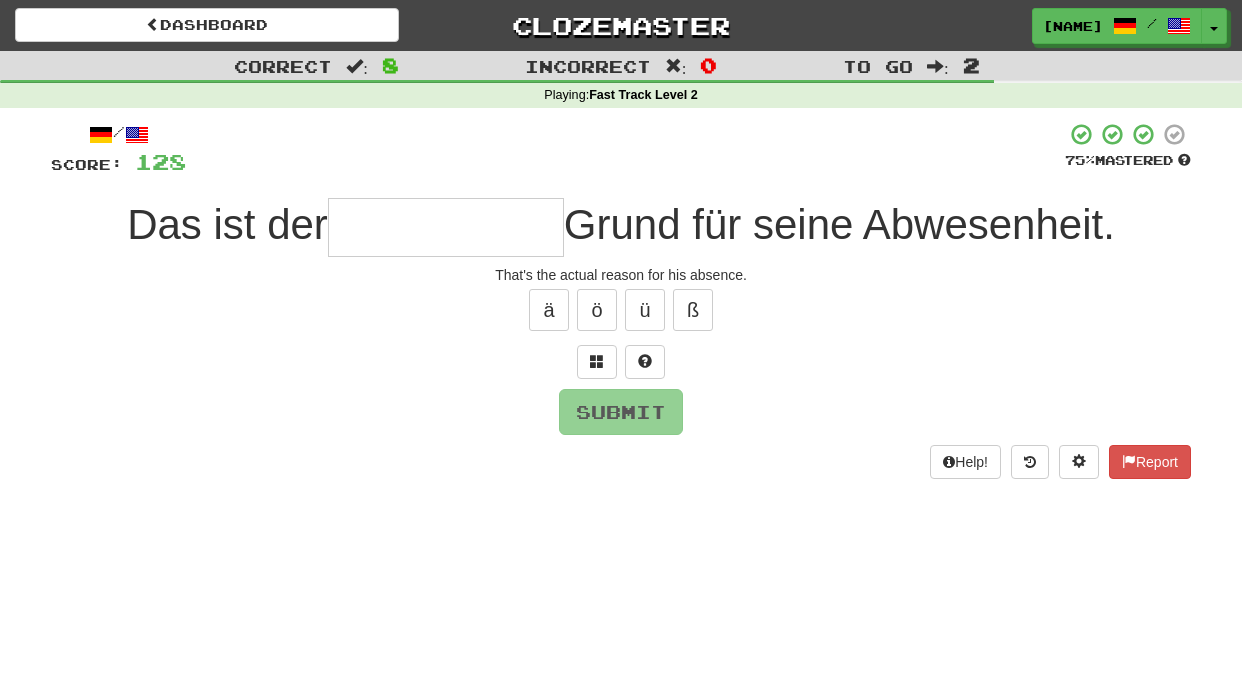 click at bounding box center (446, 227) 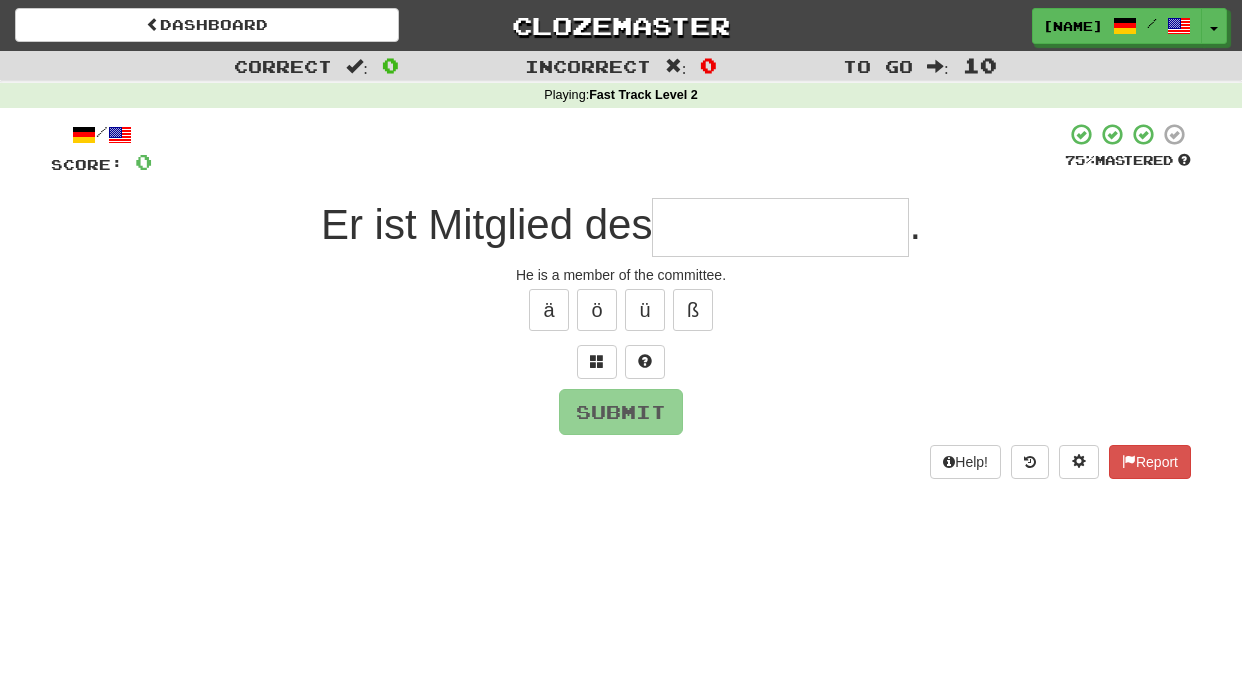 click at bounding box center [780, 227] 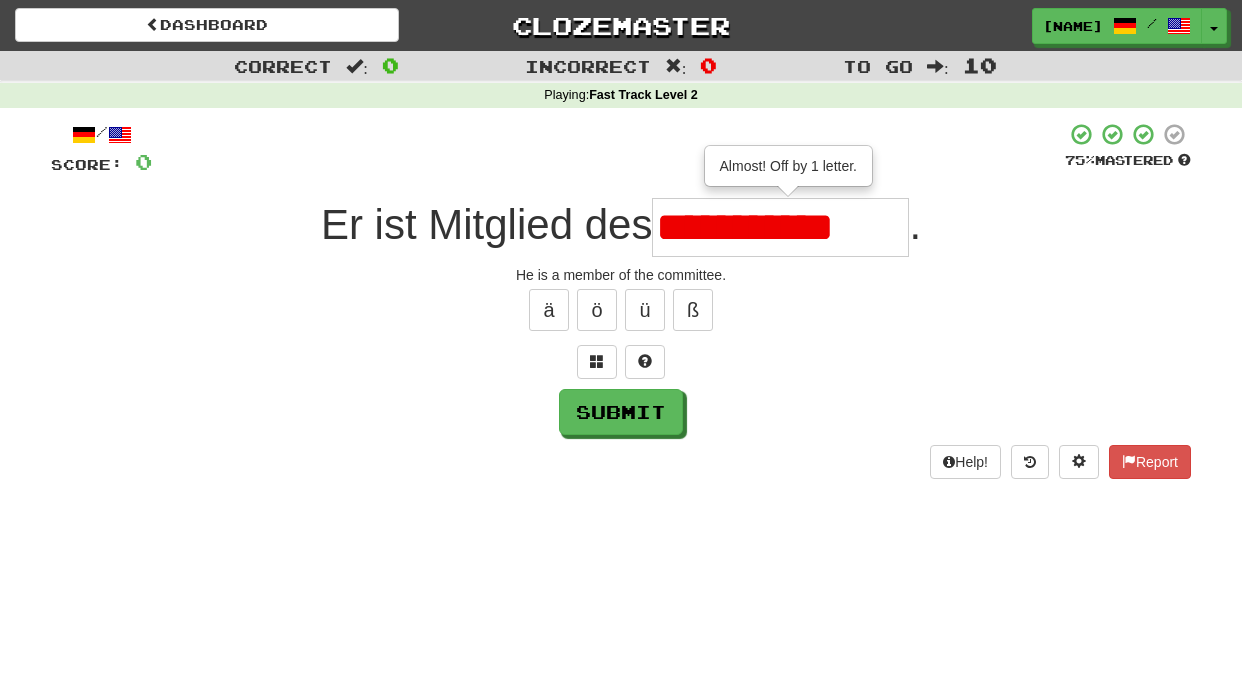 scroll, scrollTop: 0, scrollLeft: 0, axis: both 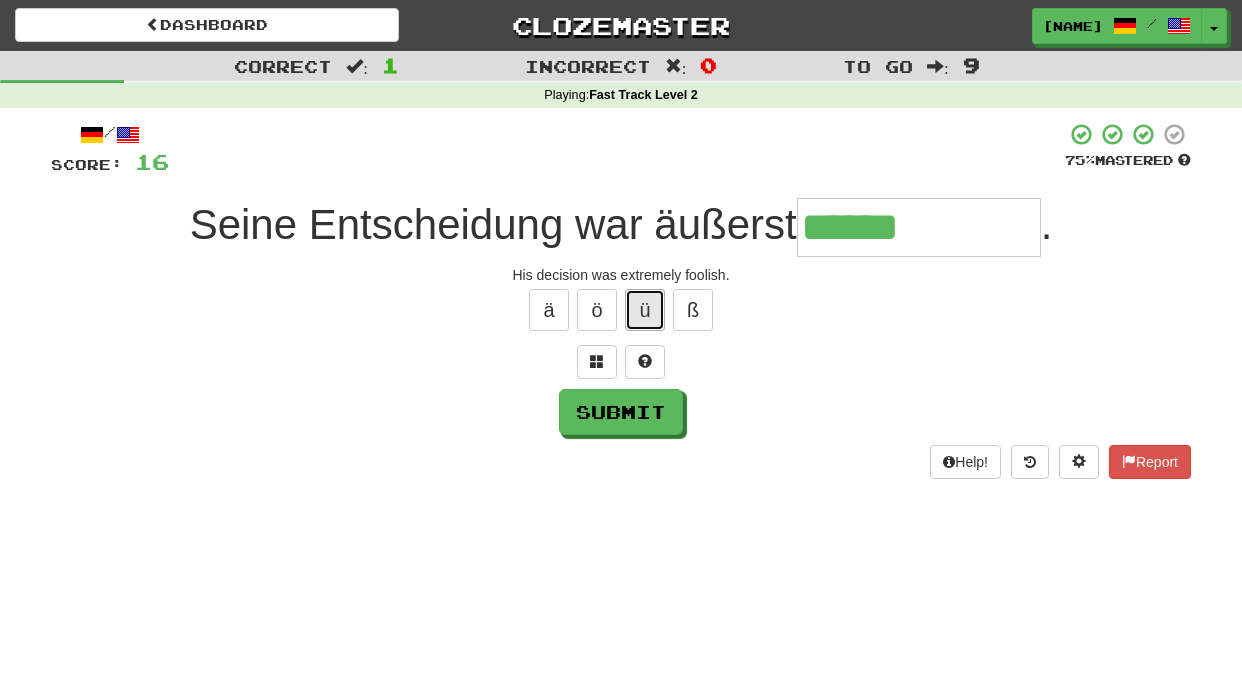 click on "ü" at bounding box center [645, 310] 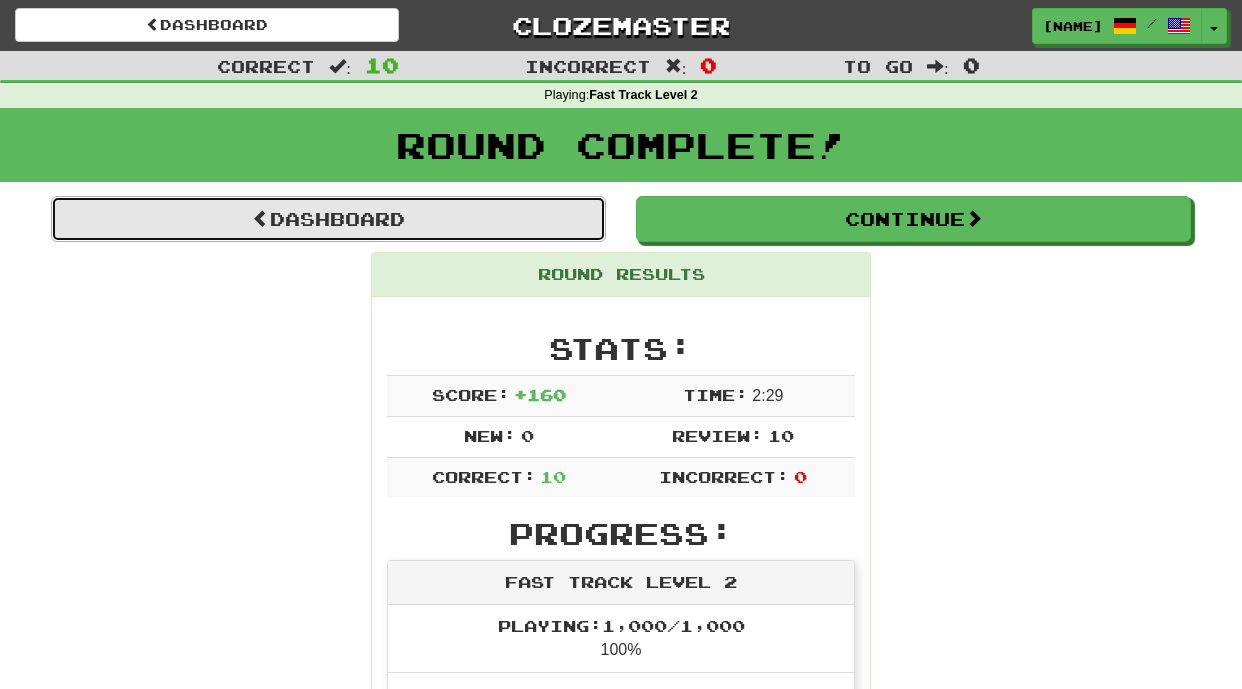 click on "Dashboard" at bounding box center (328, 219) 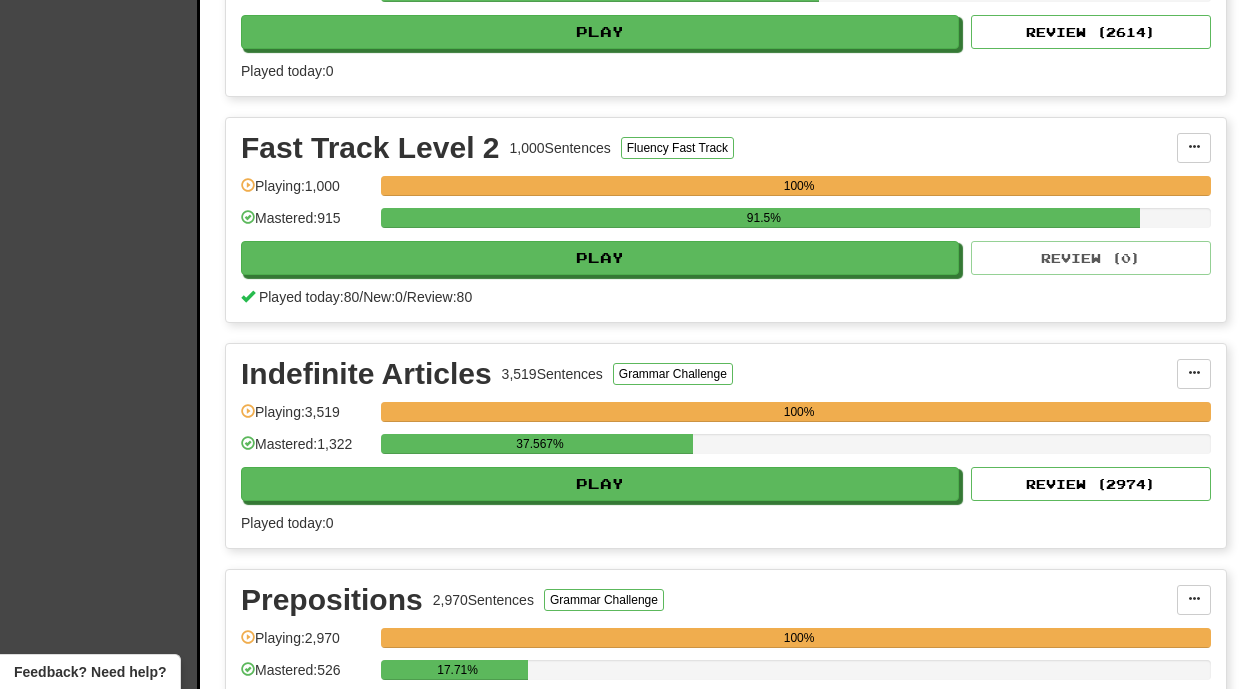 scroll, scrollTop: 717, scrollLeft: 0, axis: vertical 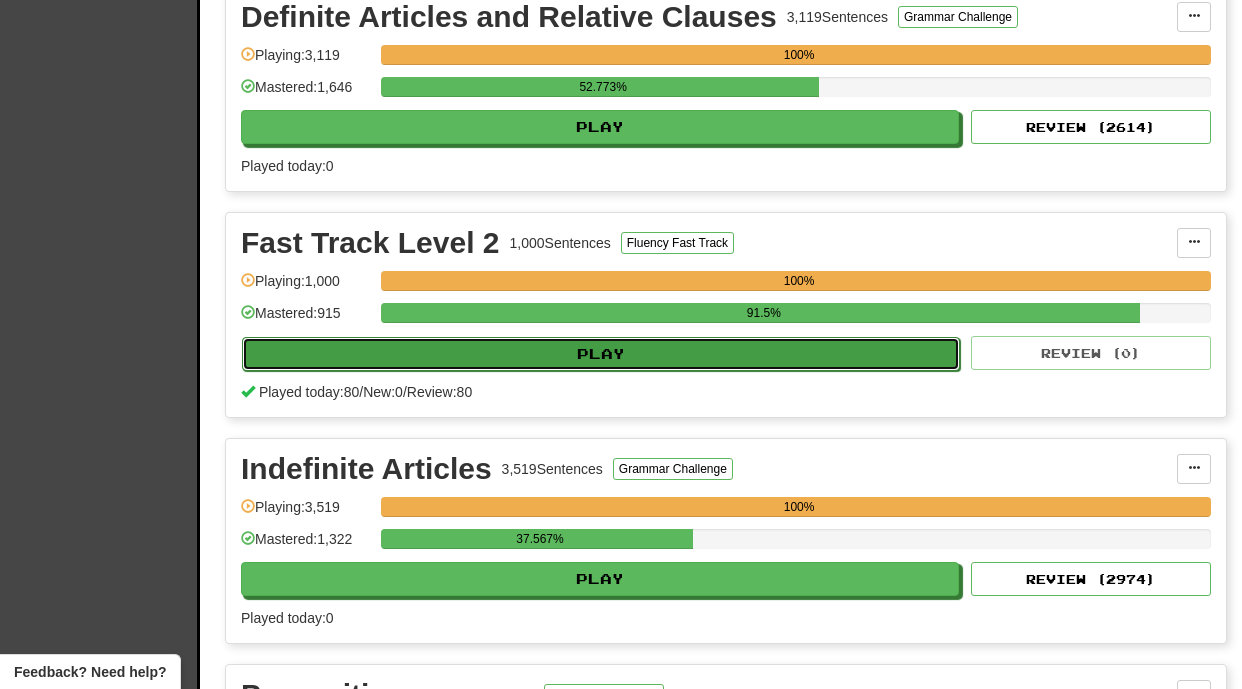 click on "Play" at bounding box center (601, 354) 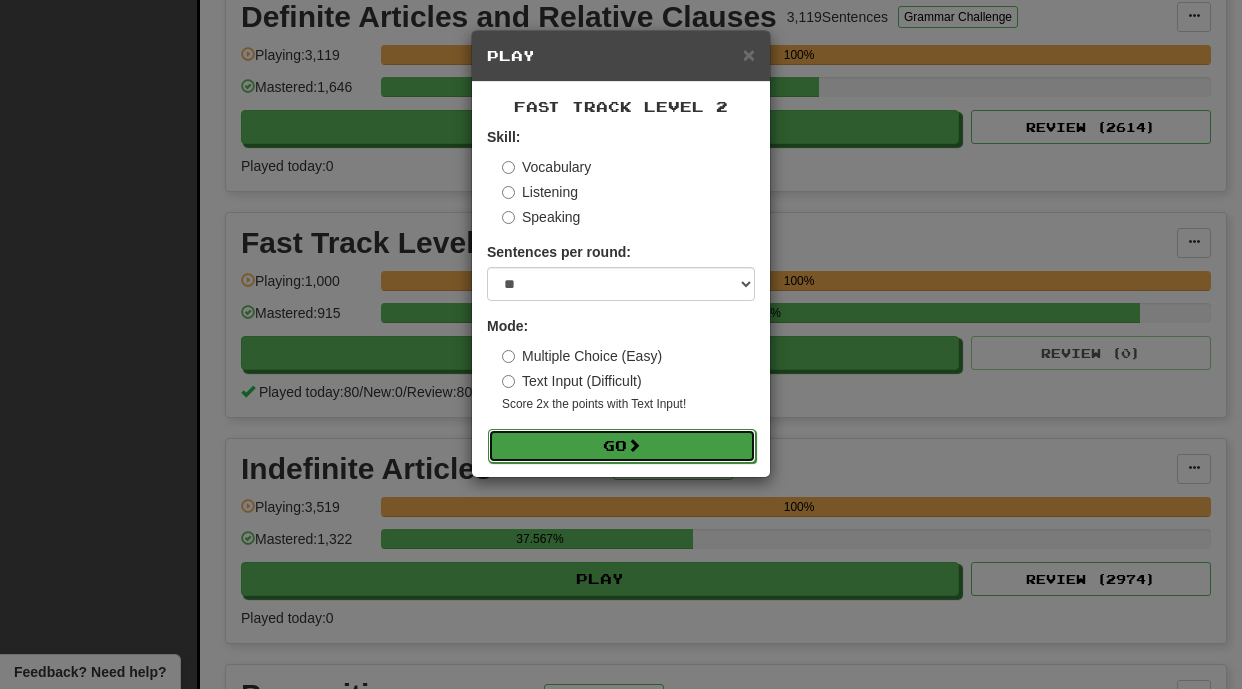 click on "Go" at bounding box center (622, 446) 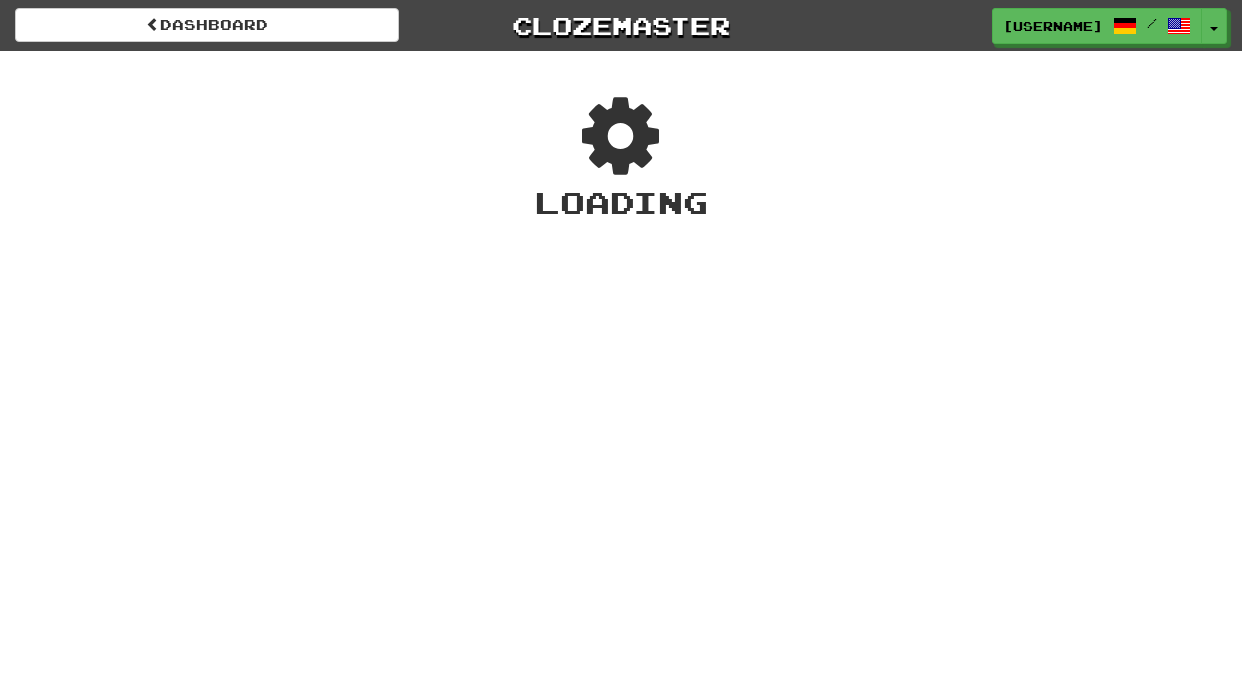 scroll, scrollTop: 0, scrollLeft: 0, axis: both 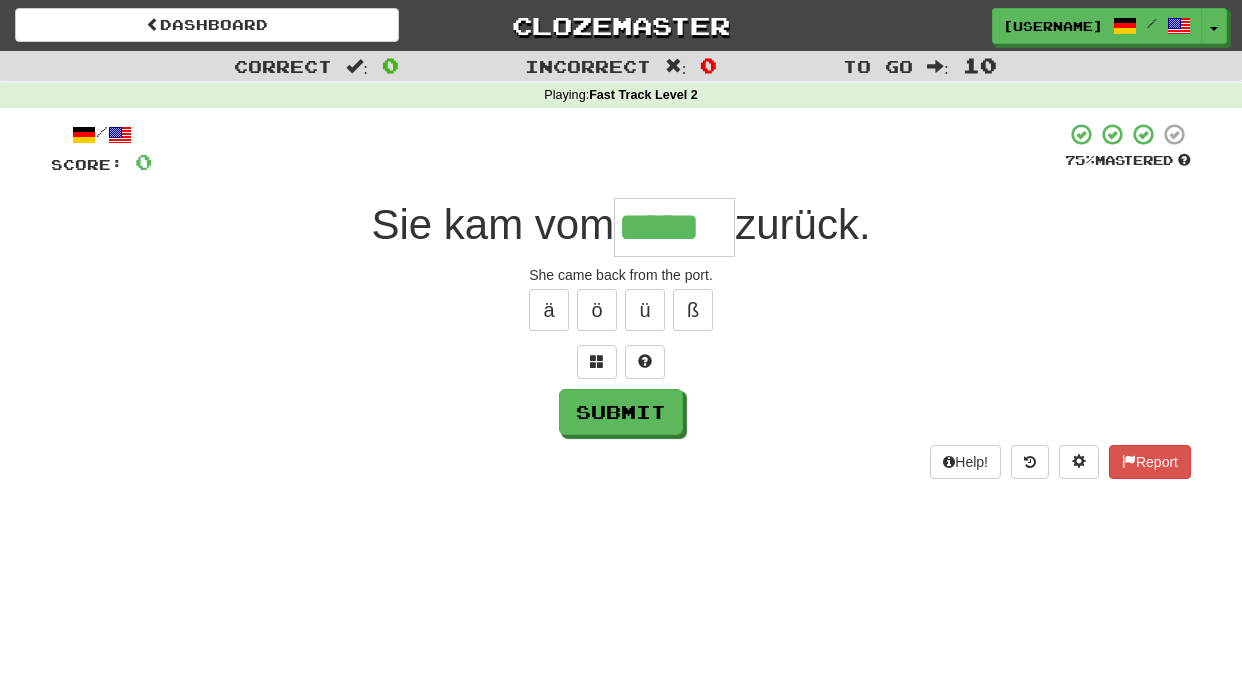 type on "*****" 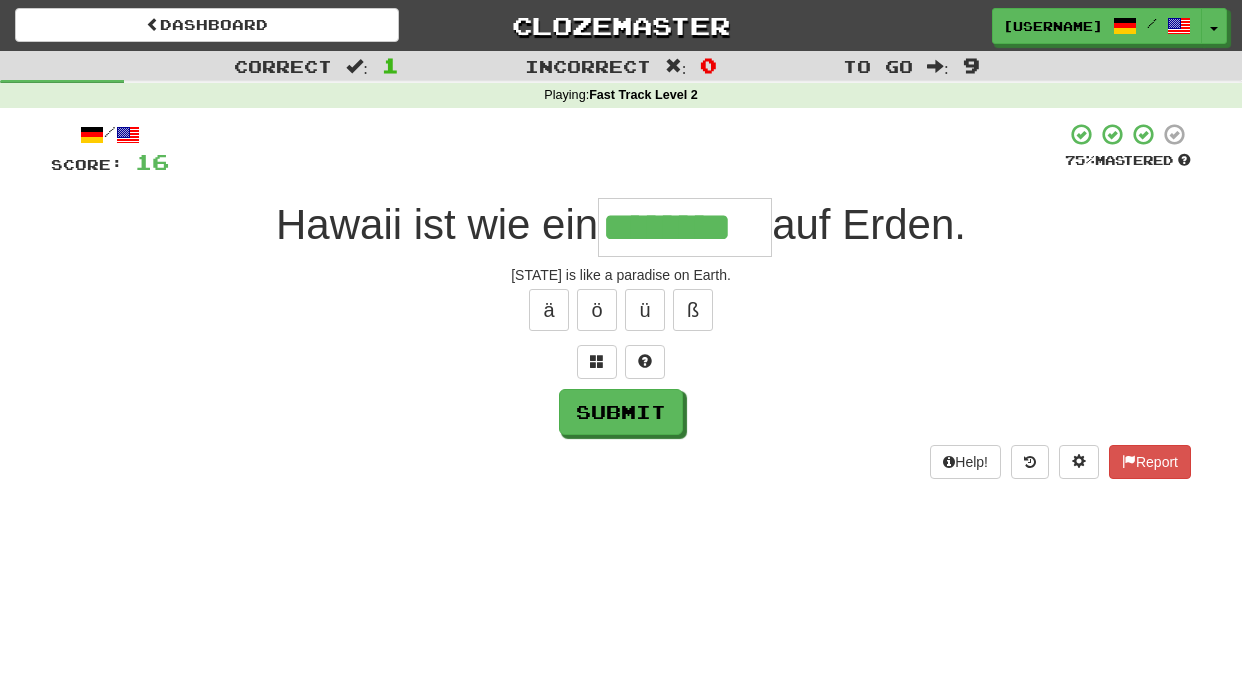 type on "********" 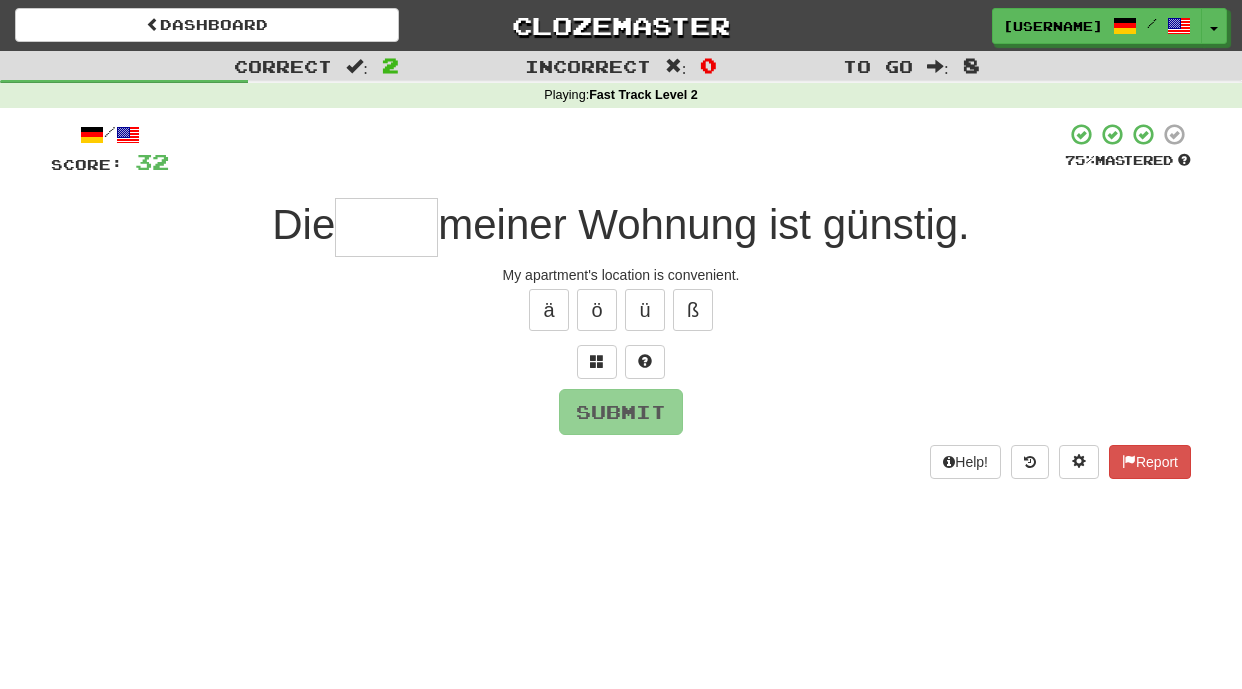type on "*" 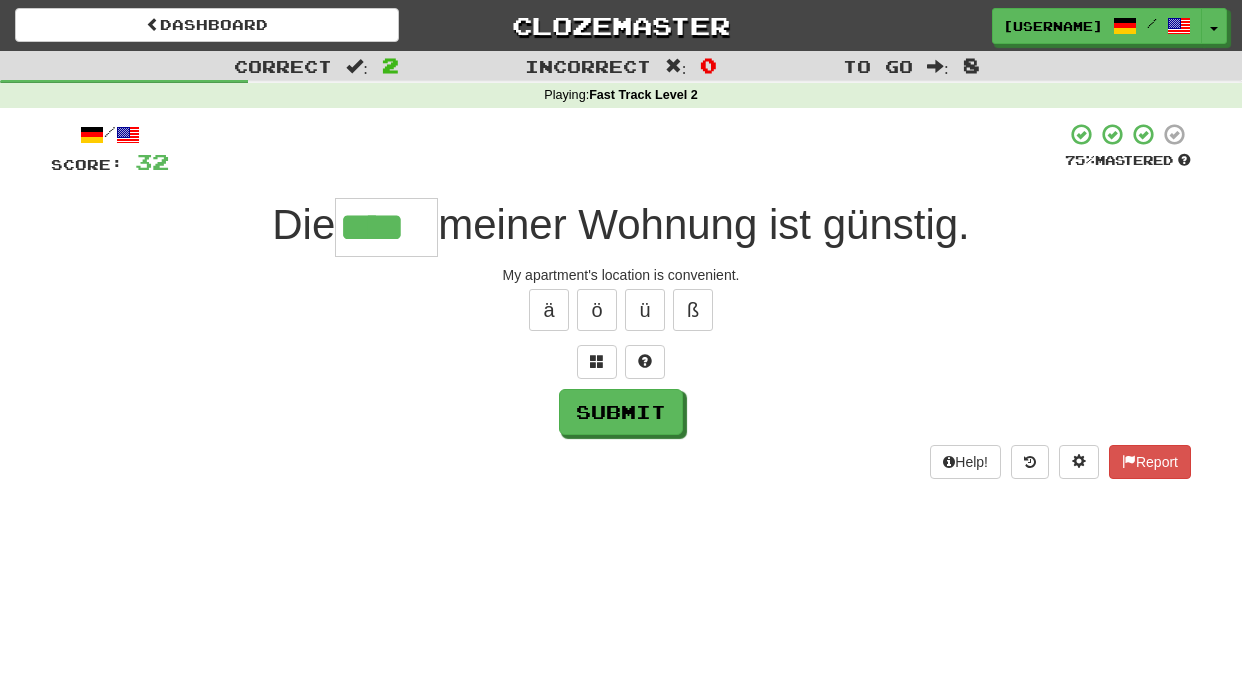 type on "****" 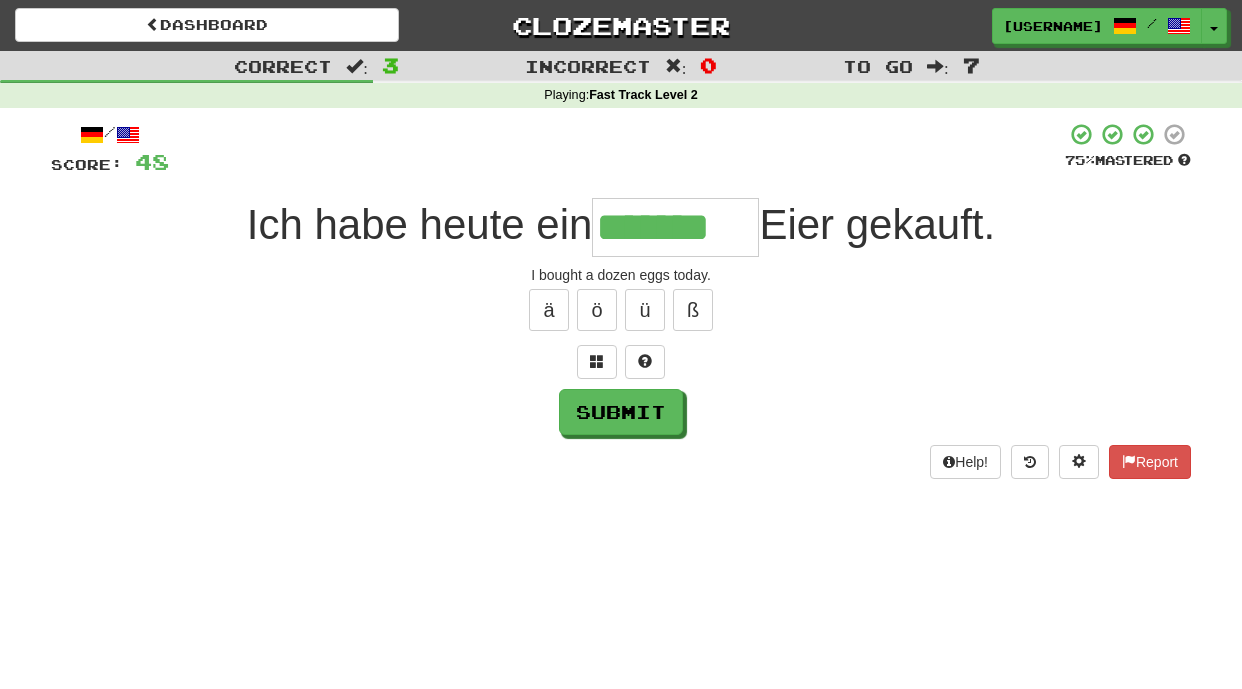 type on "*******" 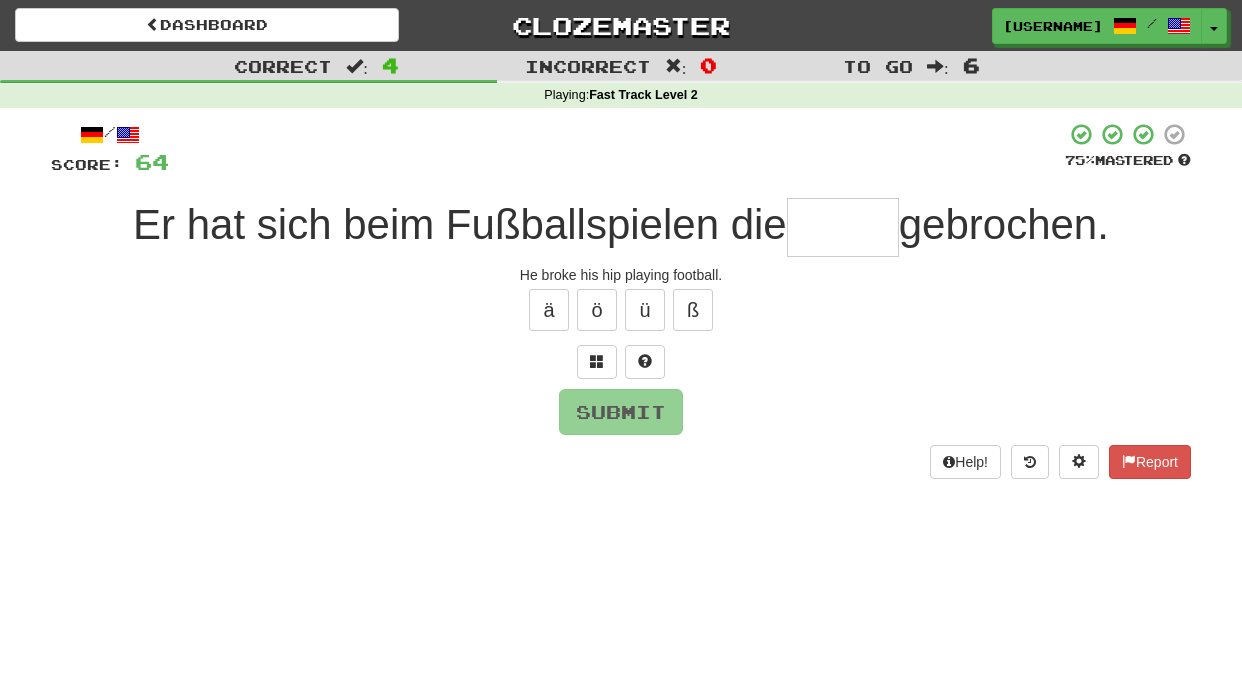 type on "*" 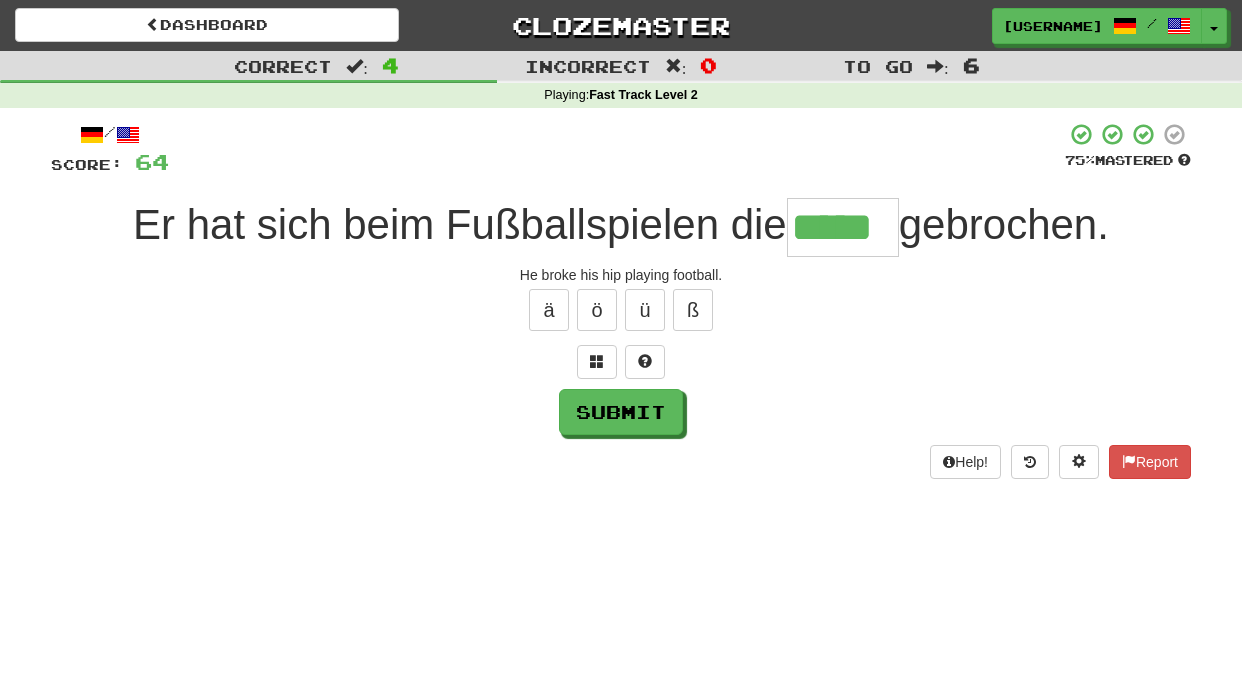 type on "*****" 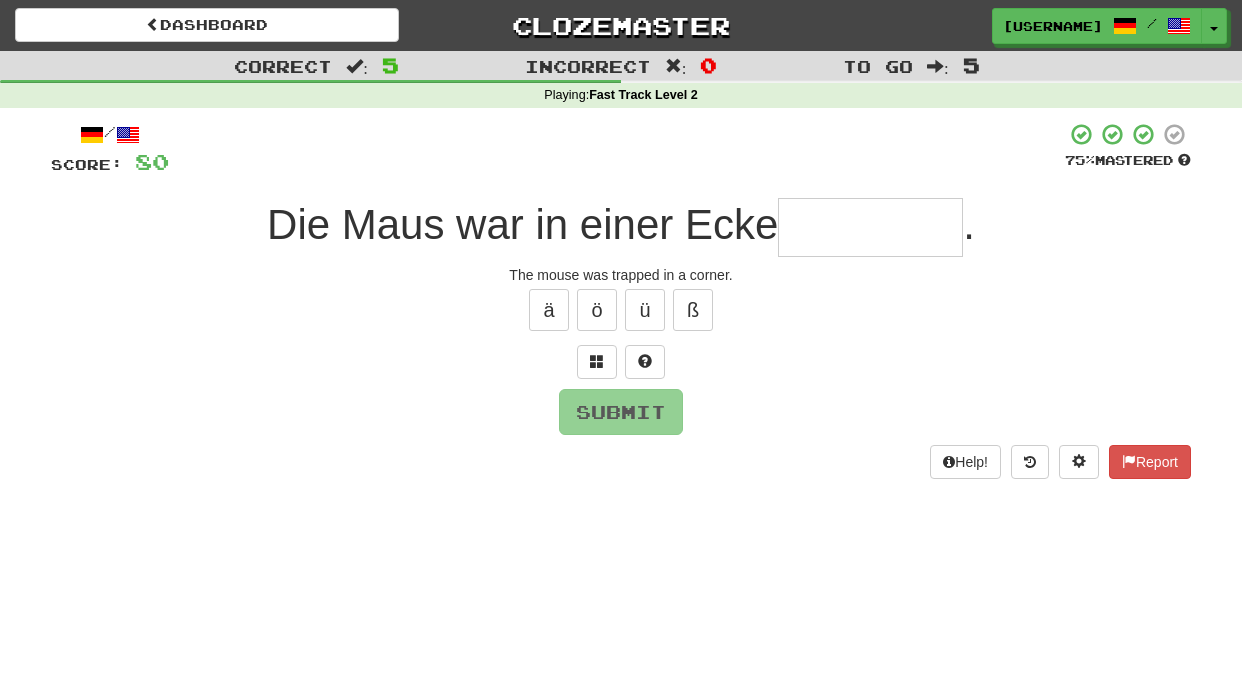 type on "*" 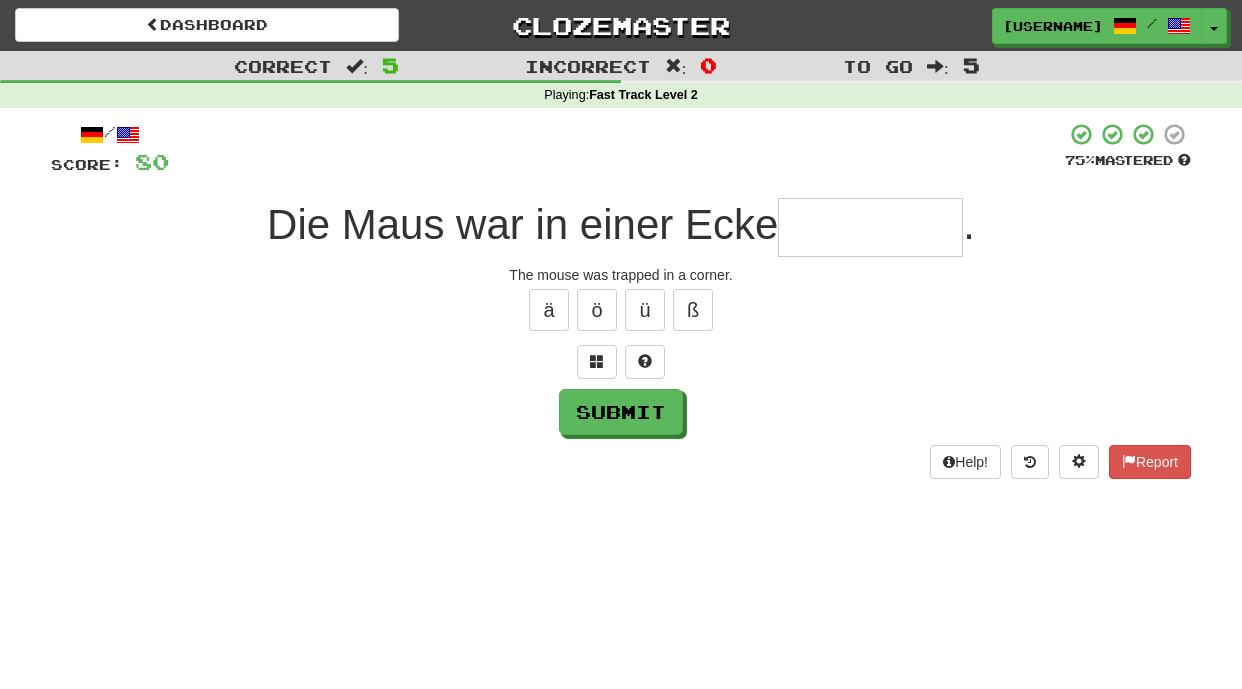 type on "*" 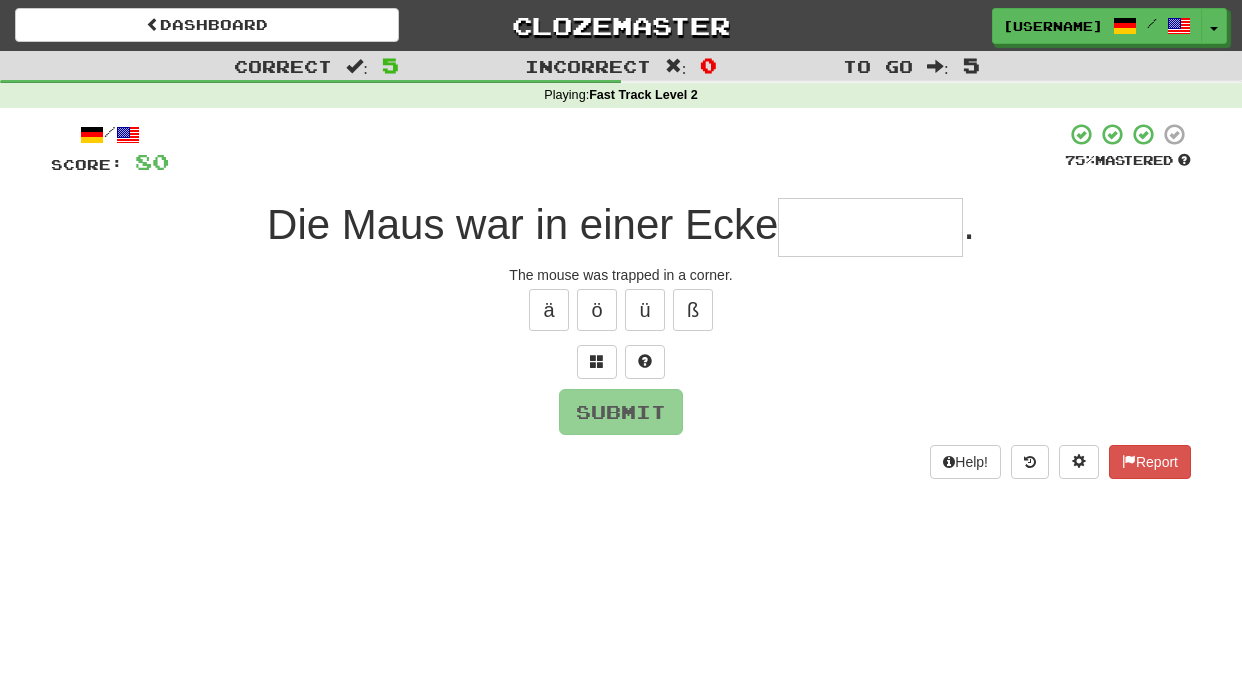 type on "*" 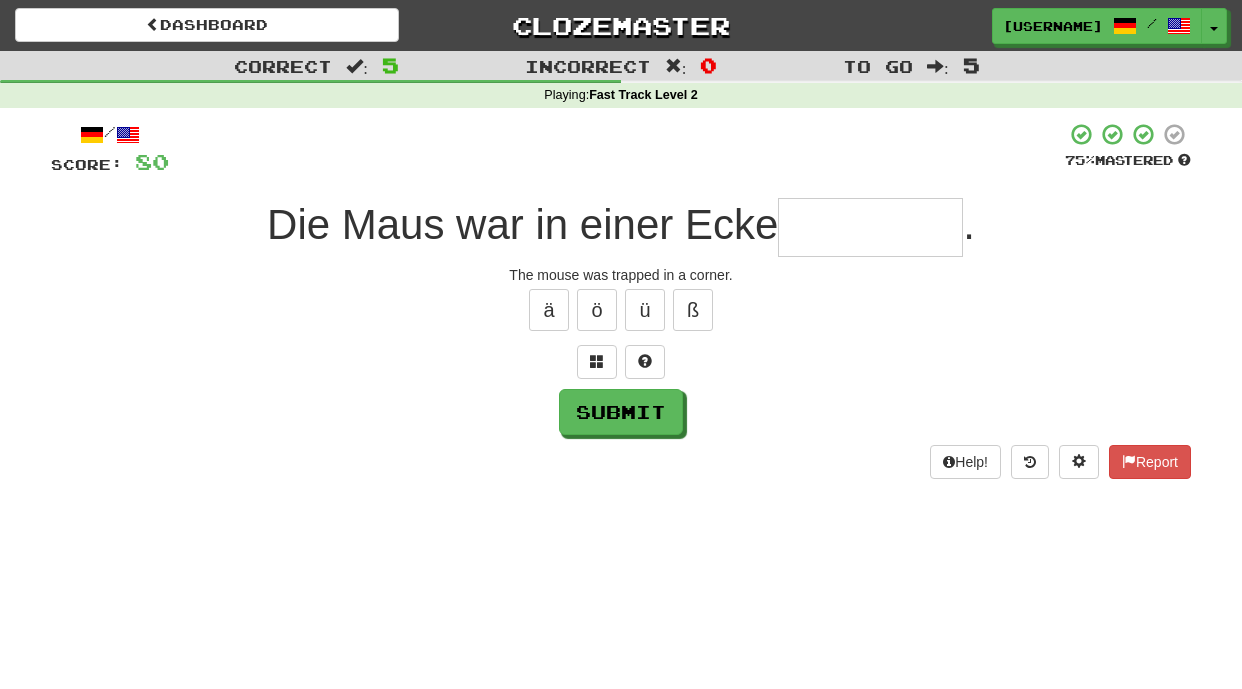 type on "*" 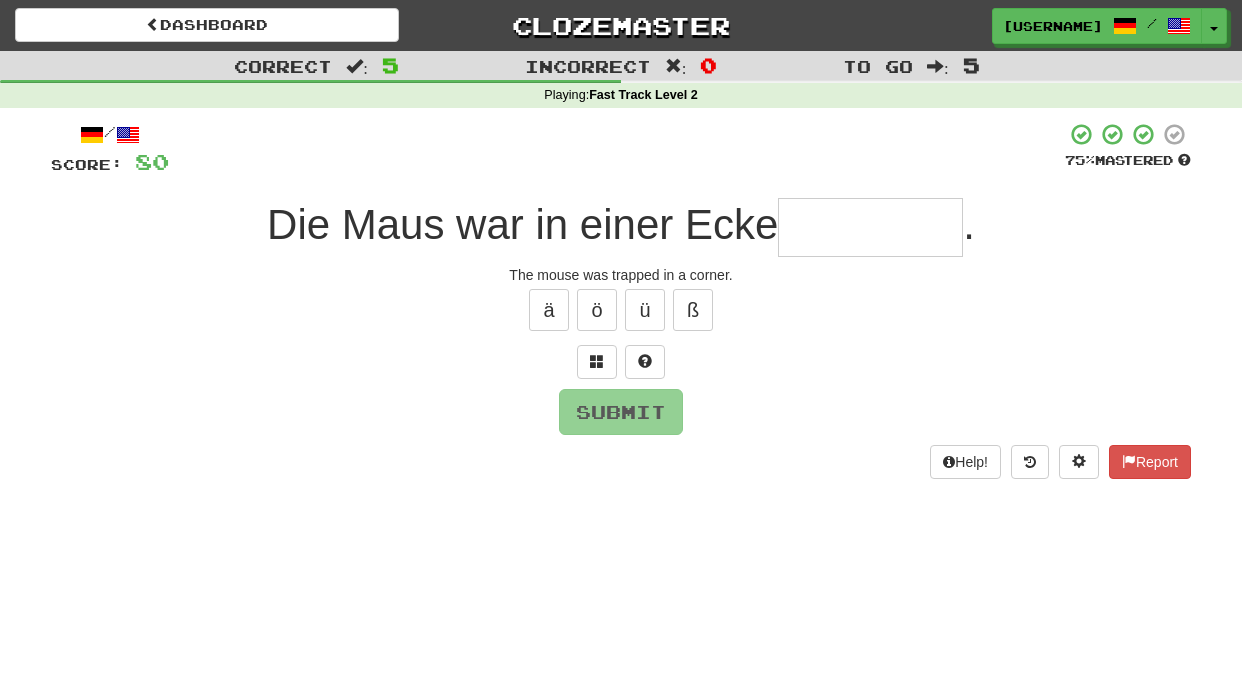 type on "*" 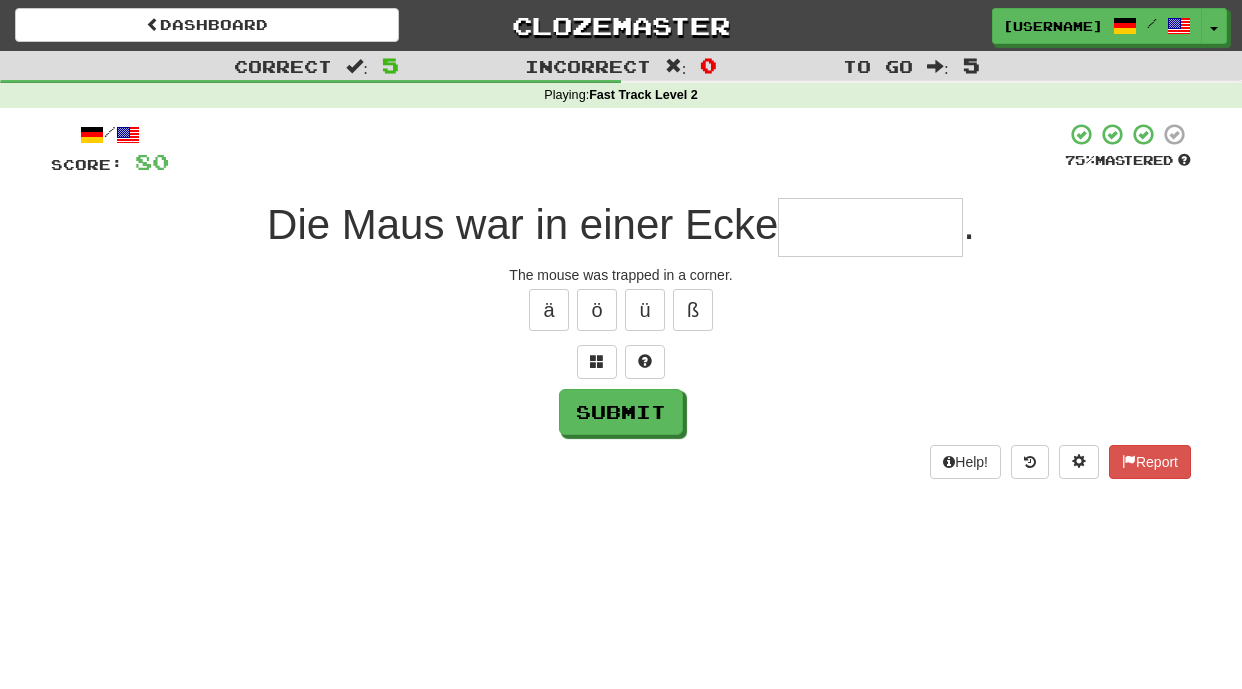 type on "*" 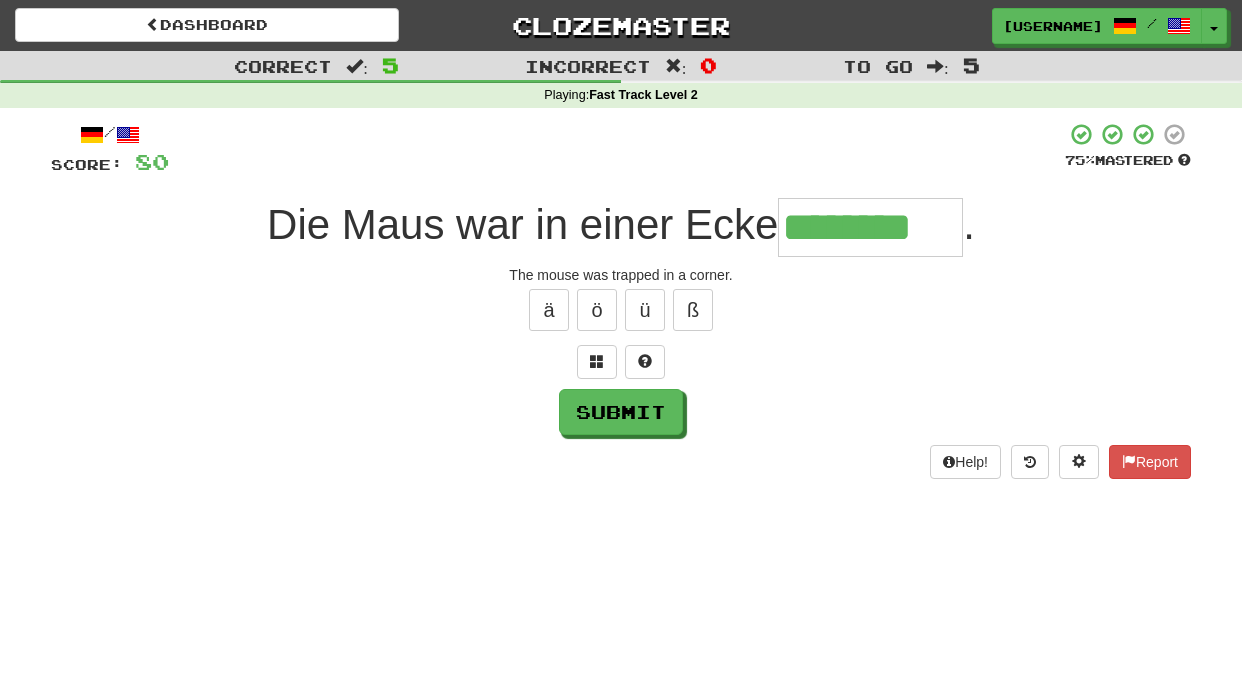 type on "********" 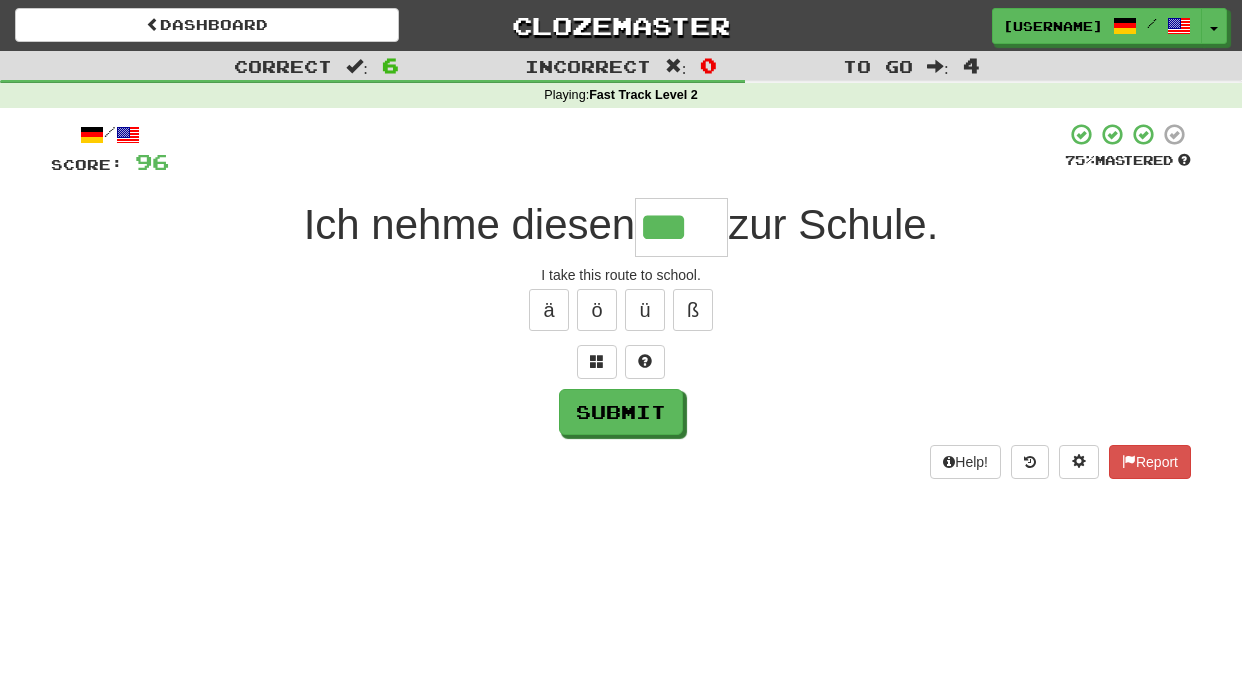 type on "***" 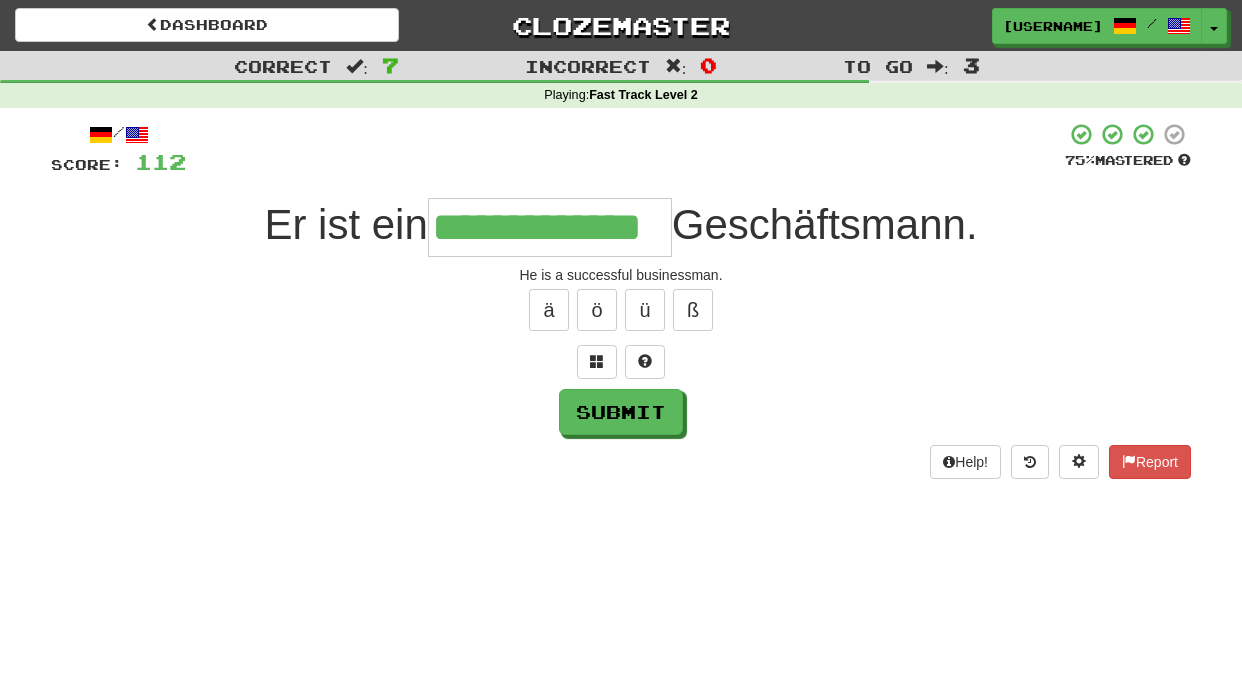 type on "**********" 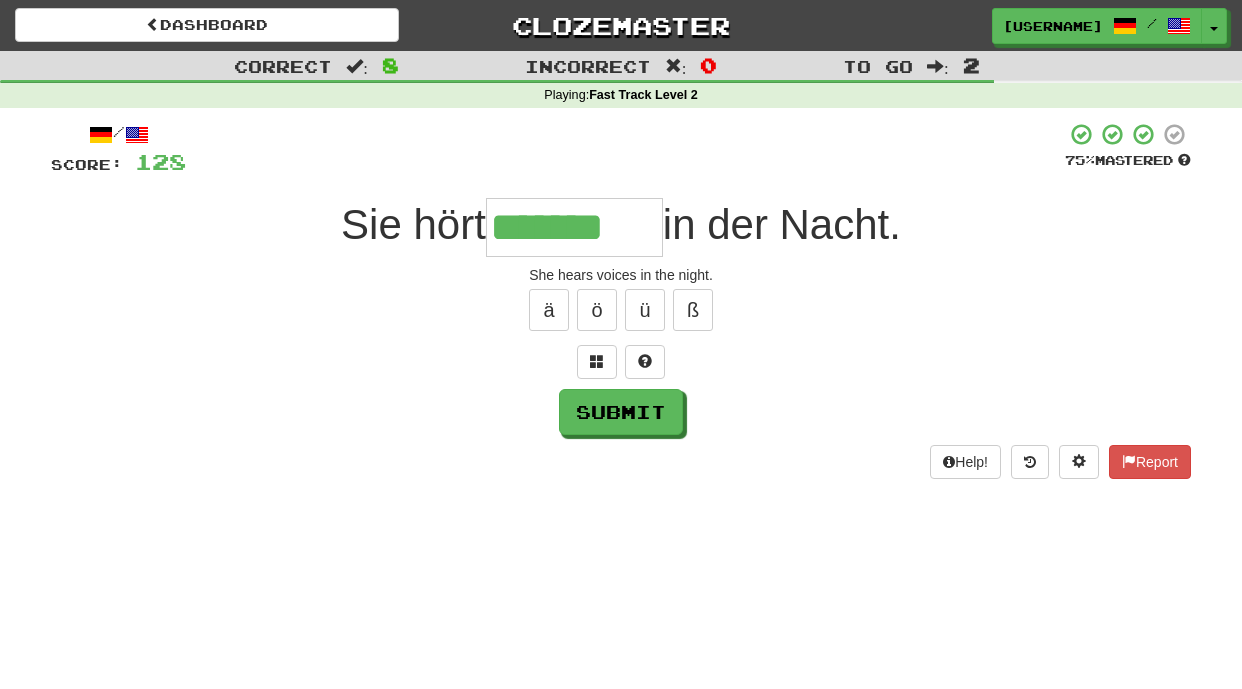 type on "*******" 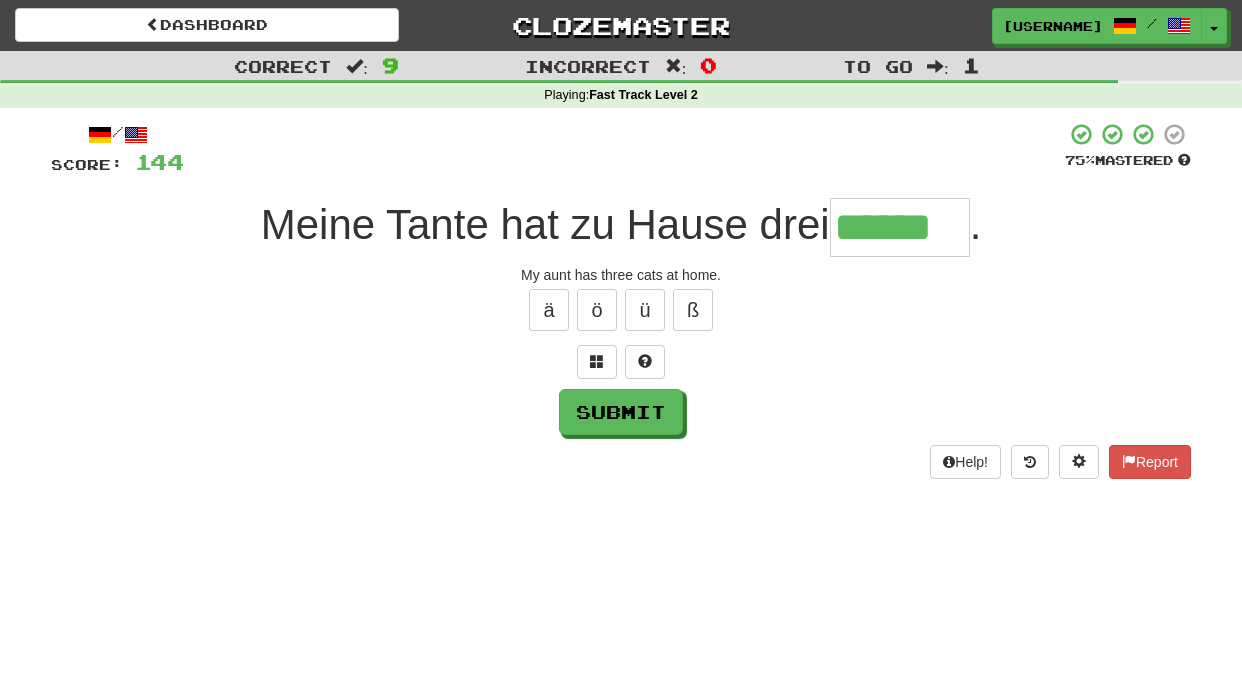 type on "******" 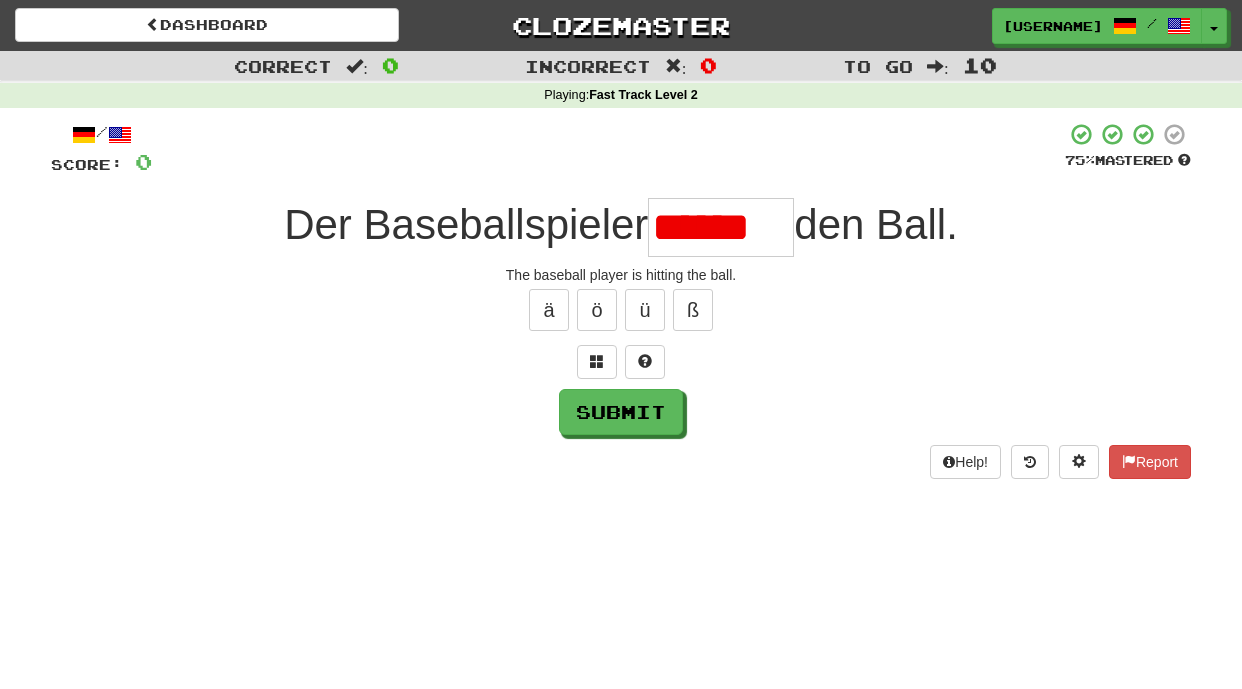 scroll, scrollTop: 0, scrollLeft: 0, axis: both 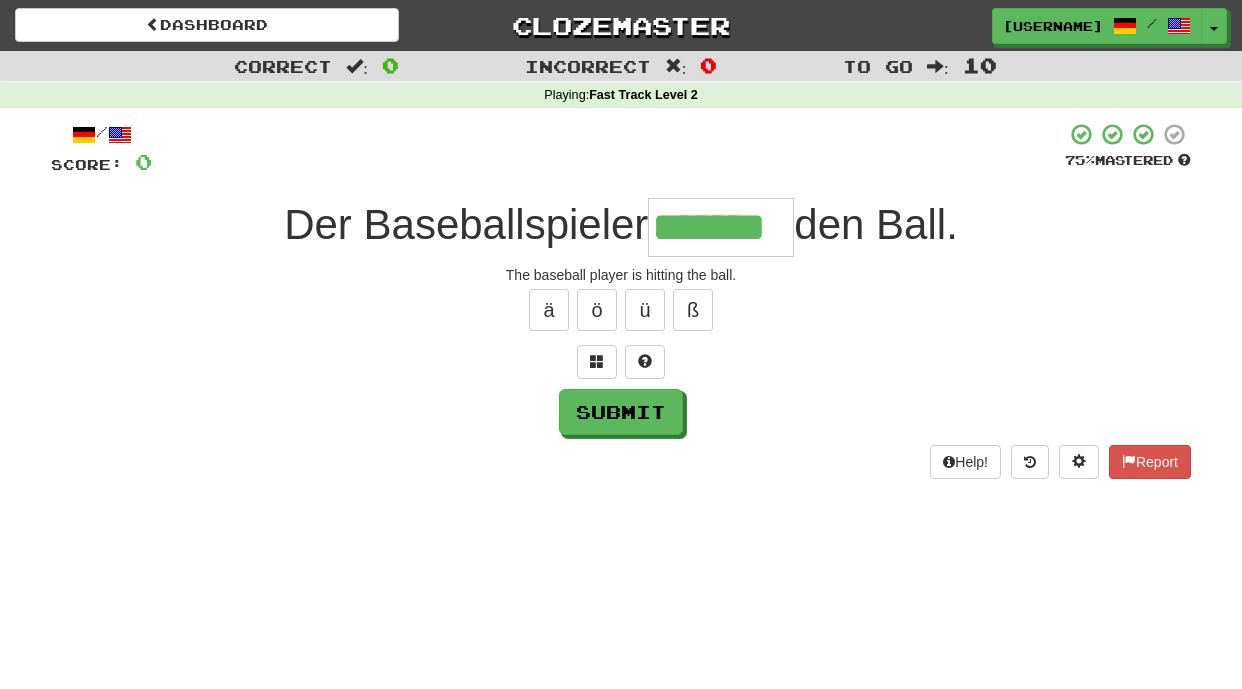 type on "*******" 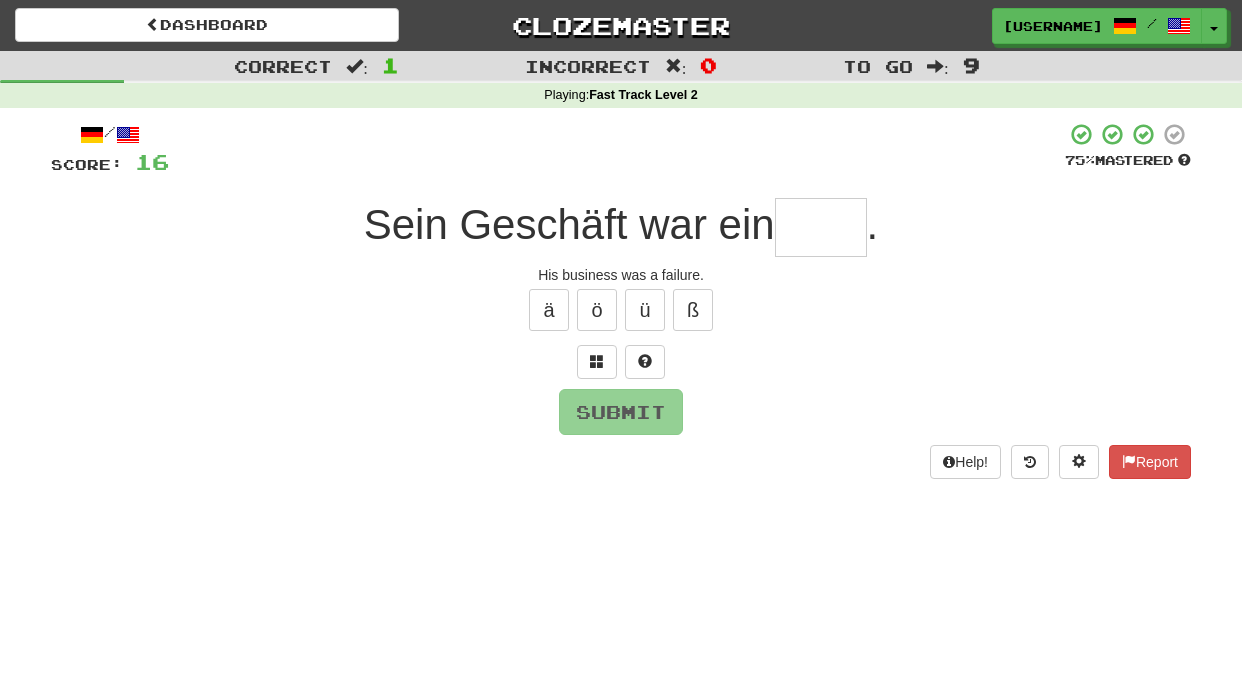 type on "*" 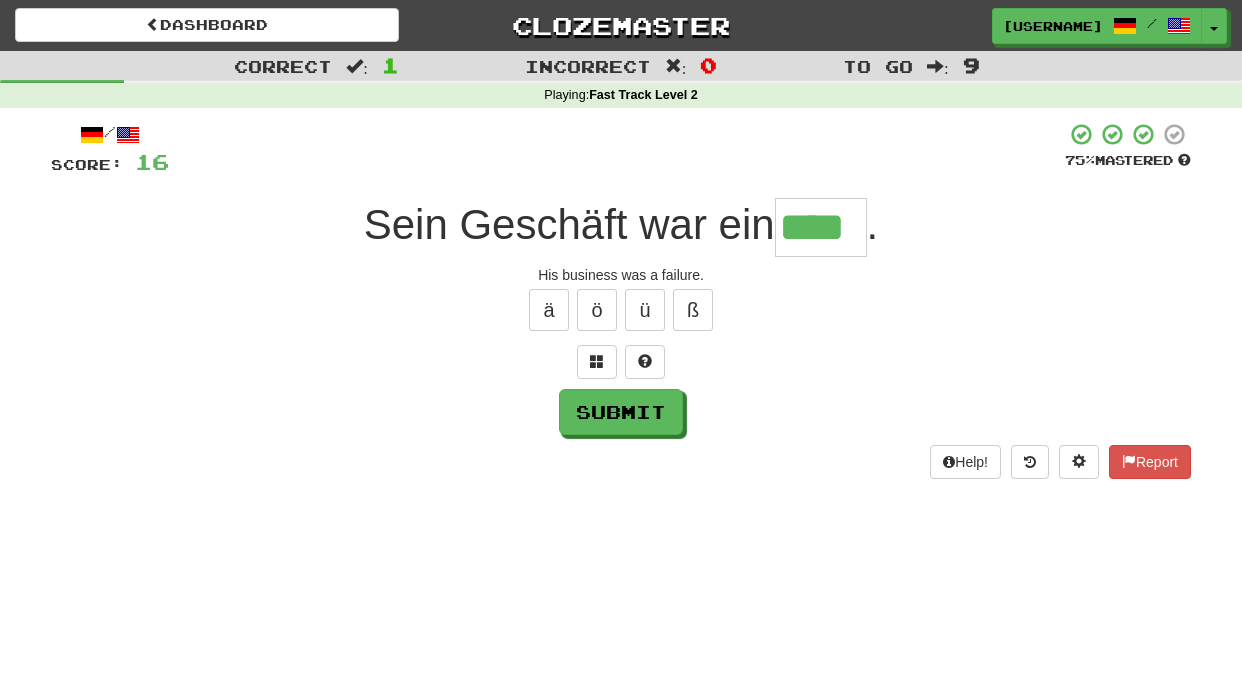type on "****" 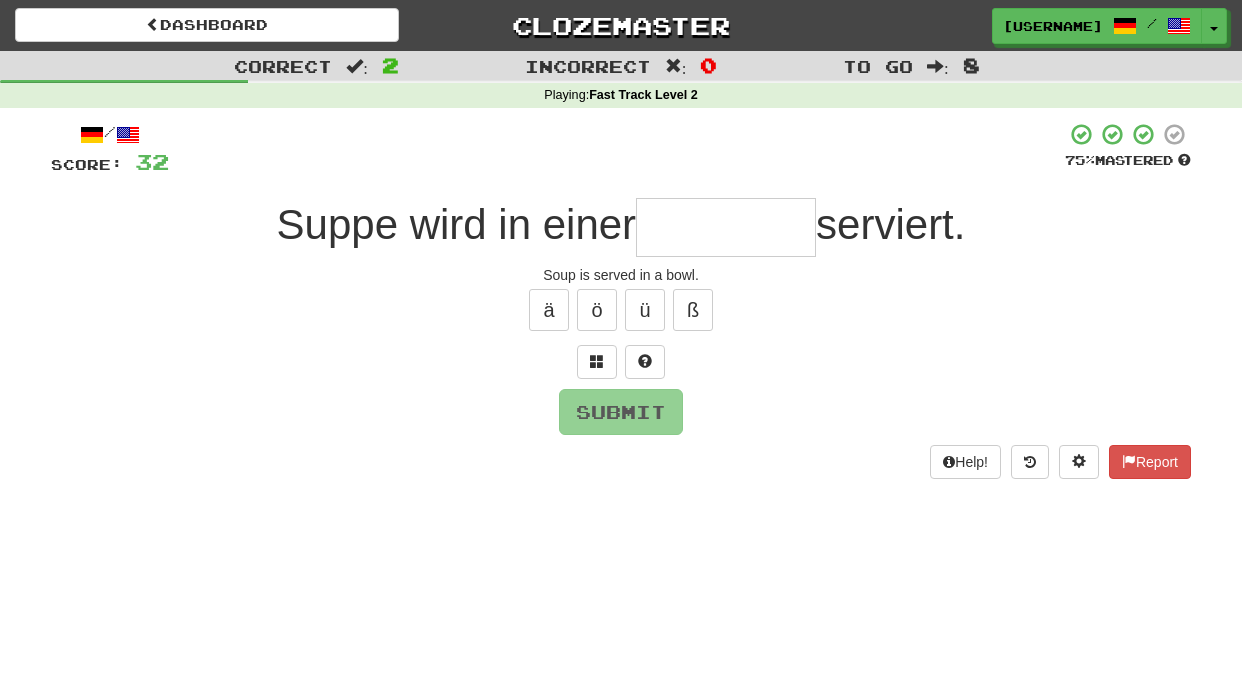 type on "*" 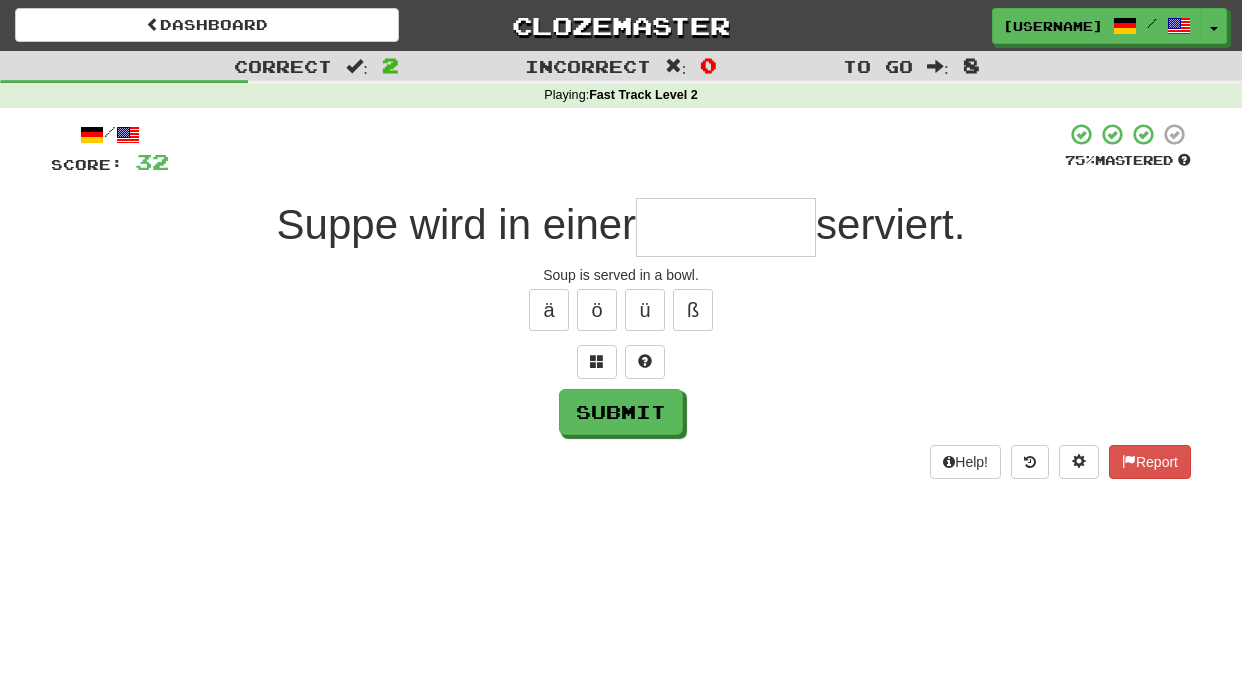 type on "*" 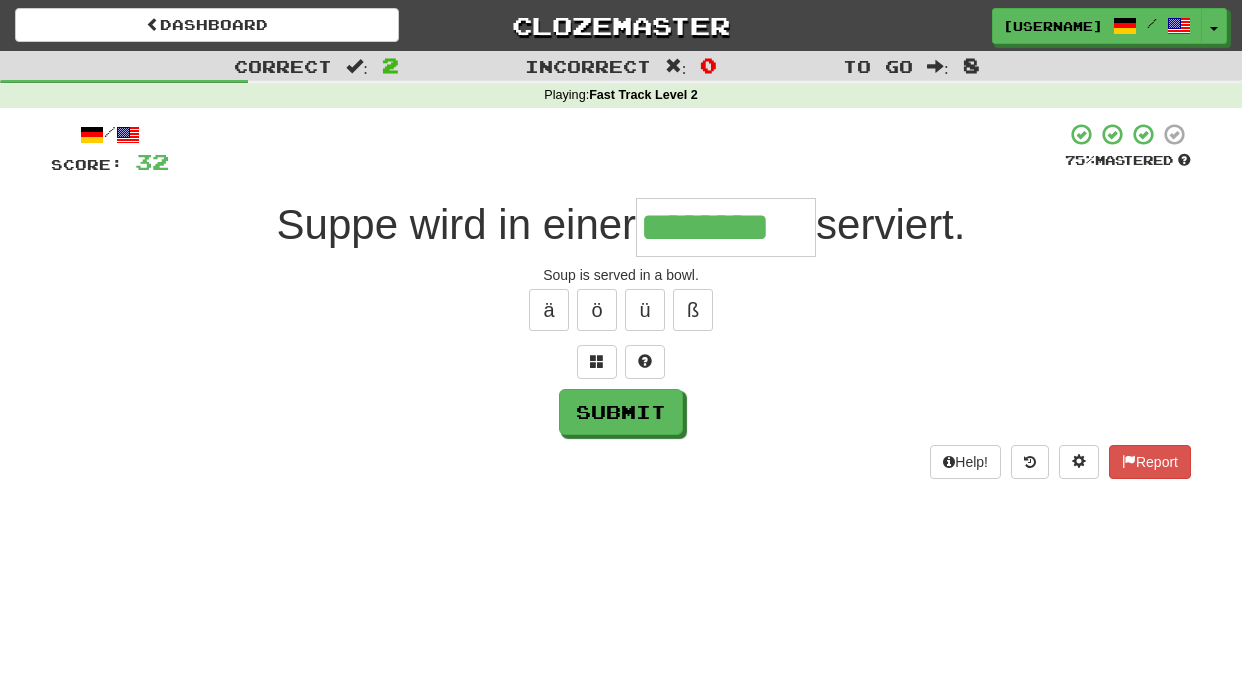 type on "********" 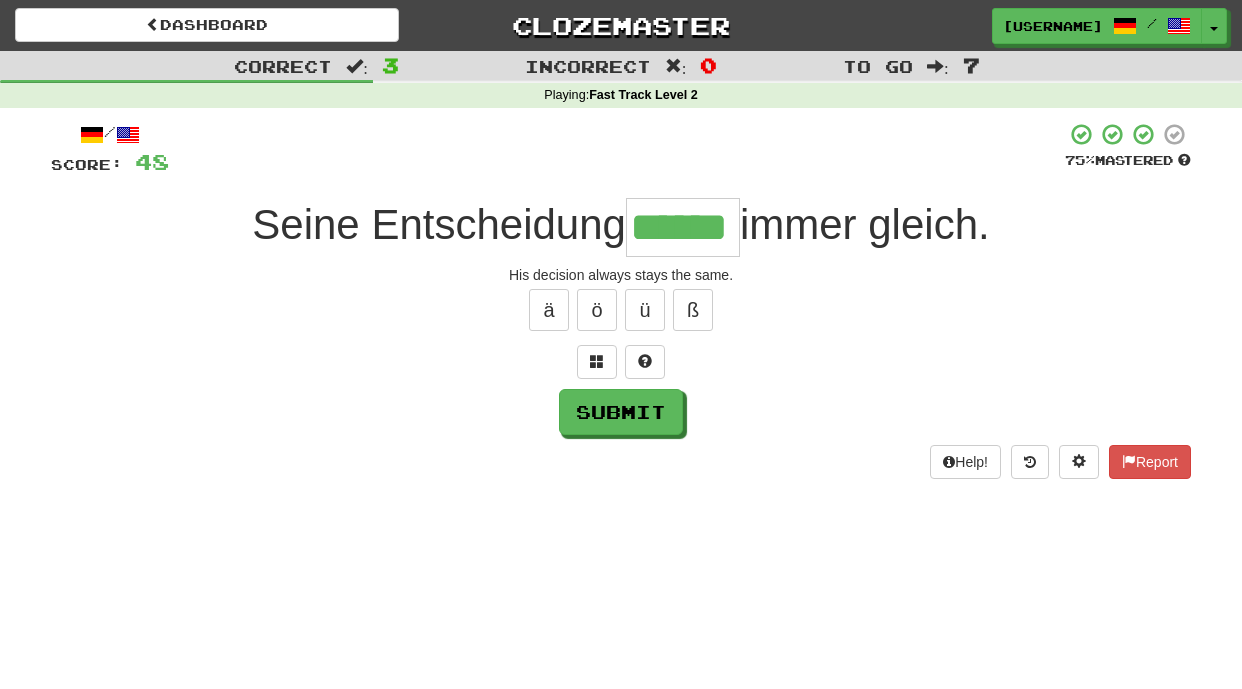 type on "******" 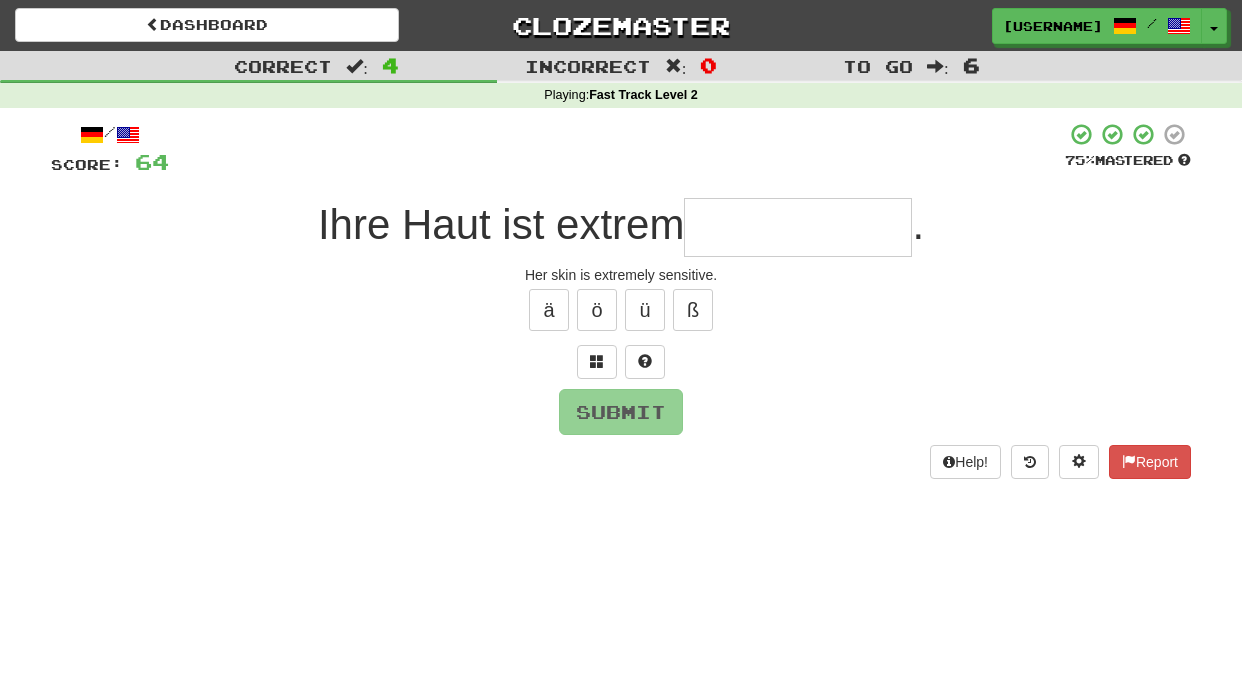 type on "*" 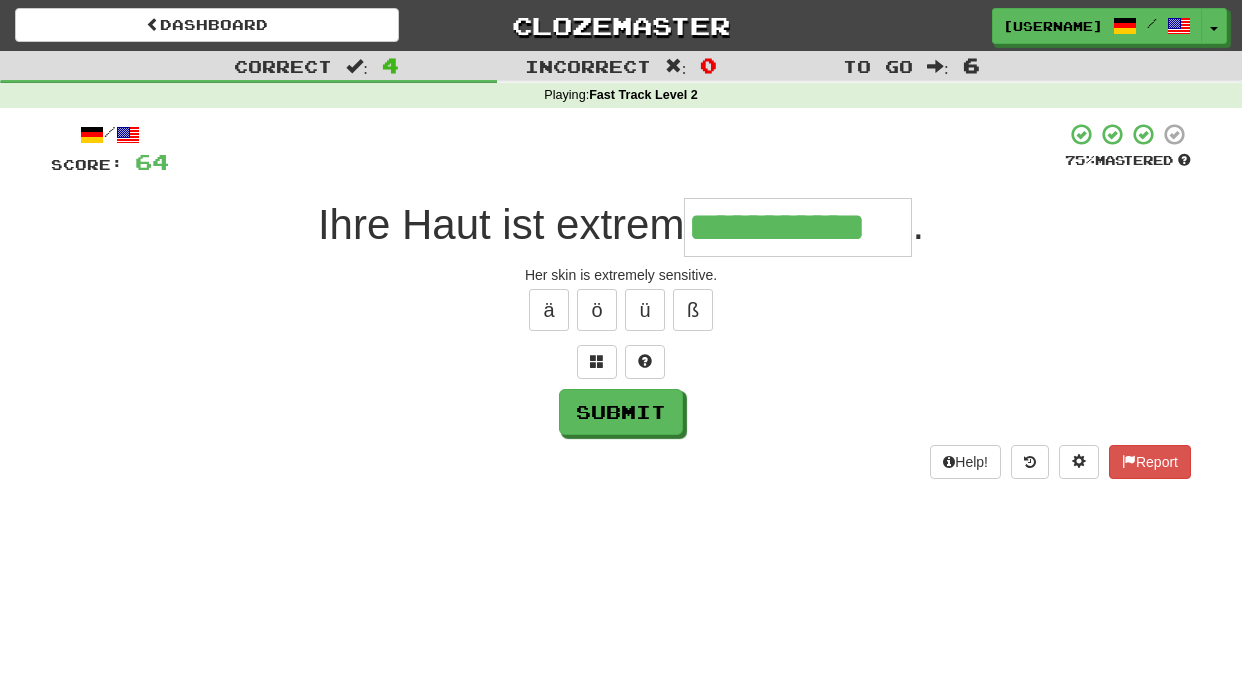 type on "**********" 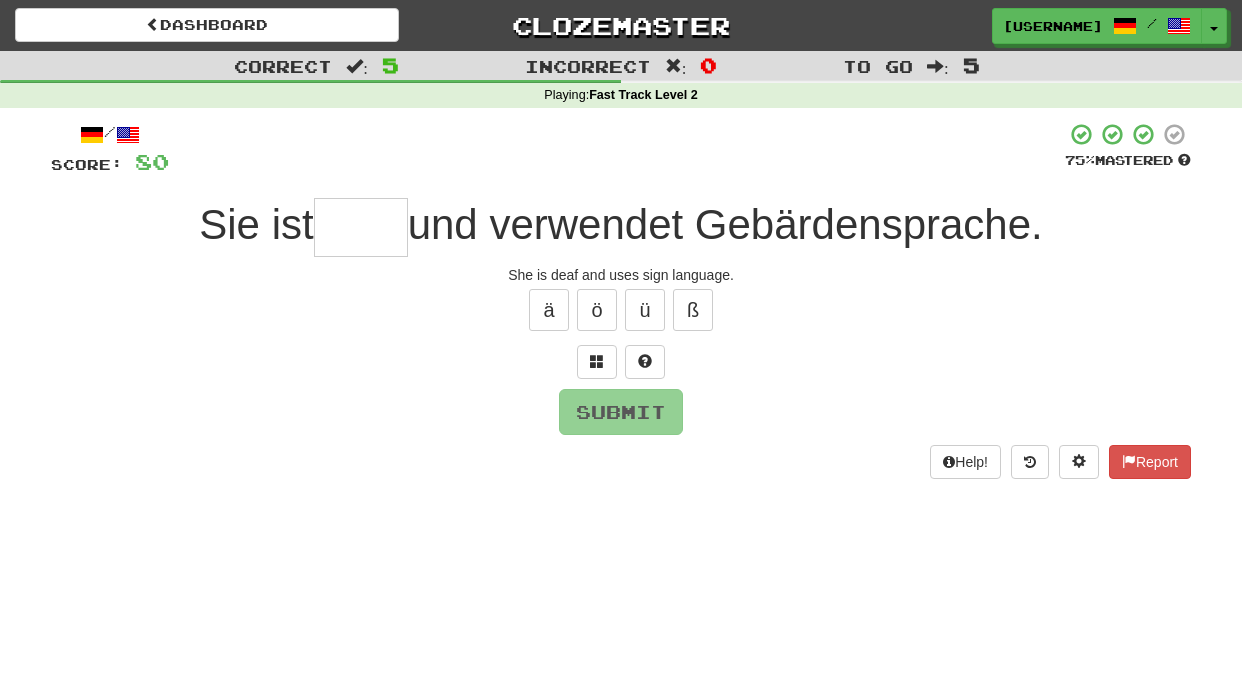 type on "*" 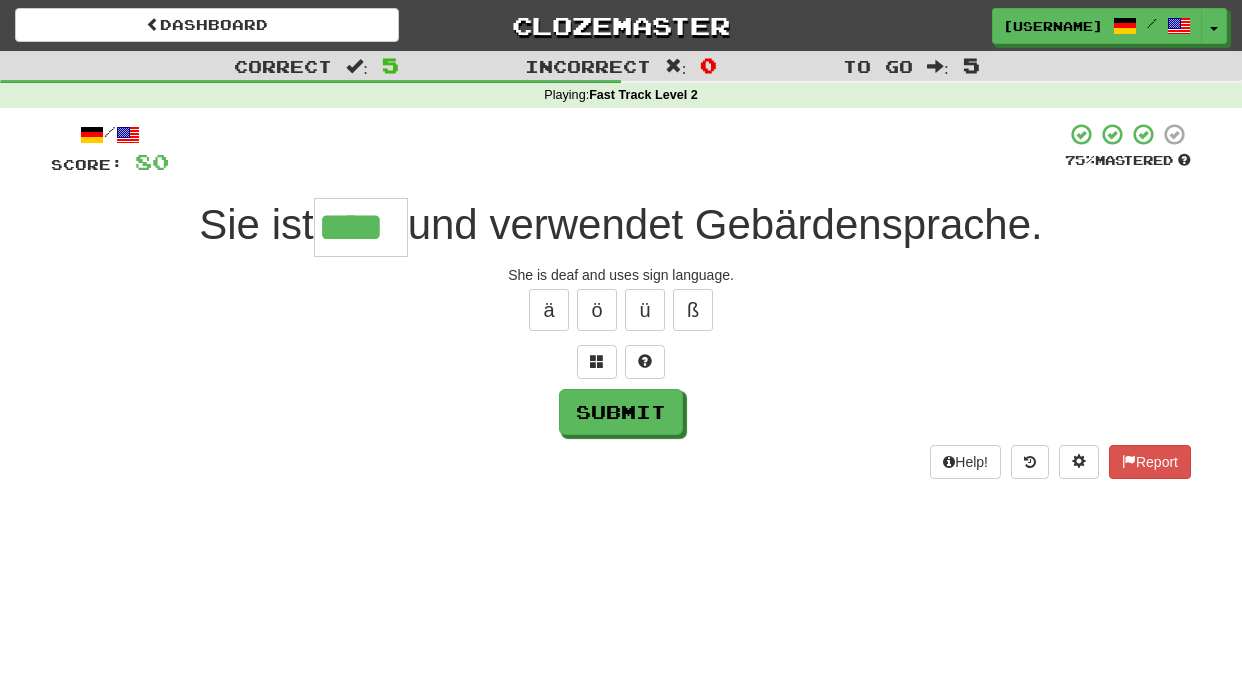 type on "****" 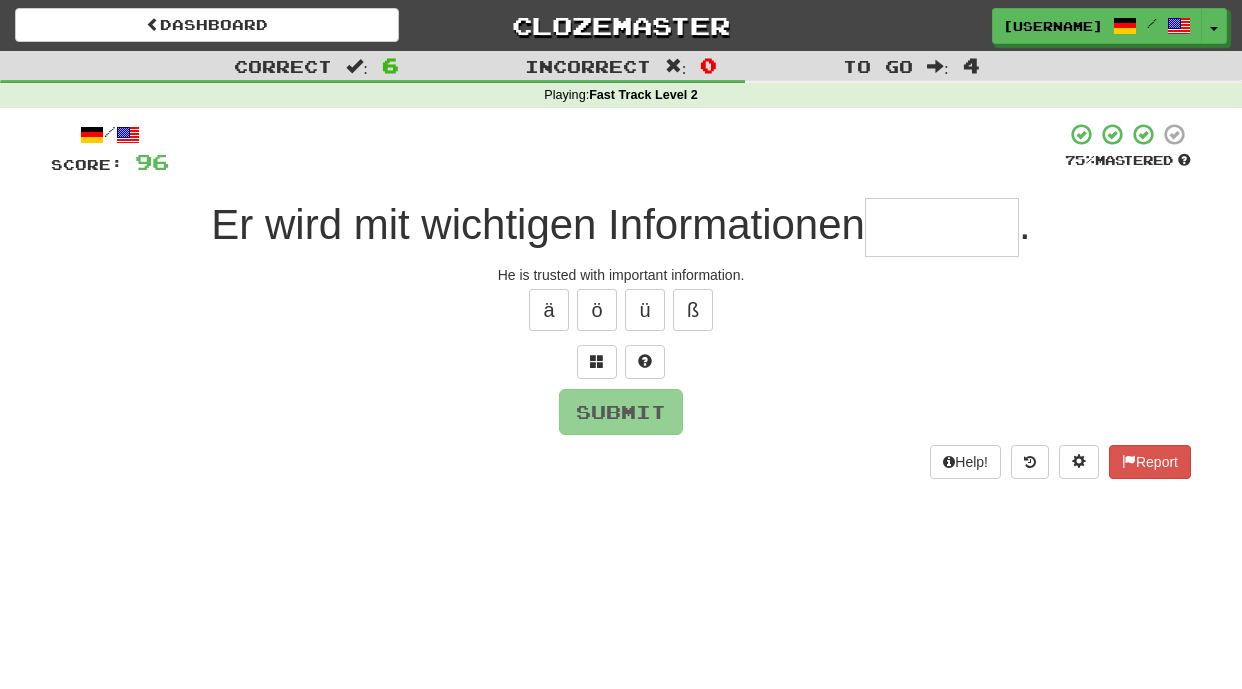 type on "*" 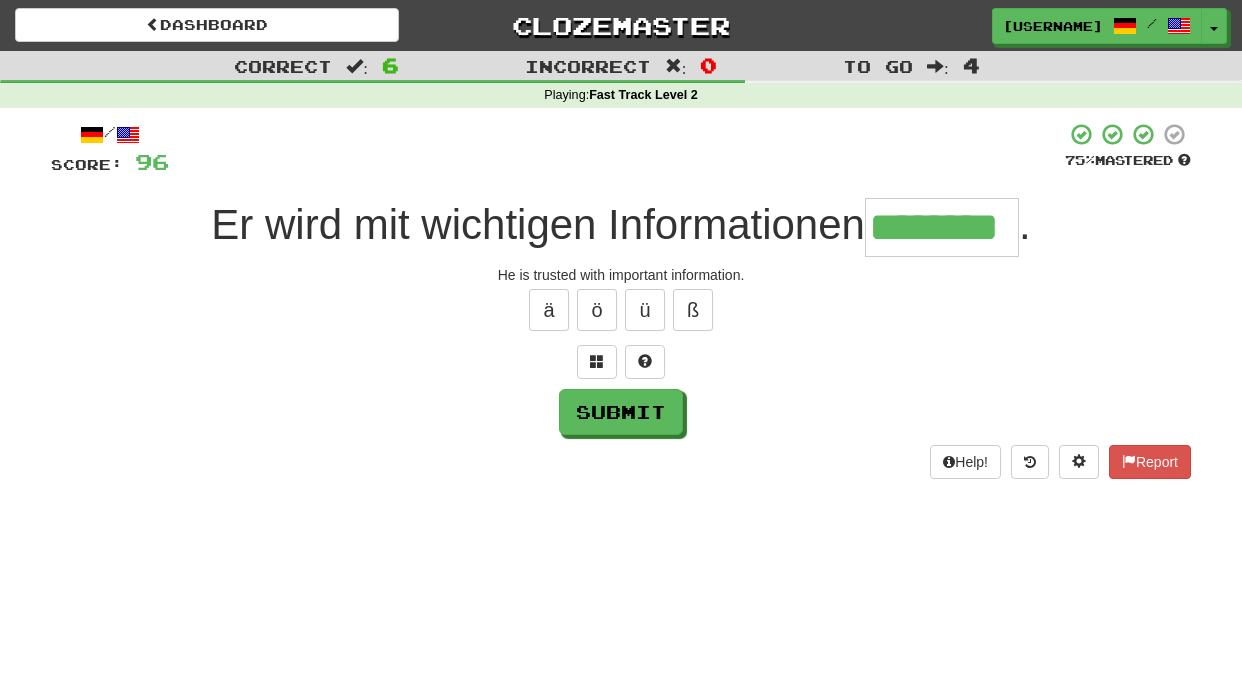 type on "********" 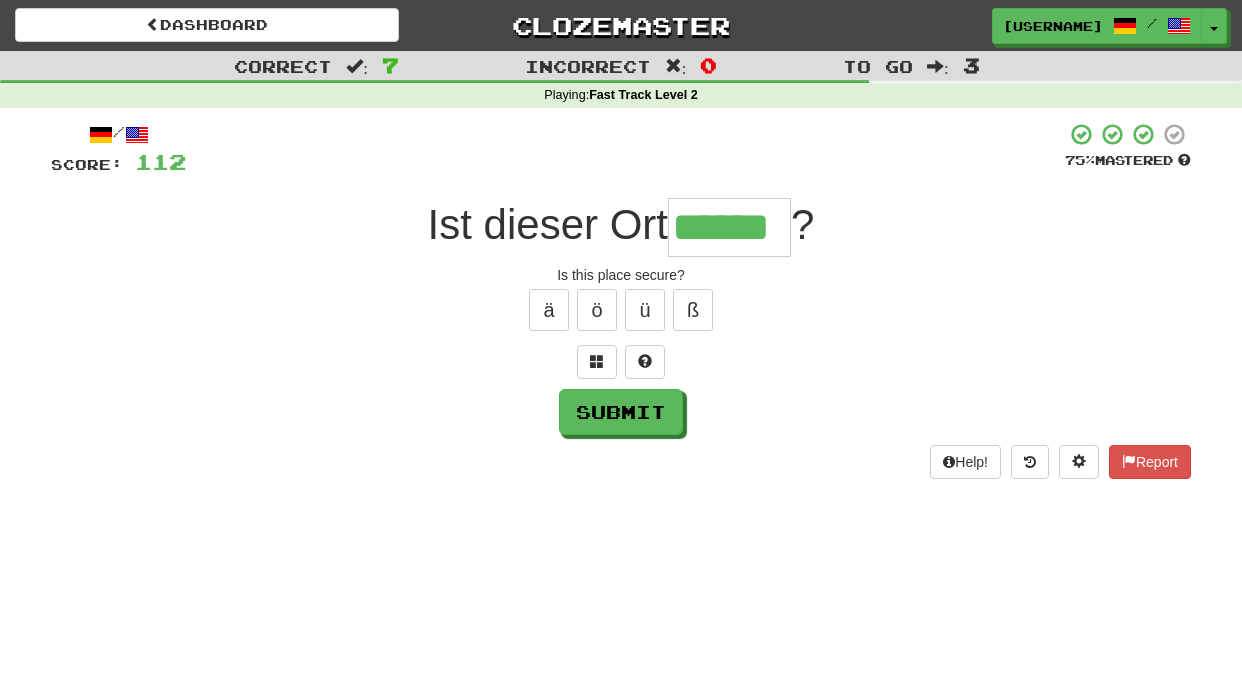 type on "******" 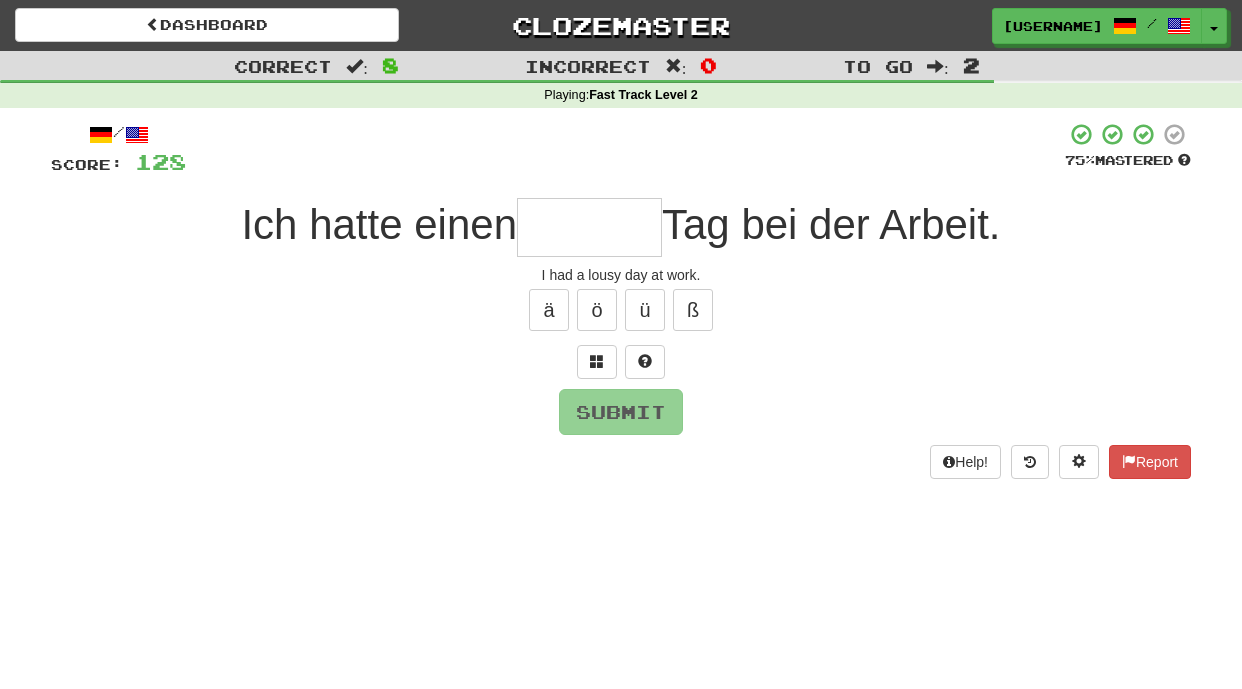type on "*" 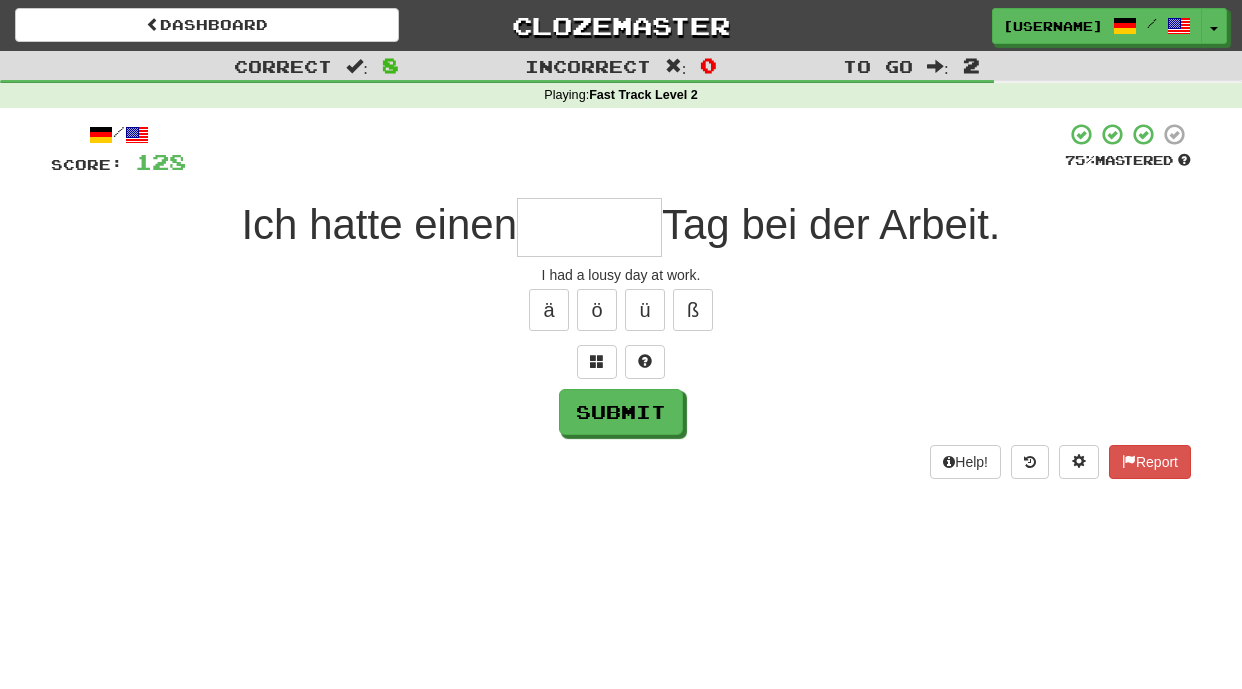 type on "*" 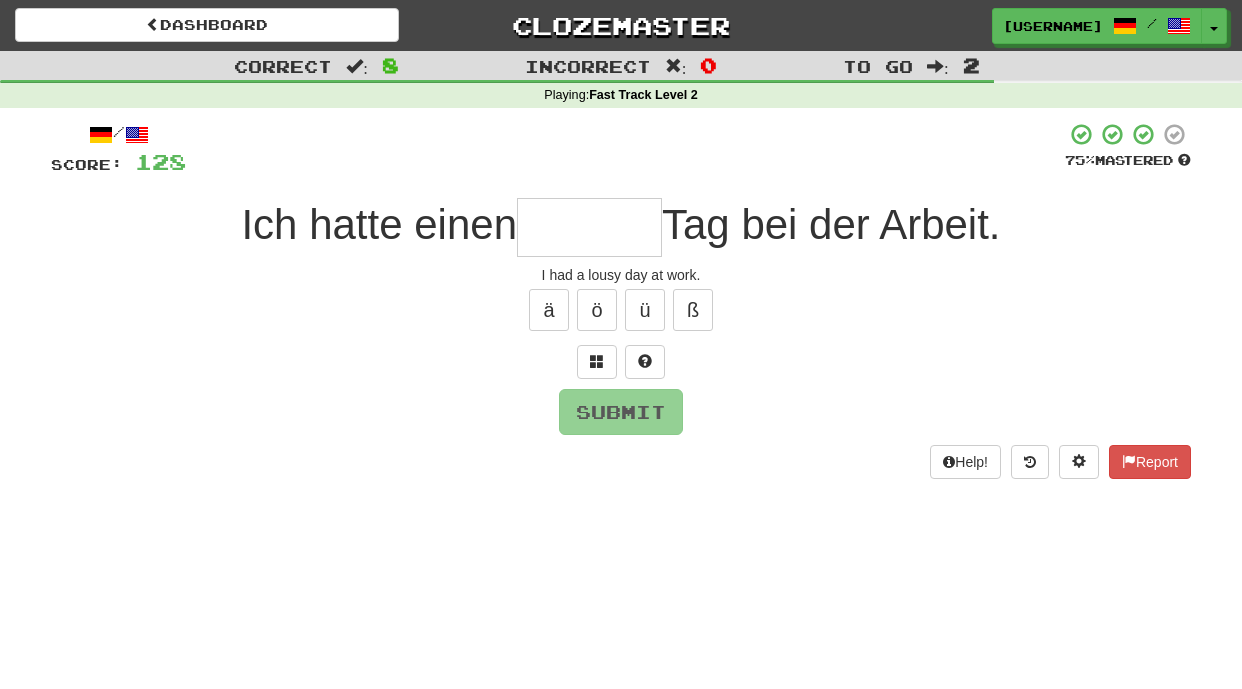 type on "*" 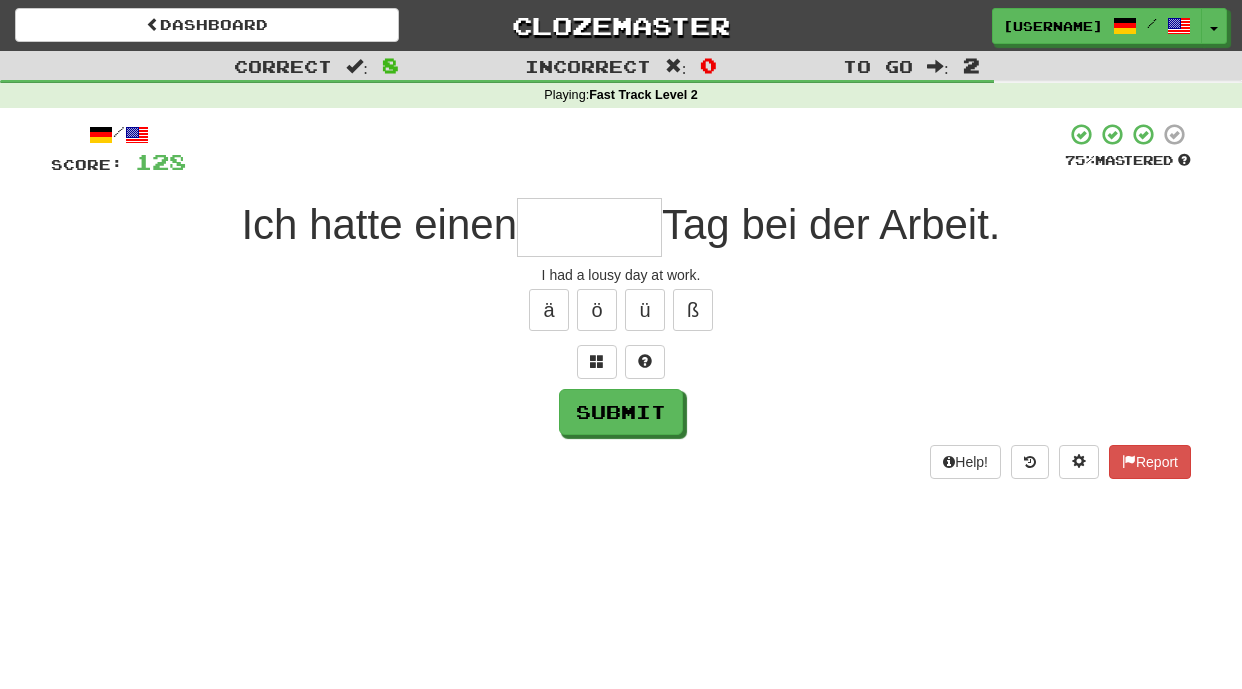 type on "*" 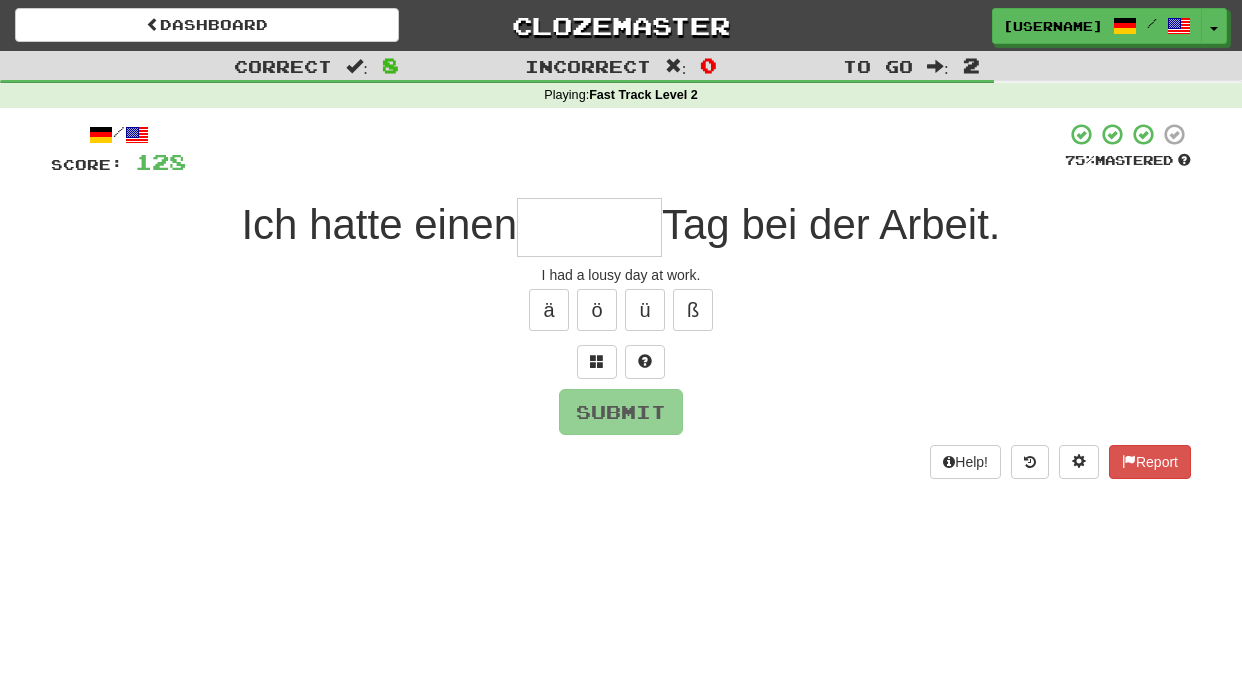 type on "*" 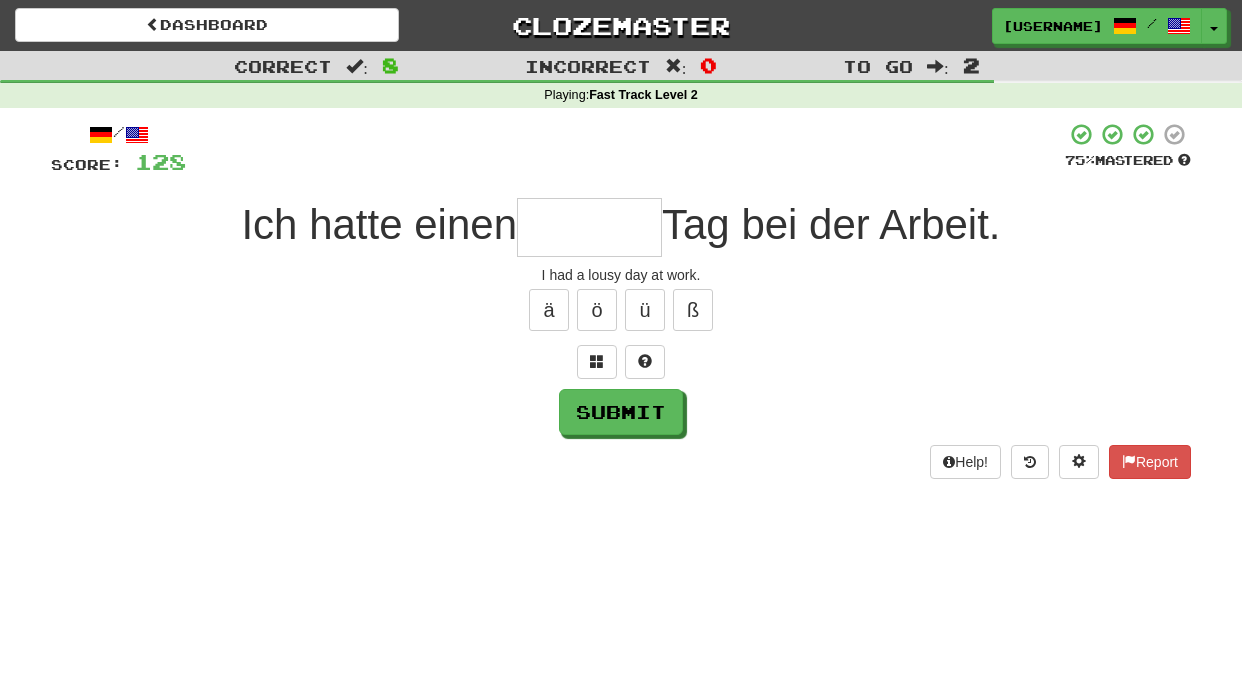 type on "*" 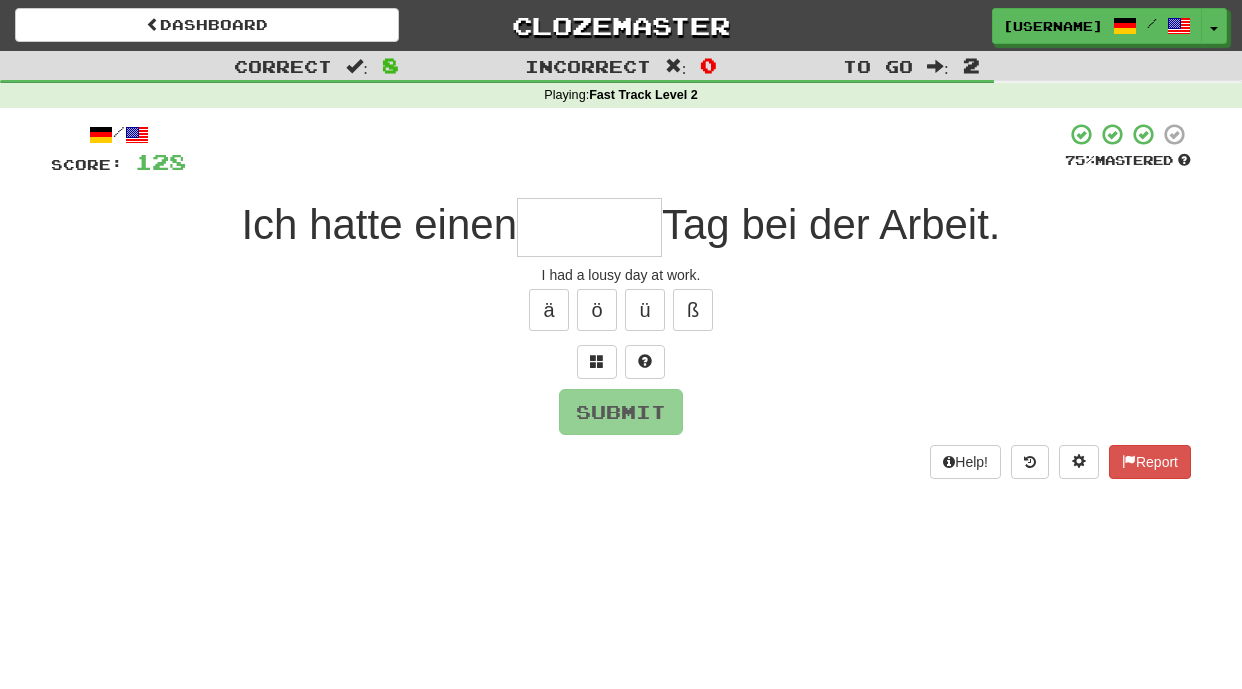 type on "*" 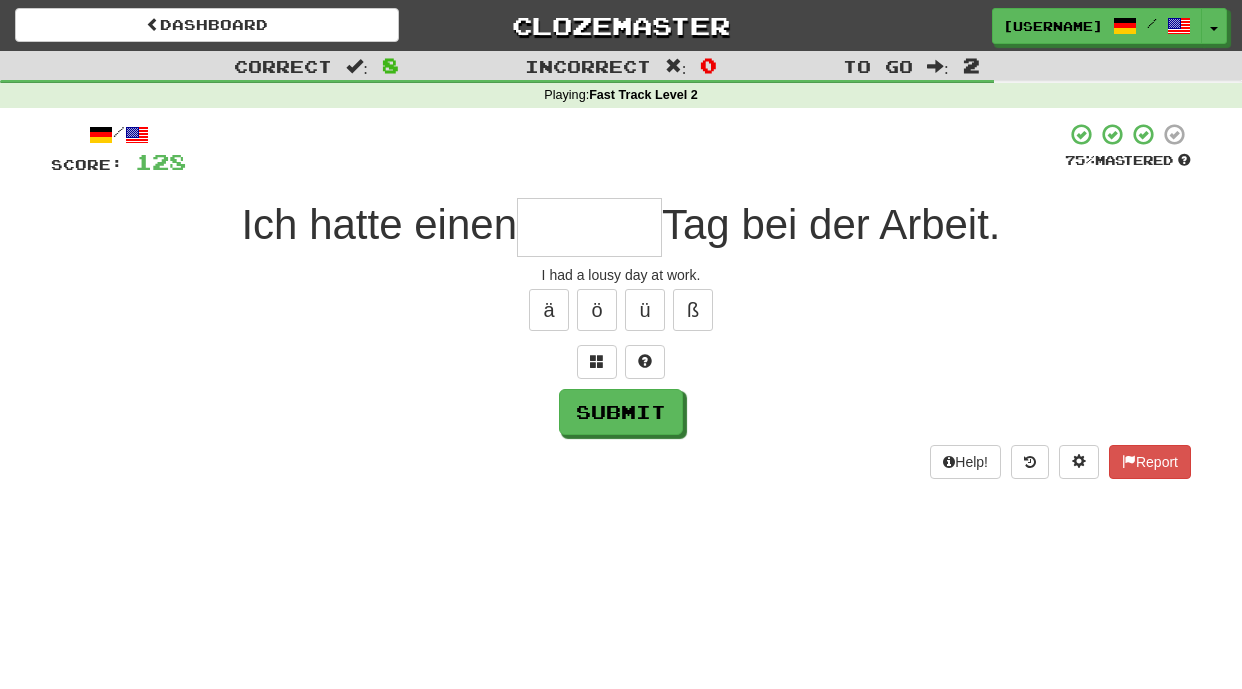 type on "*" 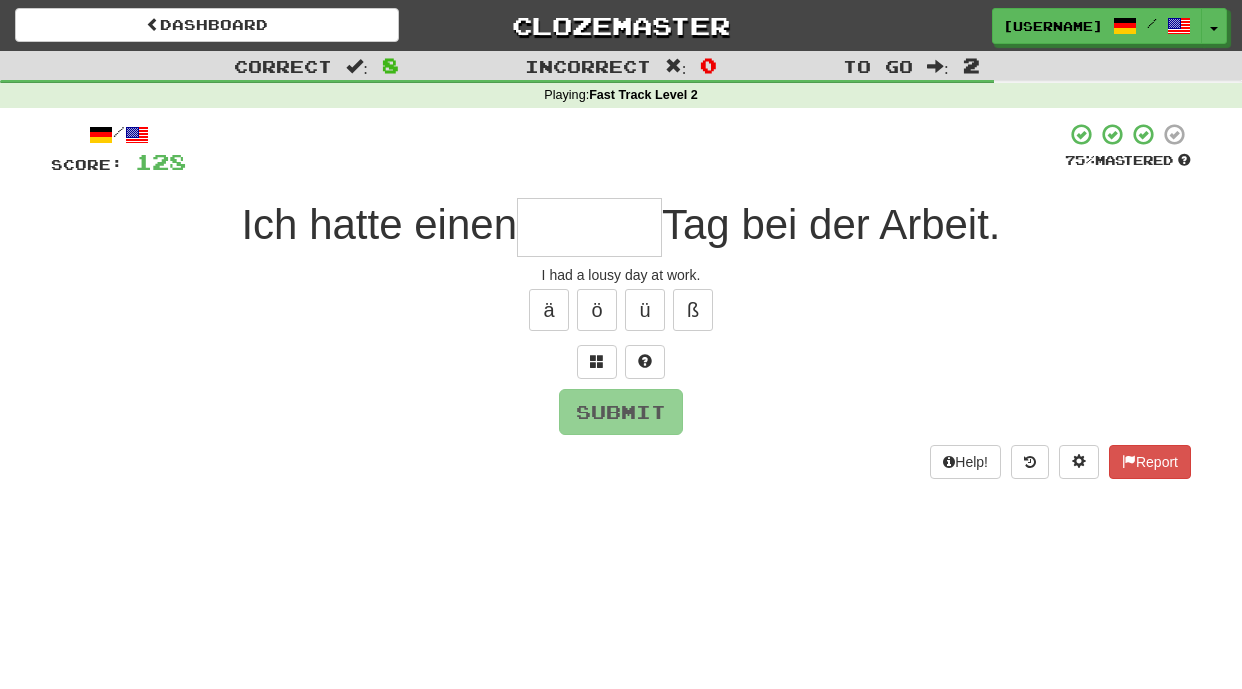 type on "*" 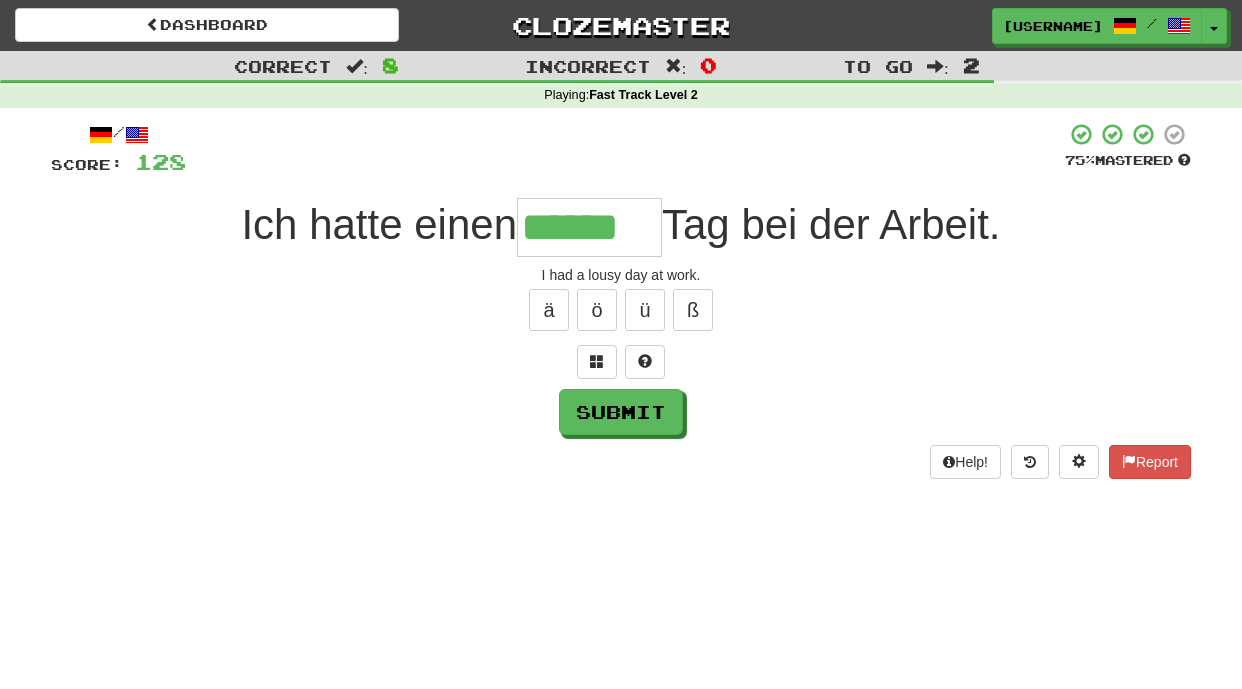 type on "******" 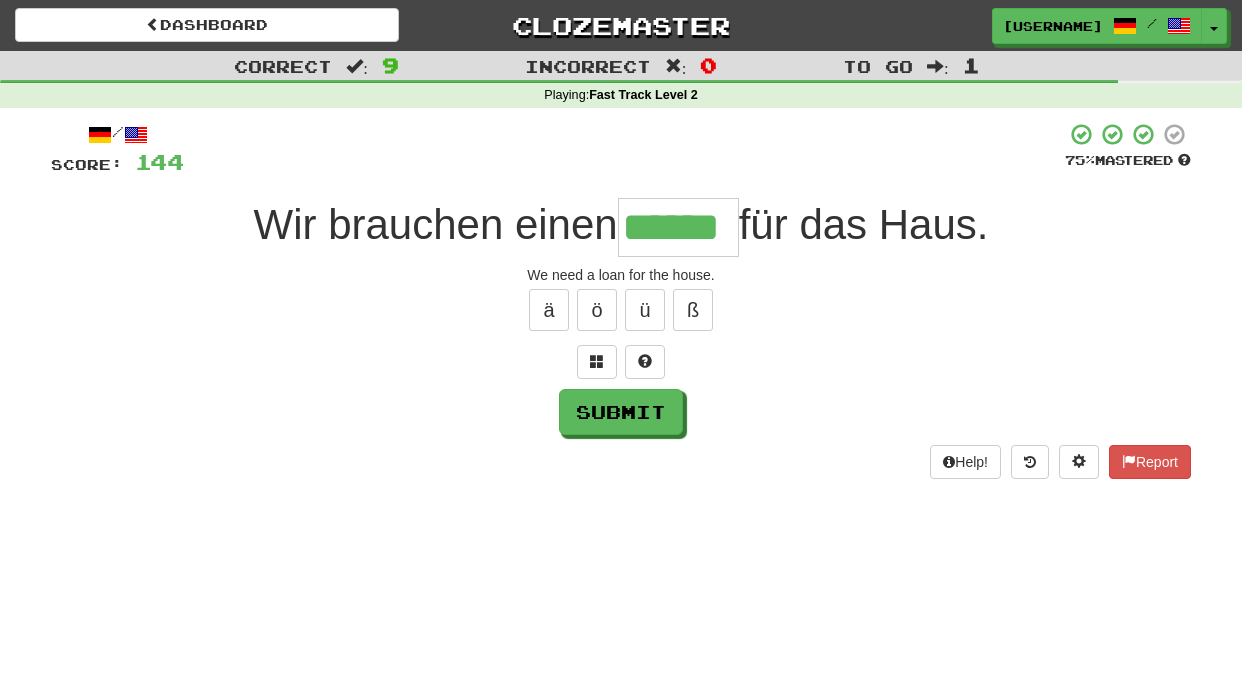 type on "******" 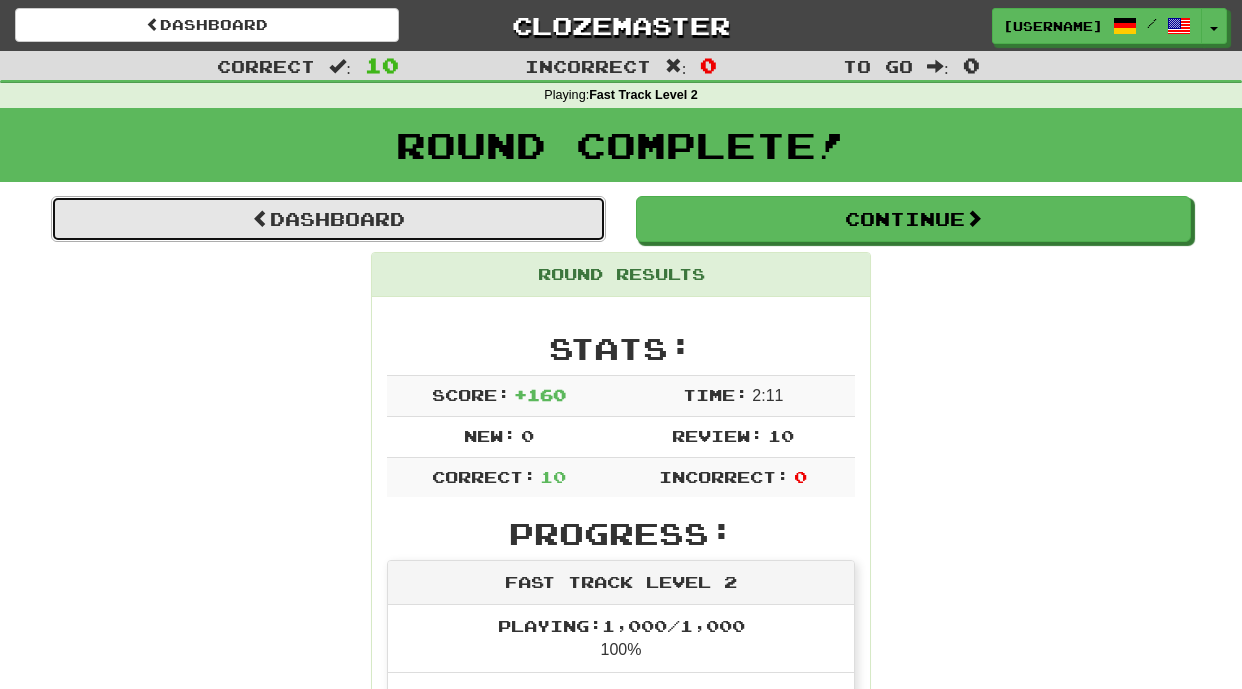 click on "Dashboard" at bounding box center (328, 219) 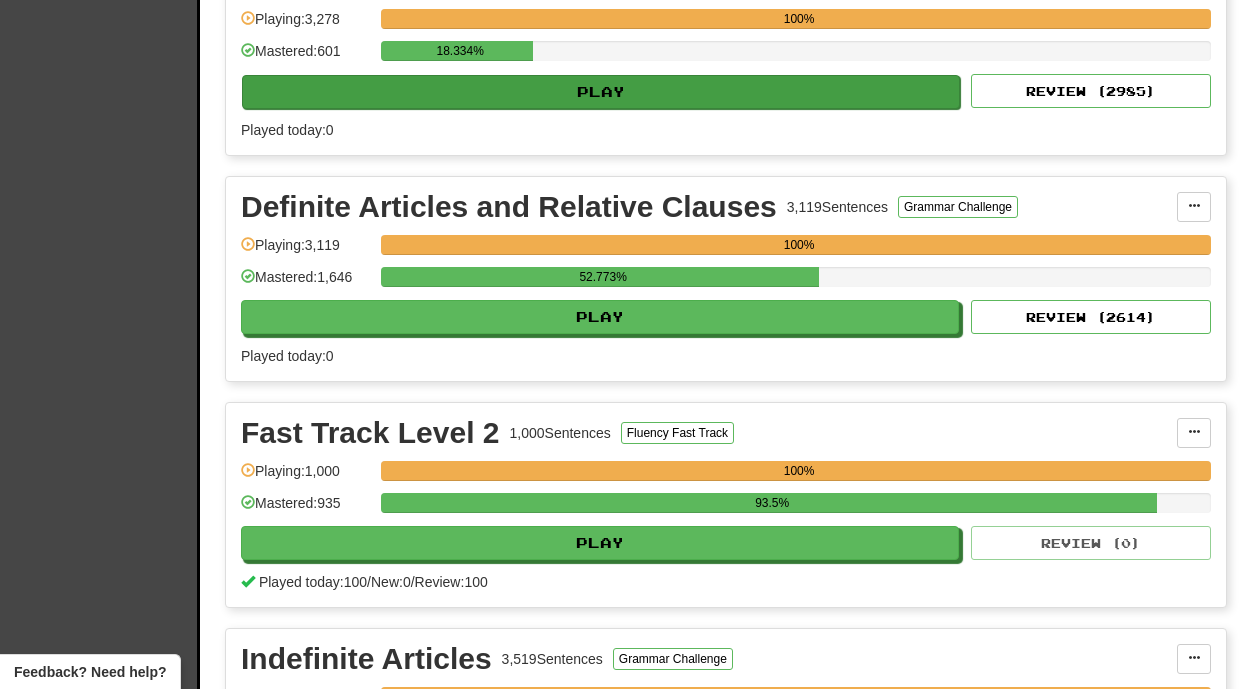 scroll, scrollTop: 663, scrollLeft: 0, axis: vertical 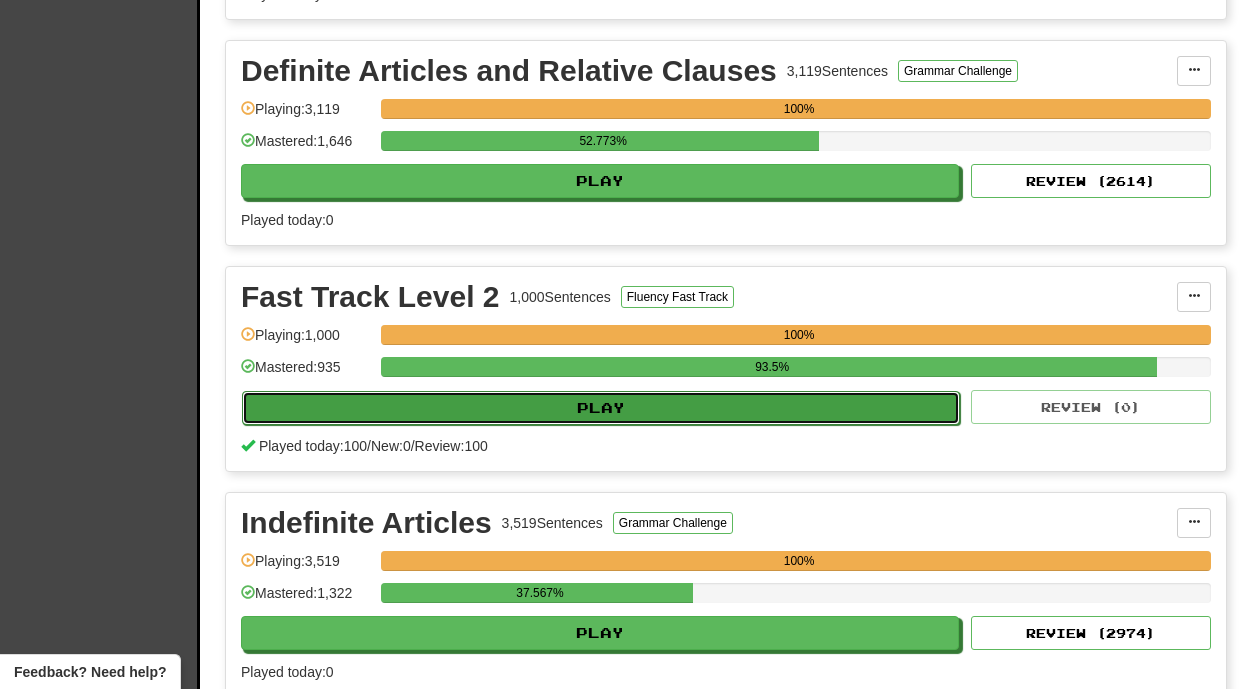 click on "Play" at bounding box center [601, 408] 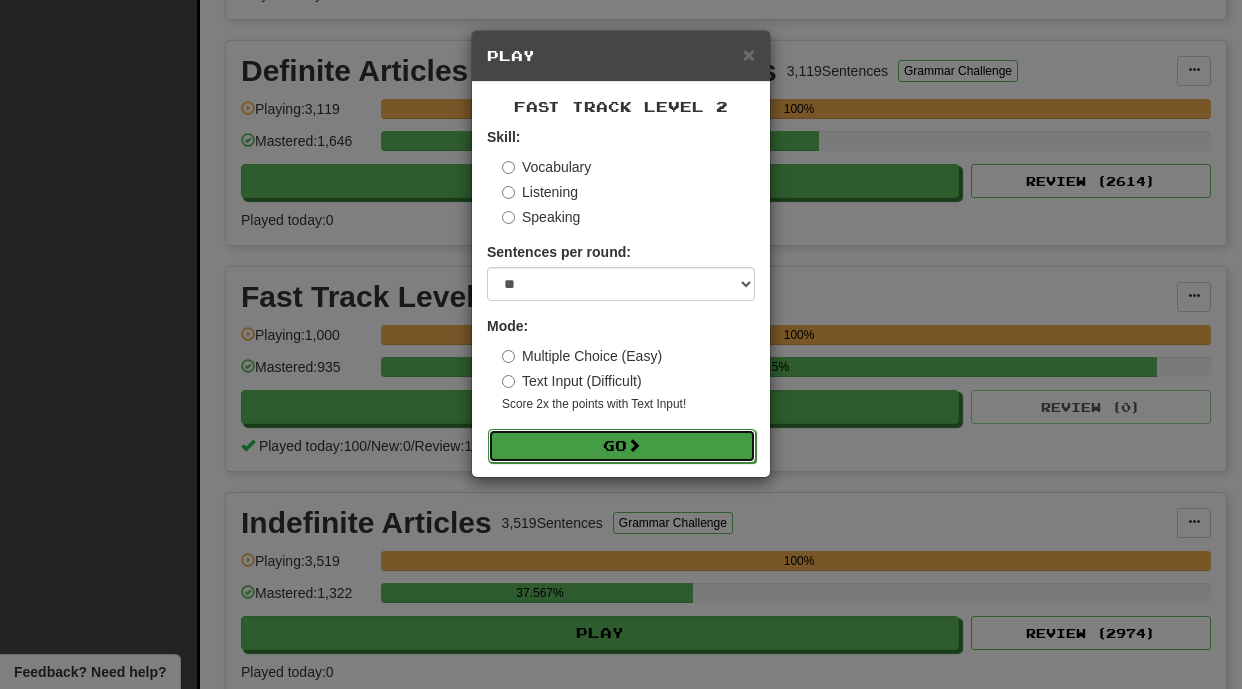 click at bounding box center [634, 445] 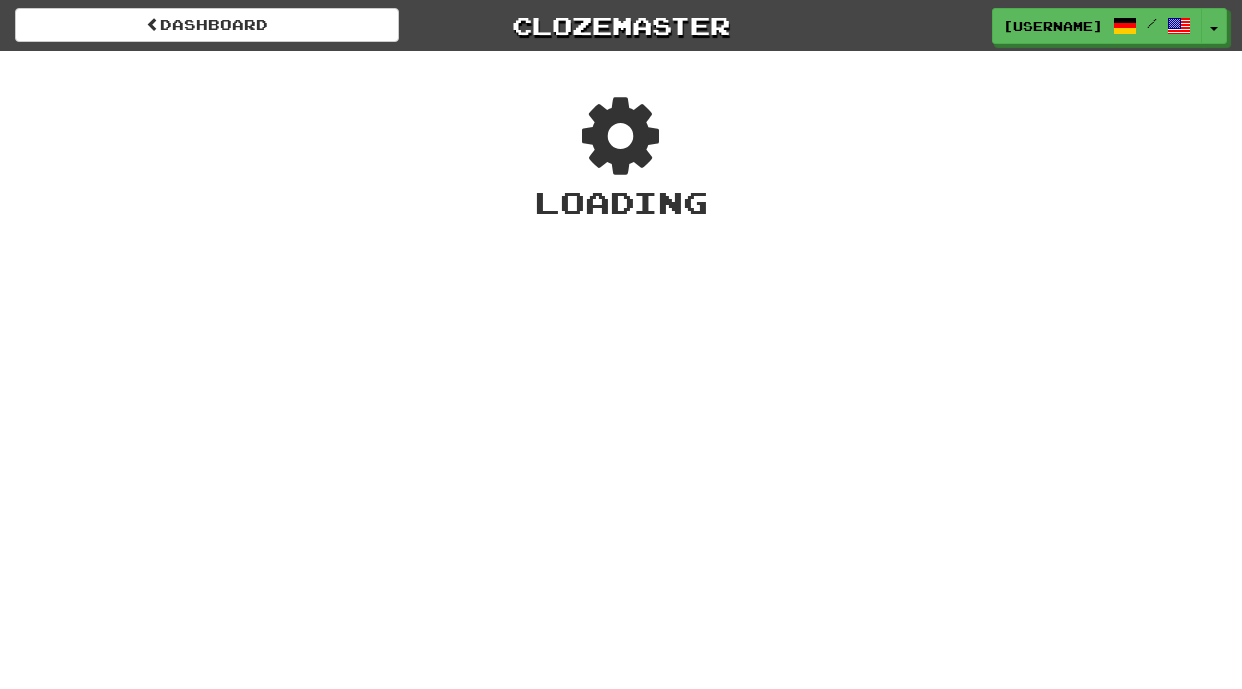 scroll, scrollTop: 0, scrollLeft: 0, axis: both 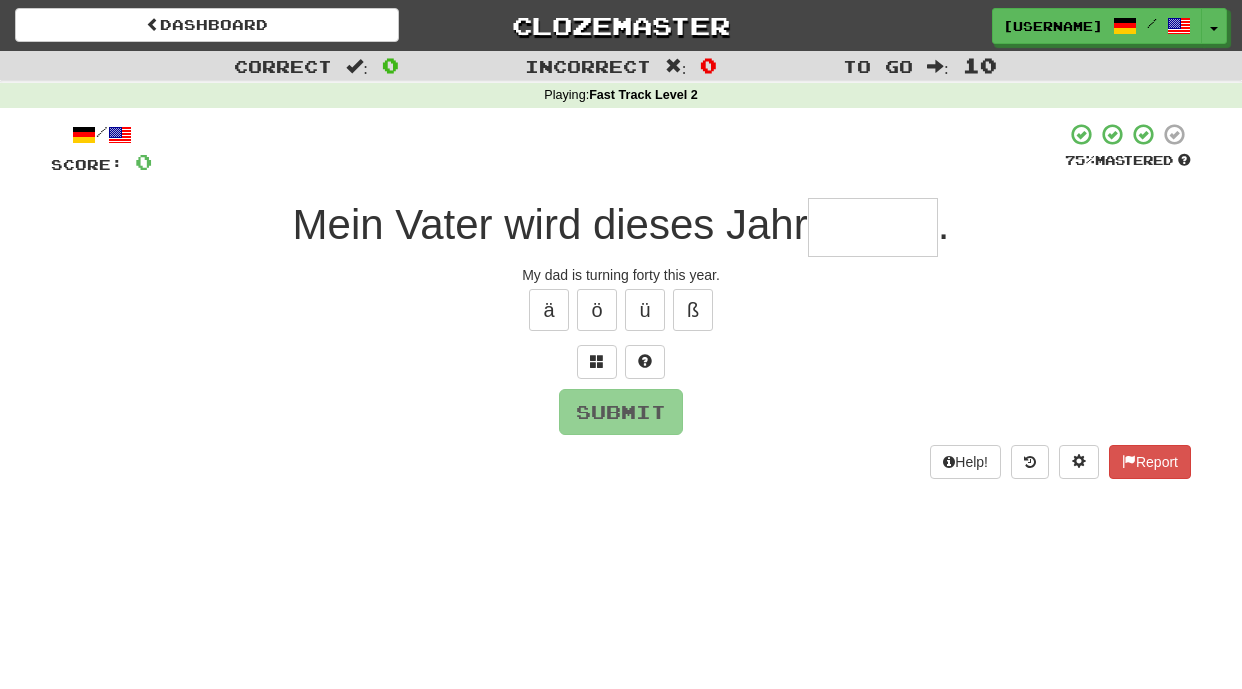 click at bounding box center [873, 227] 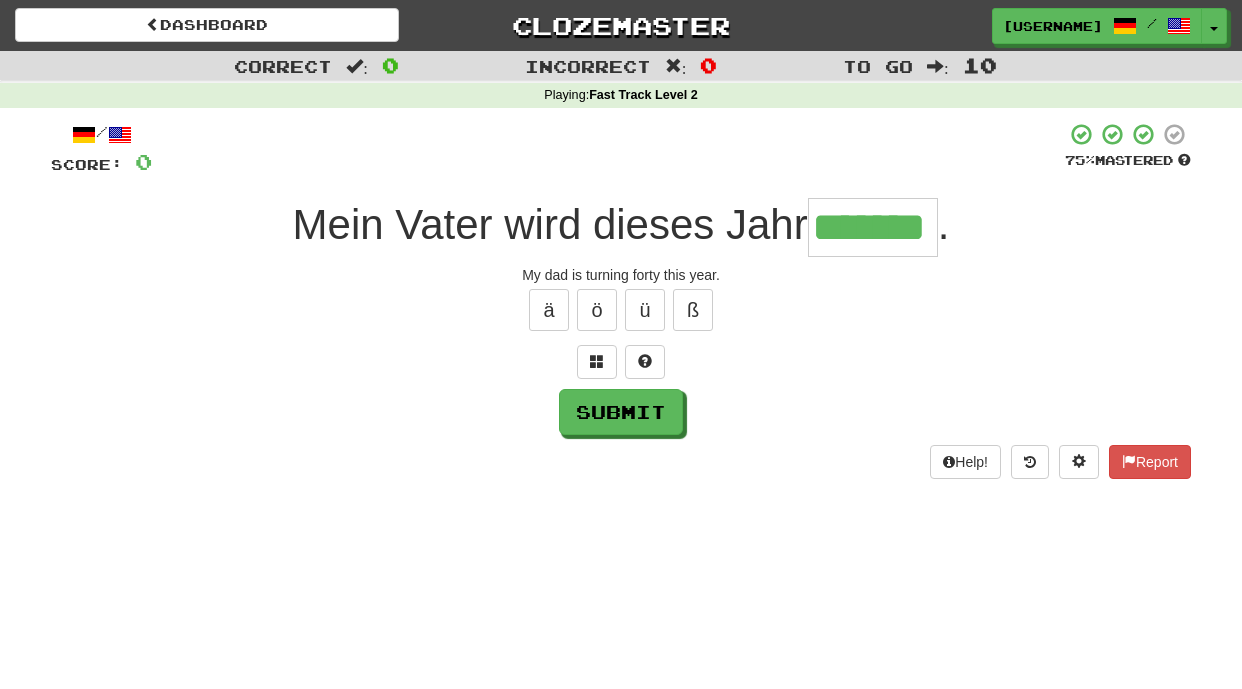 type on "*******" 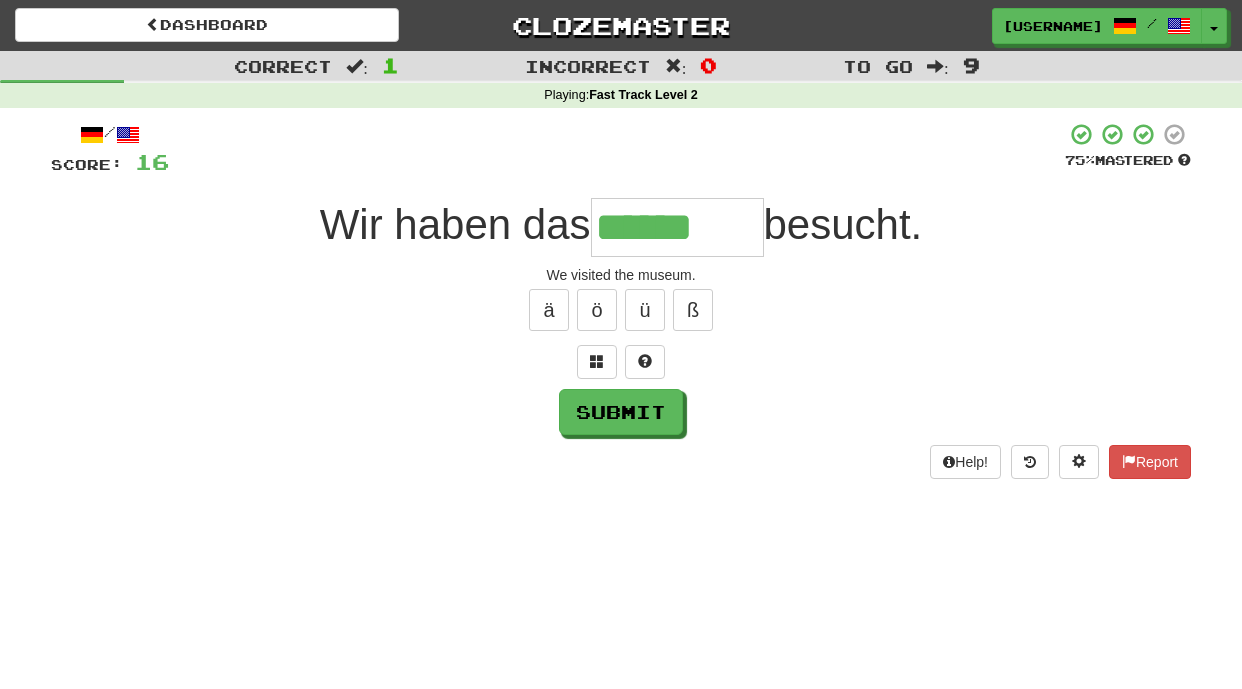type on "******" 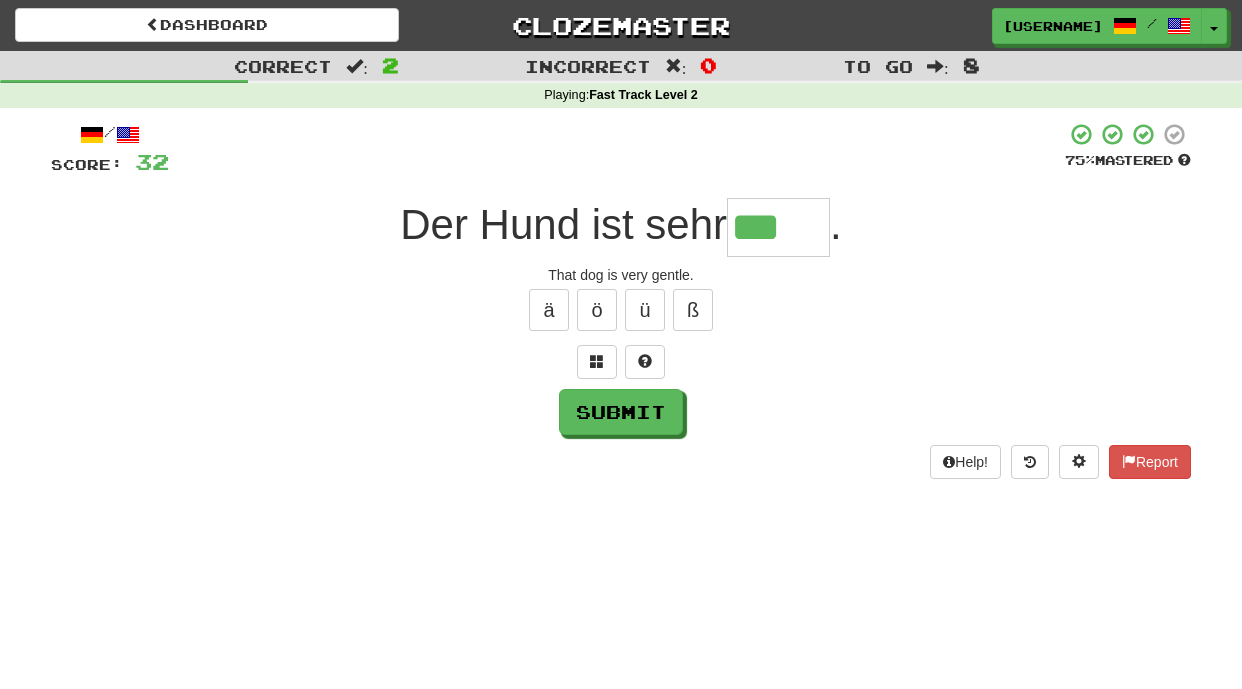 scroll, scrollTop: 0, scrollLeft: 0, axis: both 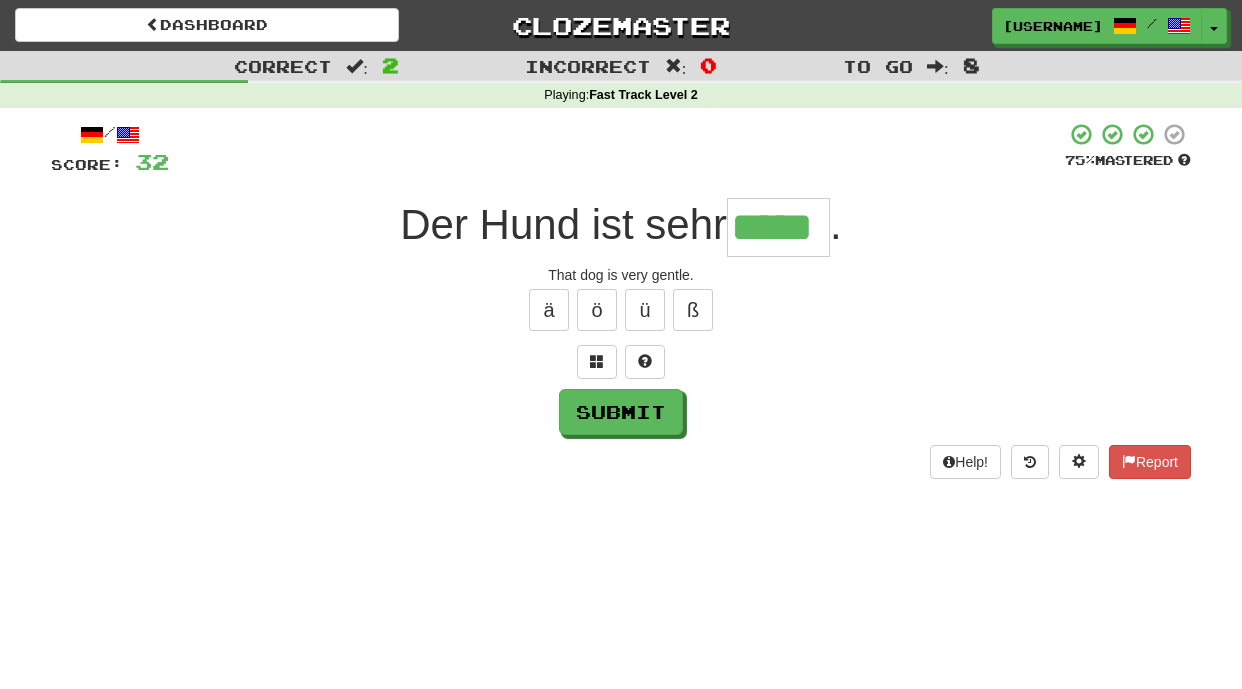 type on "*****" 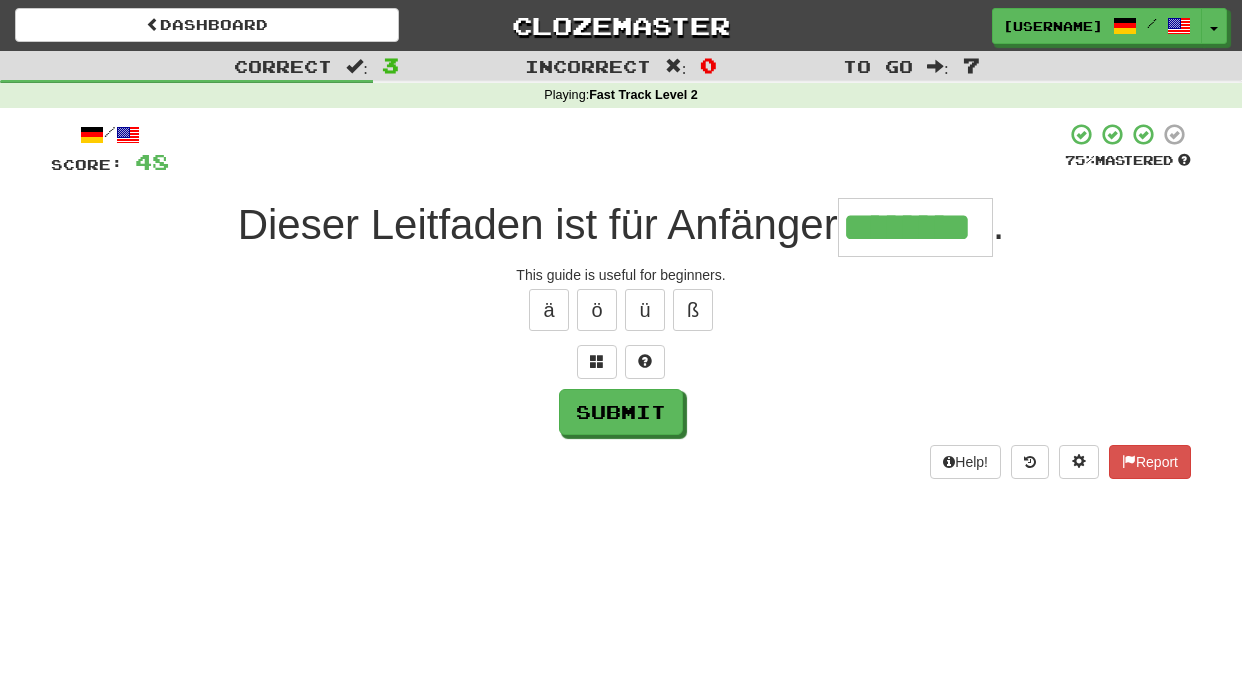 type on "********" 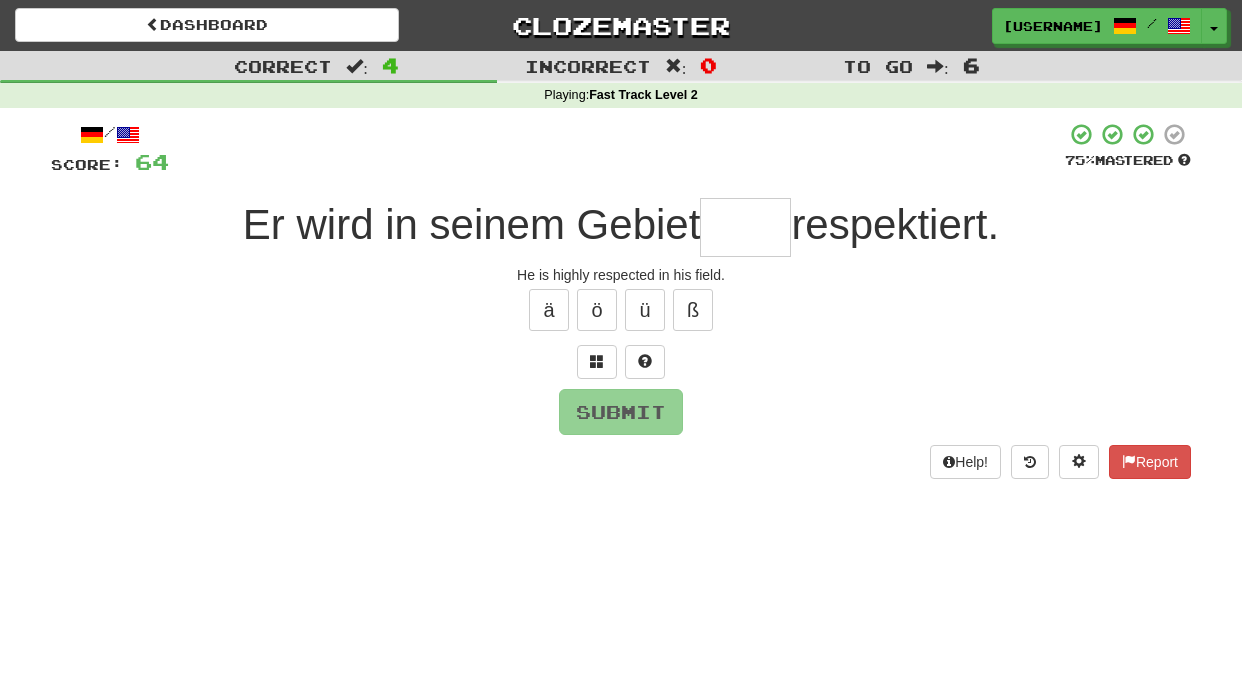 type on "*" 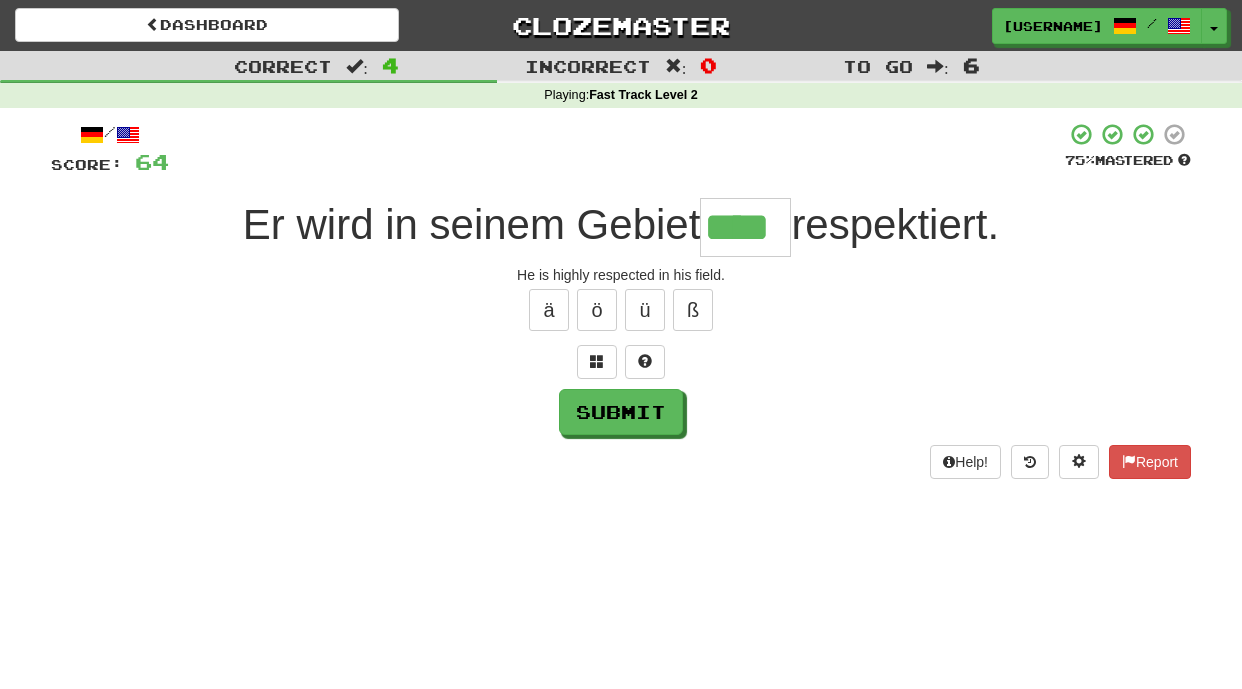 type on "****" 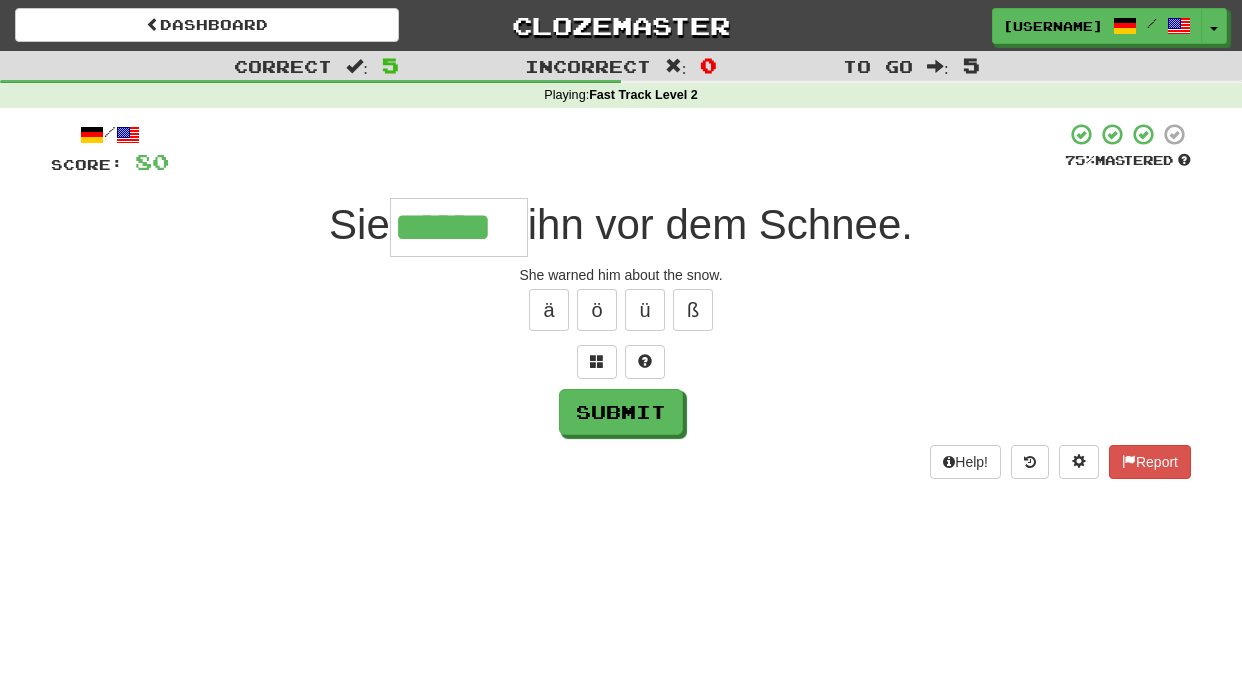 type on "******" 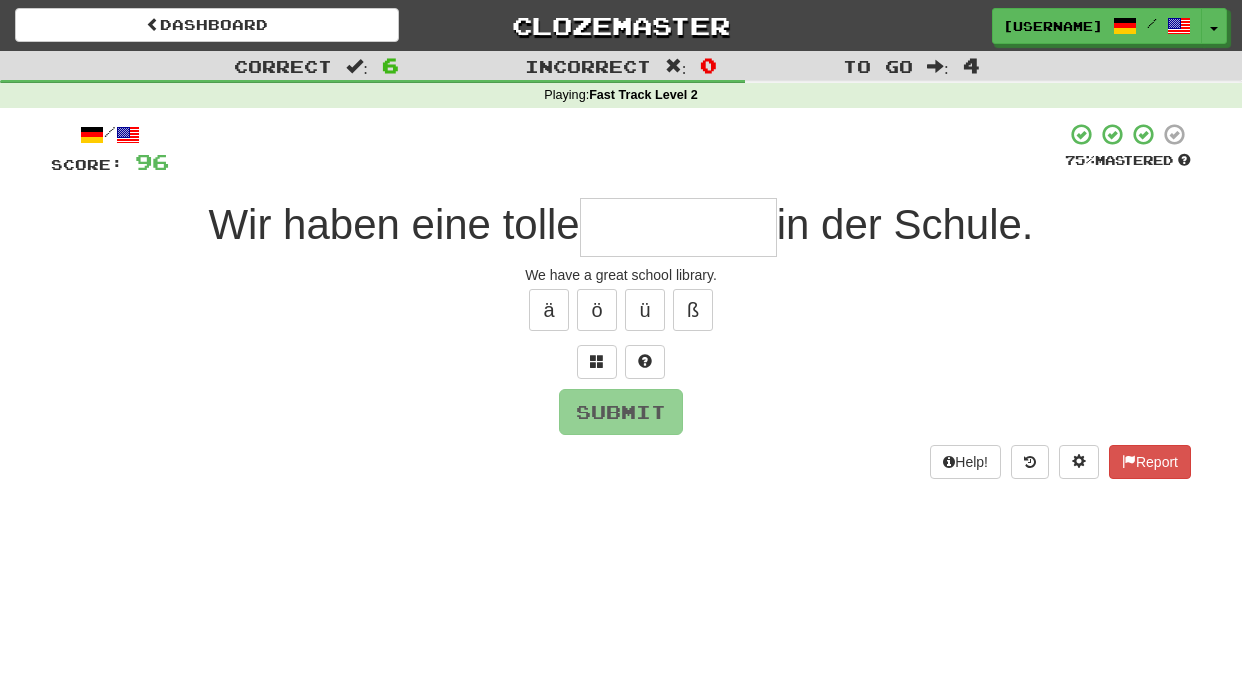 type on "*" 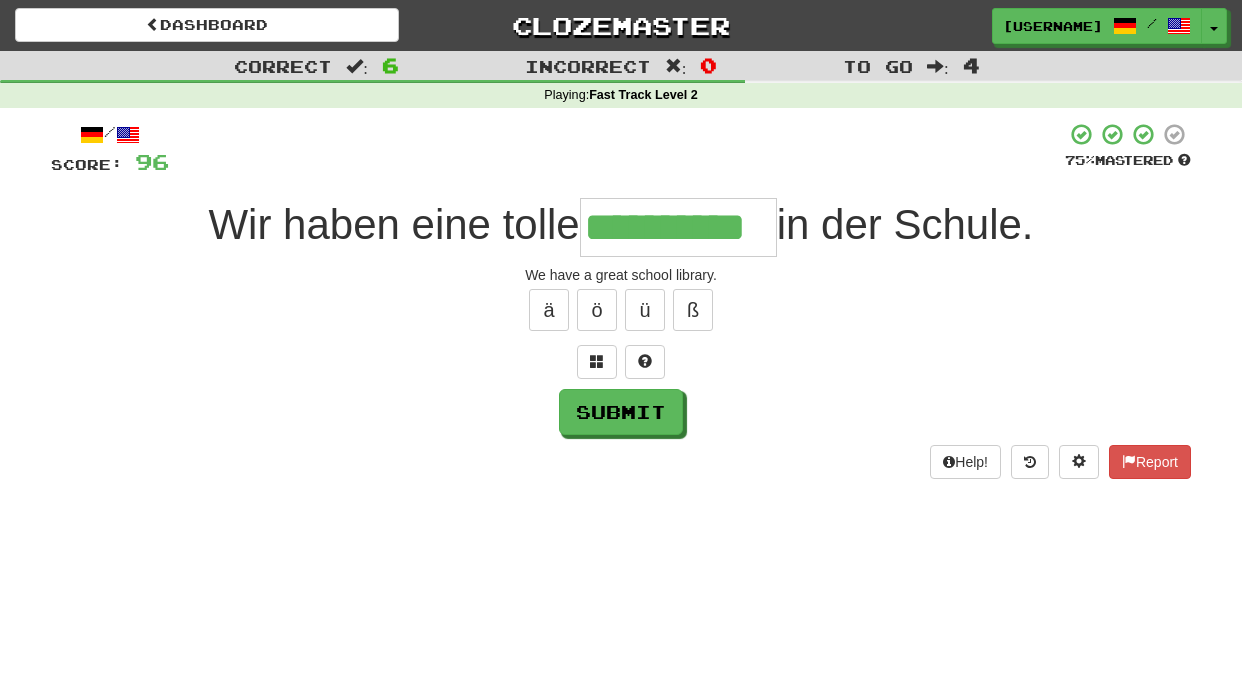 type on "**********" 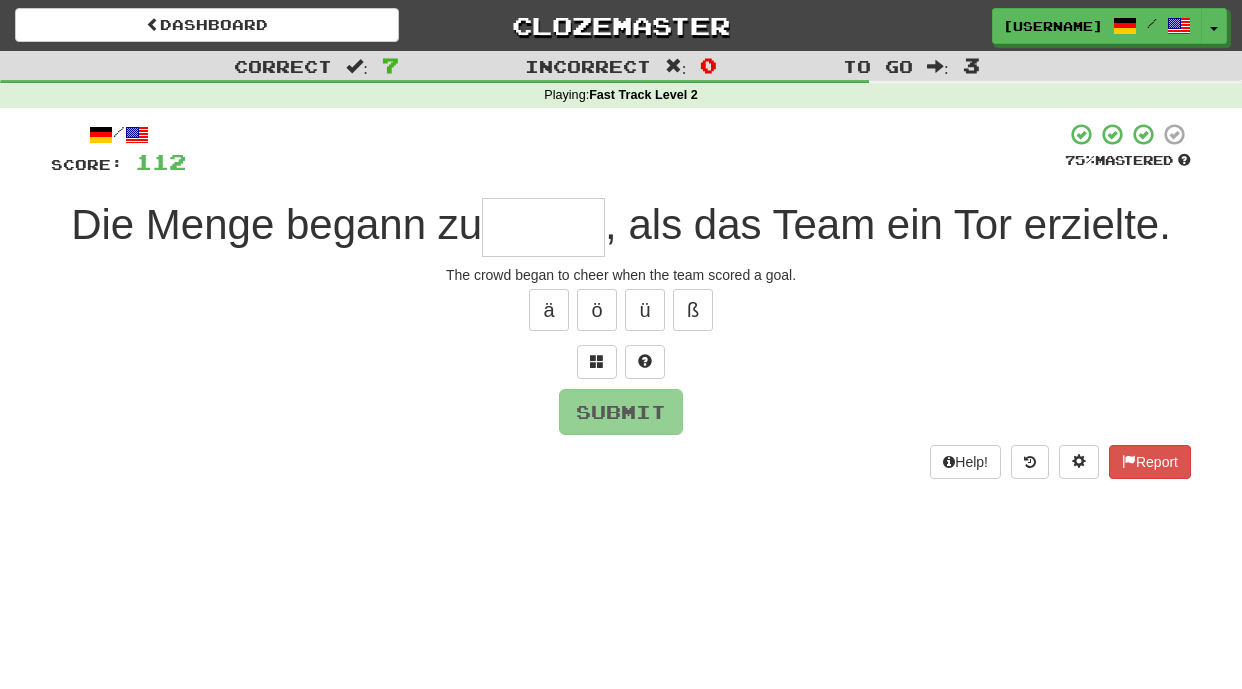 type on "*" 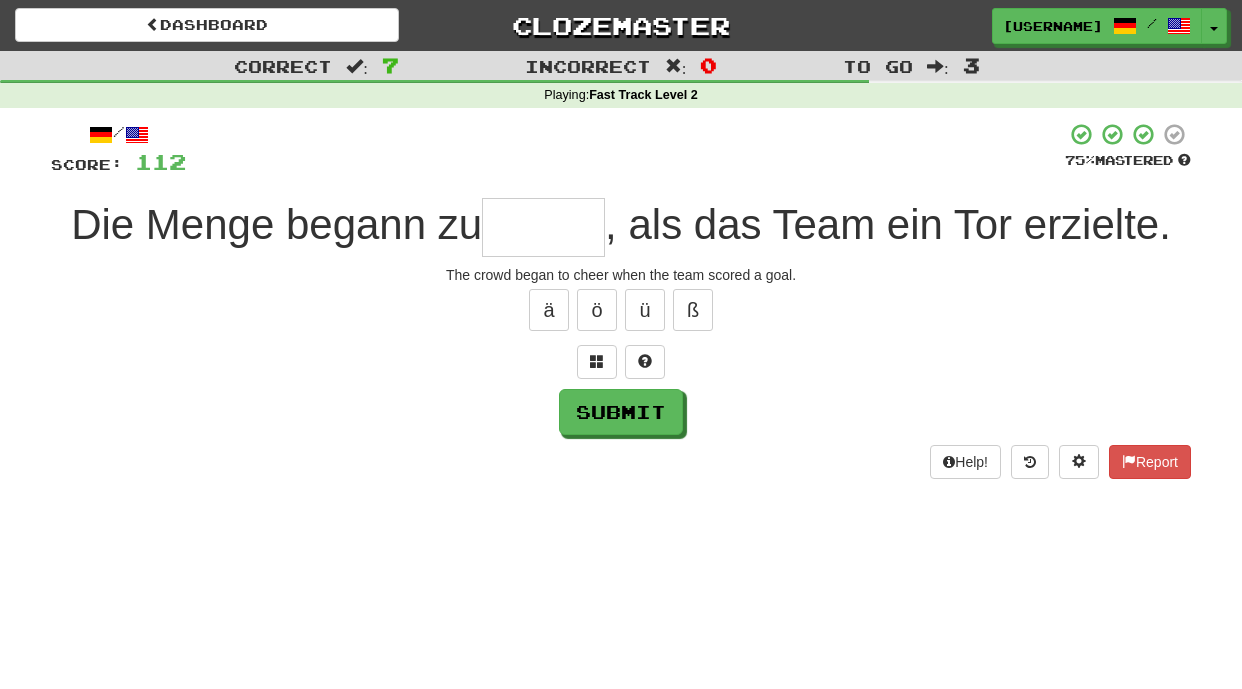 type on "*" 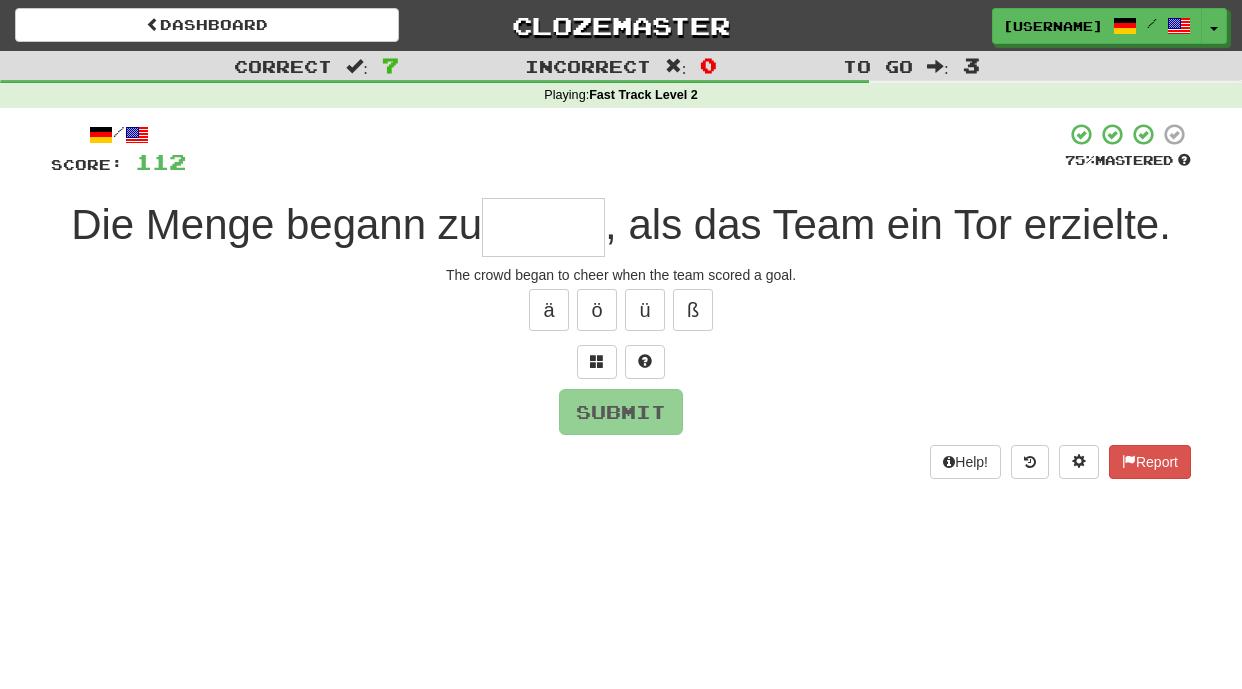 type on "*" 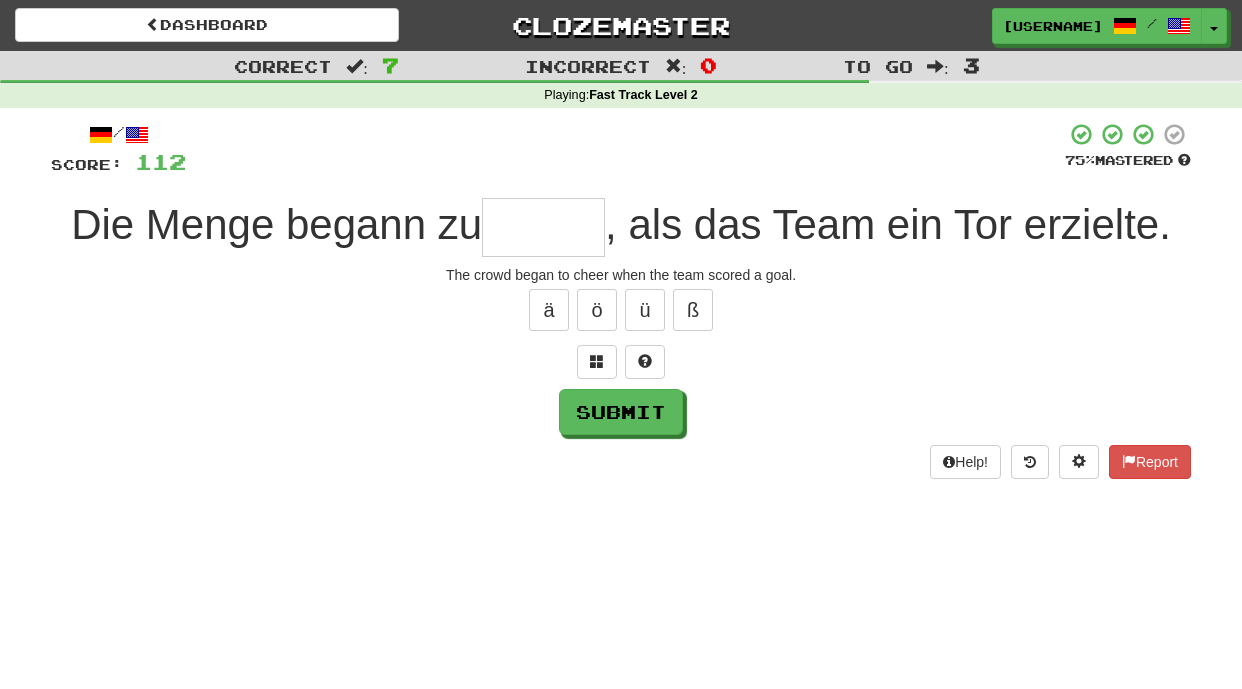 type on "*" 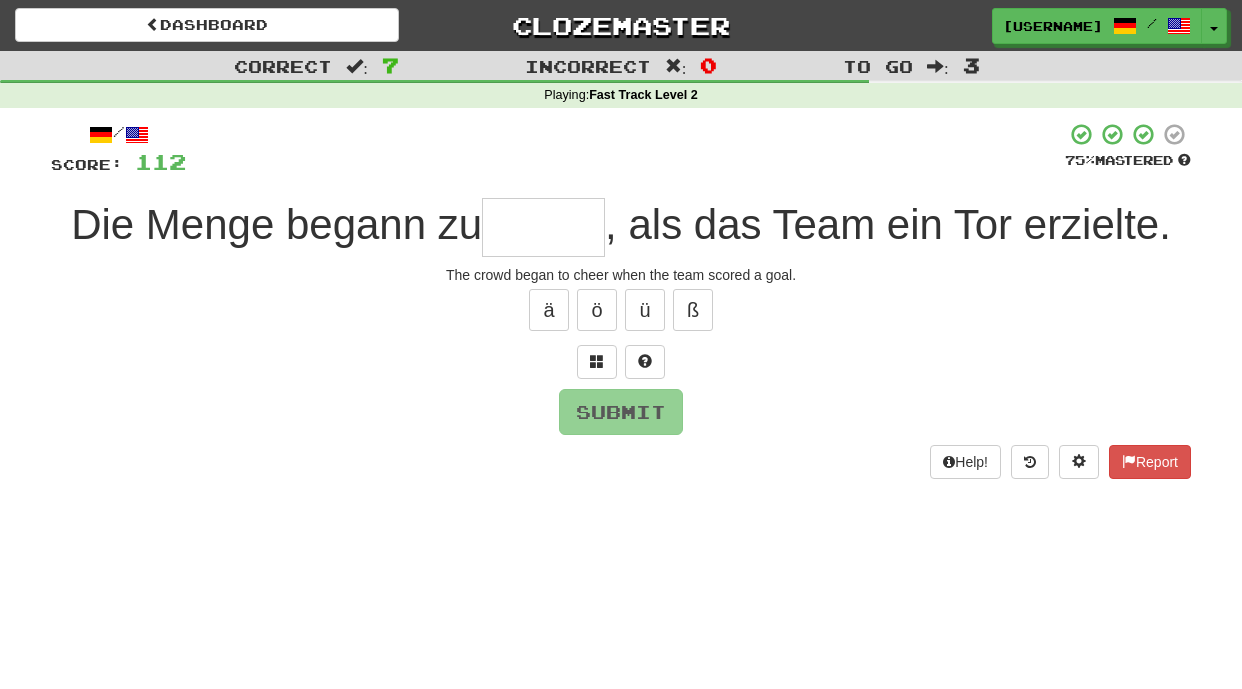 type on "*" 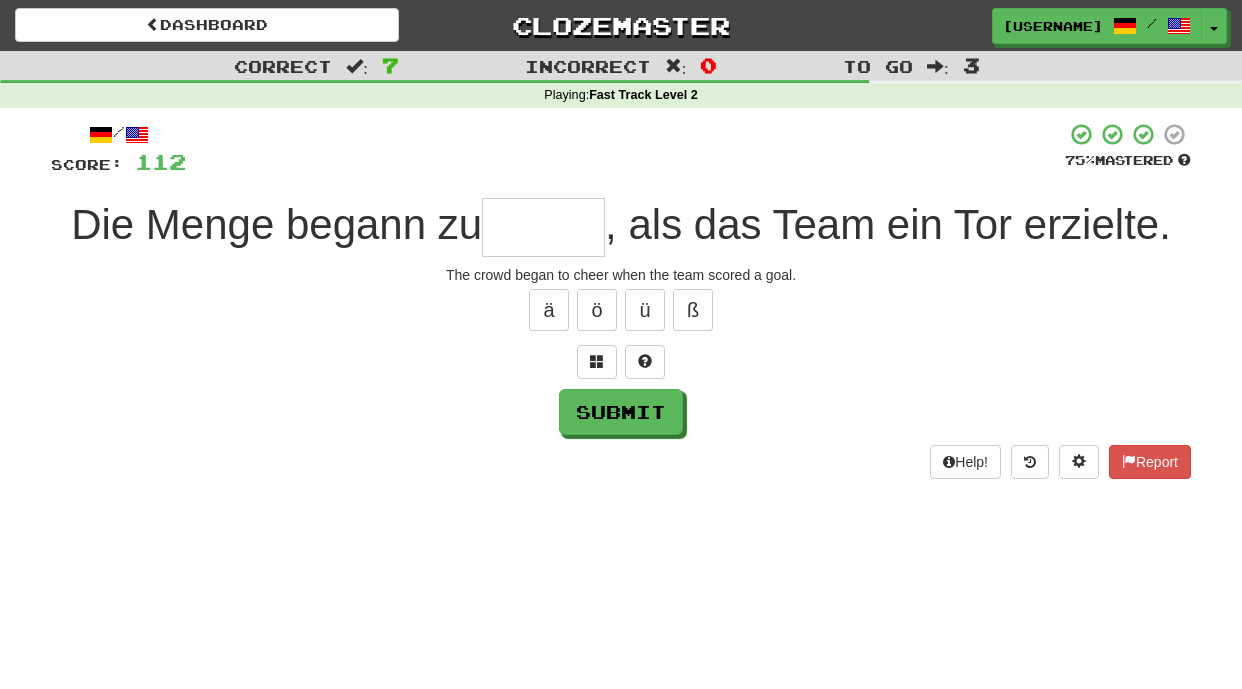 type on "*" 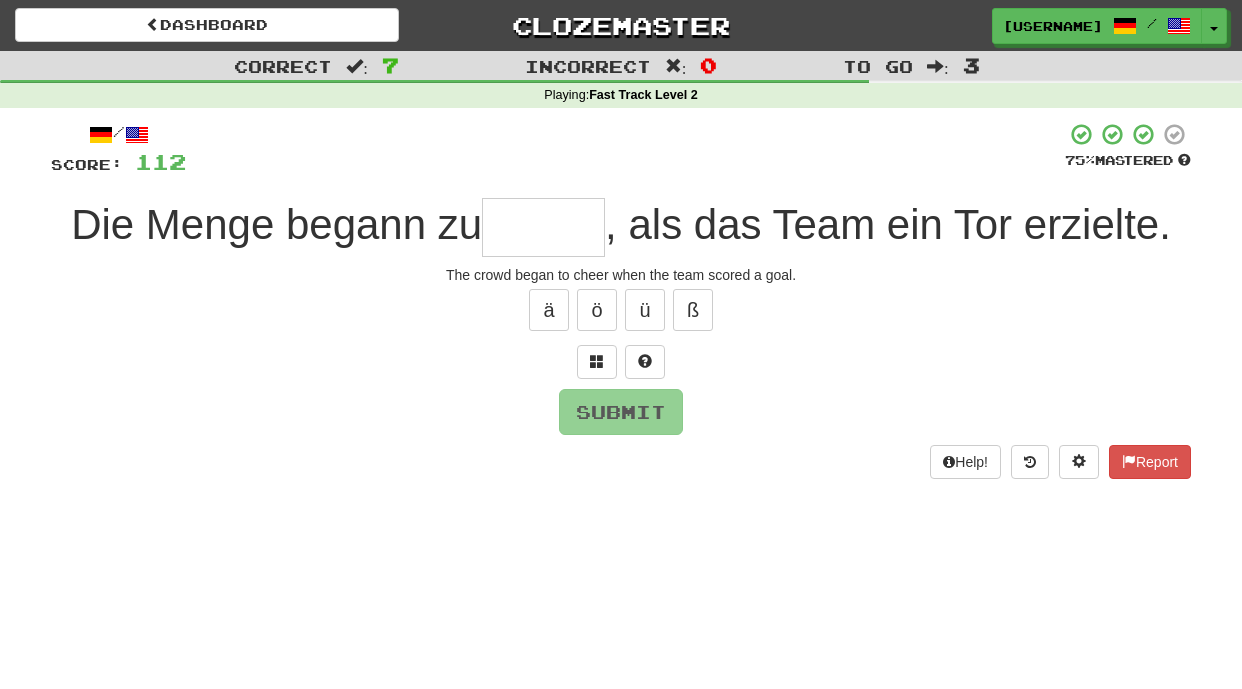 type on "*" 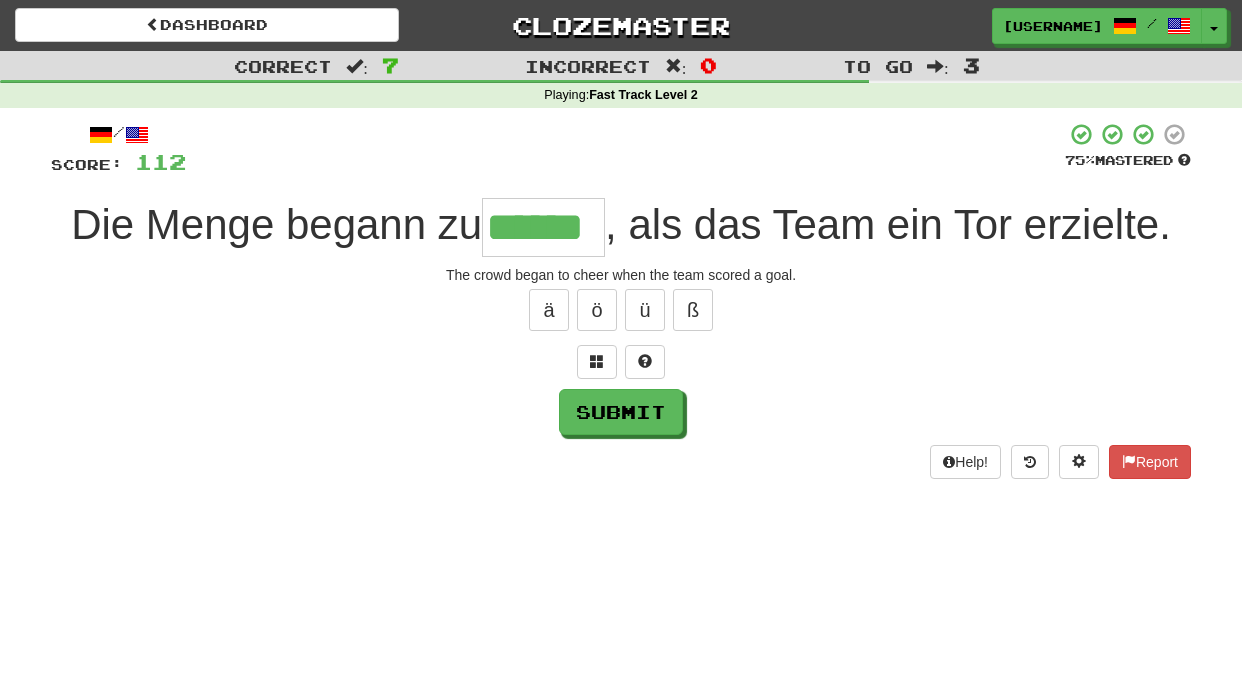 type on "******" 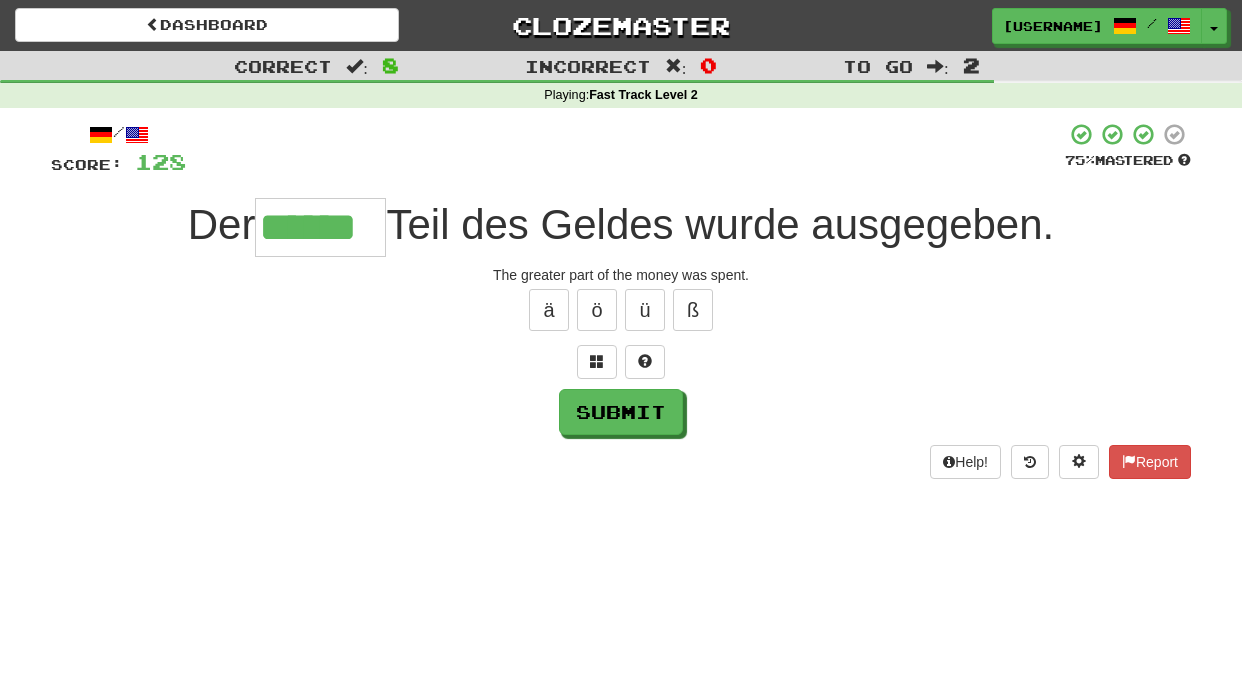 type on "******" 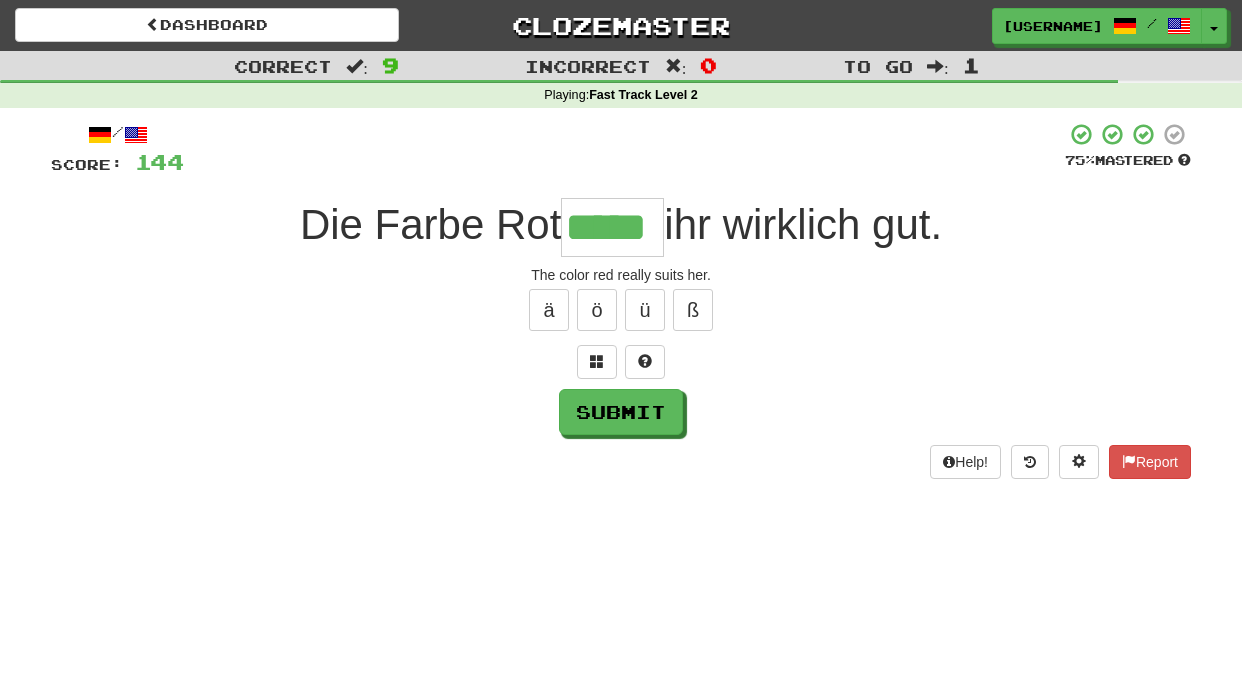 type on "*****" 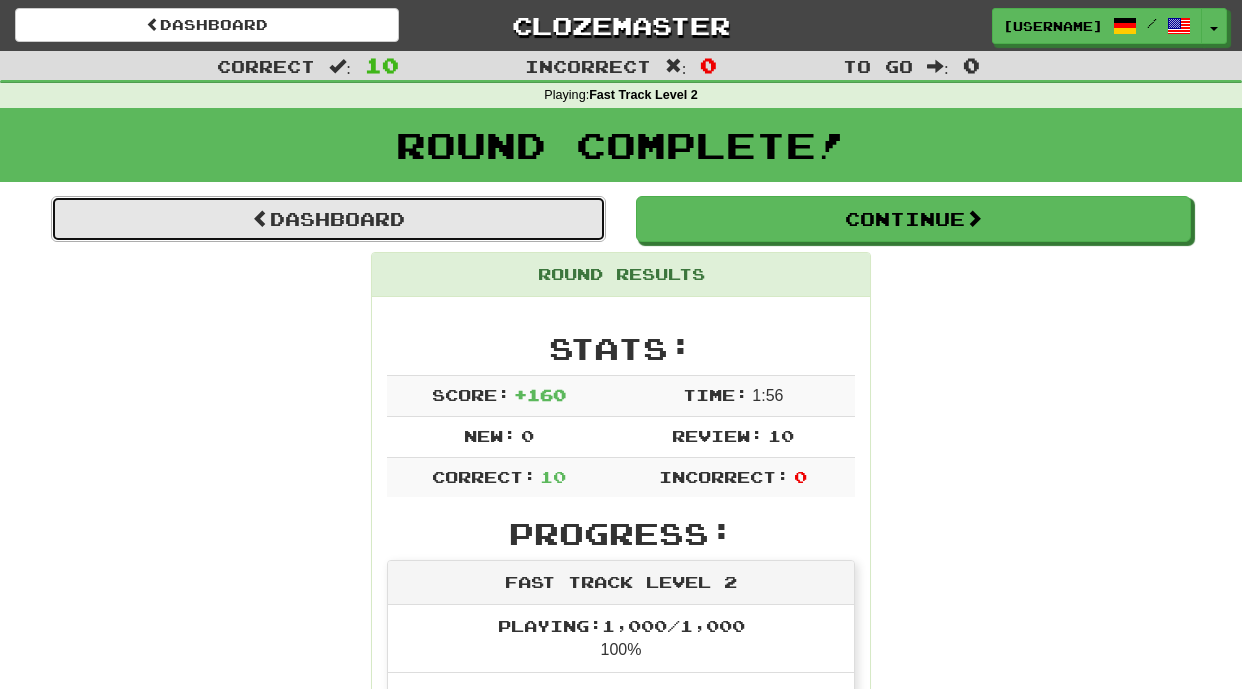 click on "Dashboard" at bounding box center [328, 219] 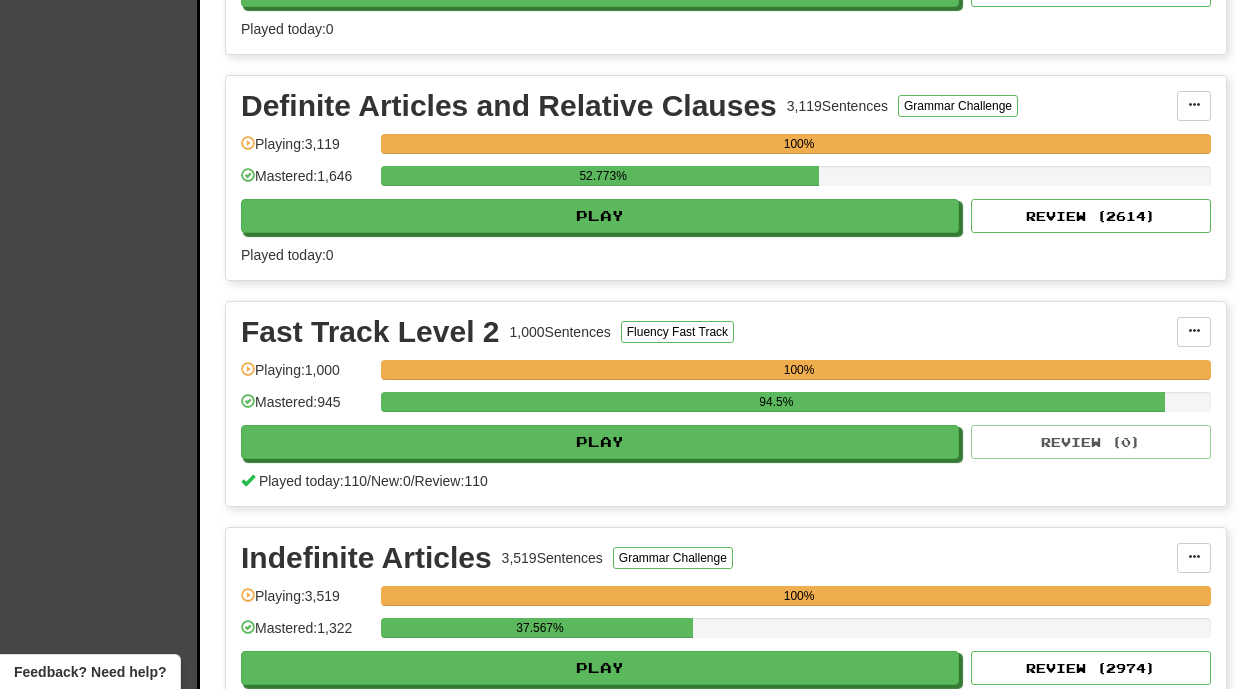 scroll, scrollTop: 627, scrollLeft: 0, axis: vertical 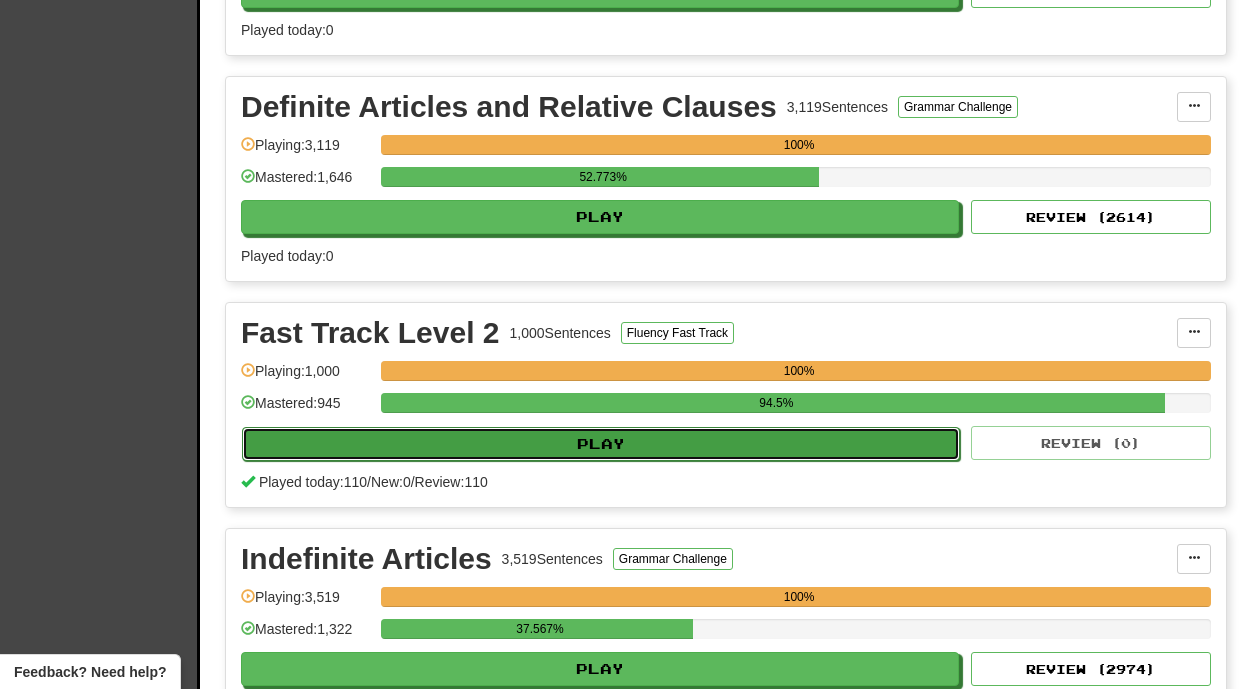 click on "Play" at bounding box center [601, 444] 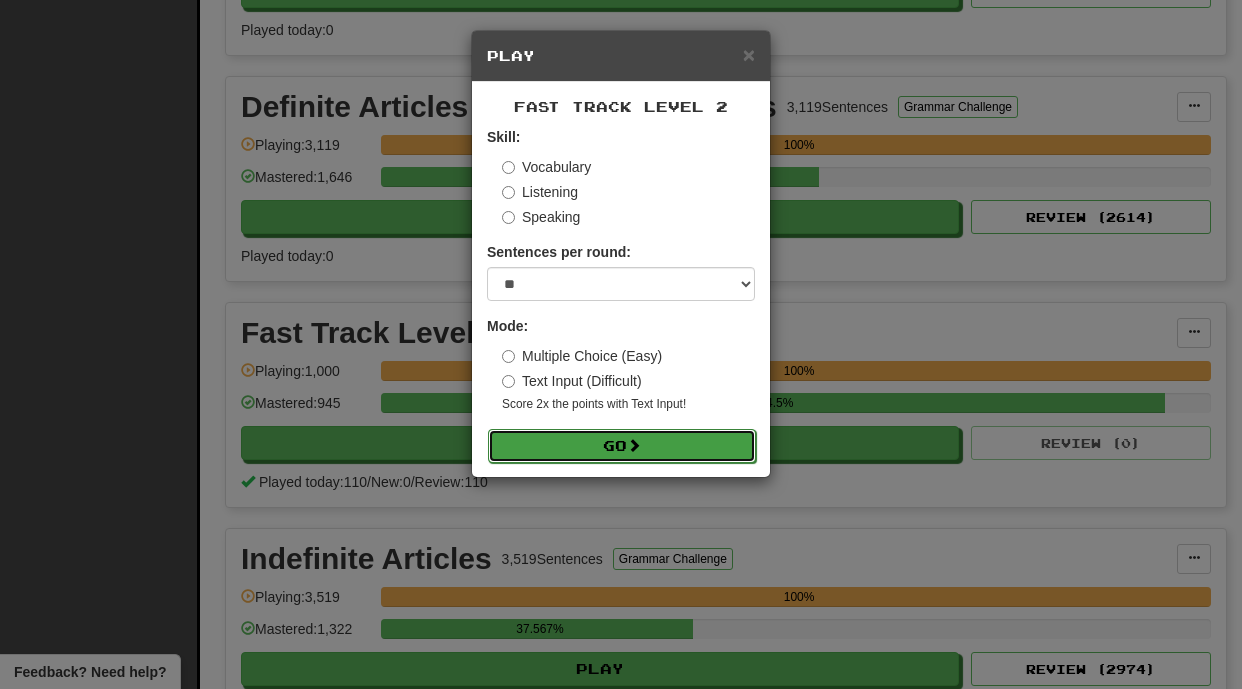 click on "Go" at bounding box center (622, 446) 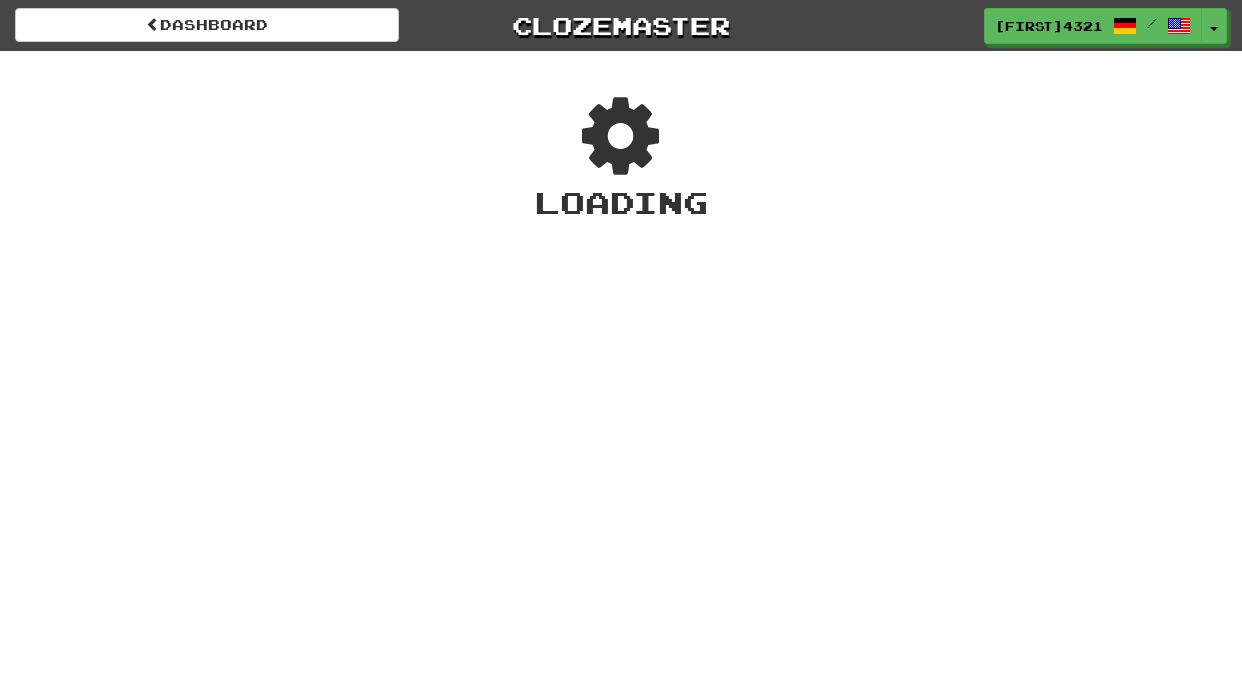scroll, scrollTop: 0, scrollLeft: 0, axis: both 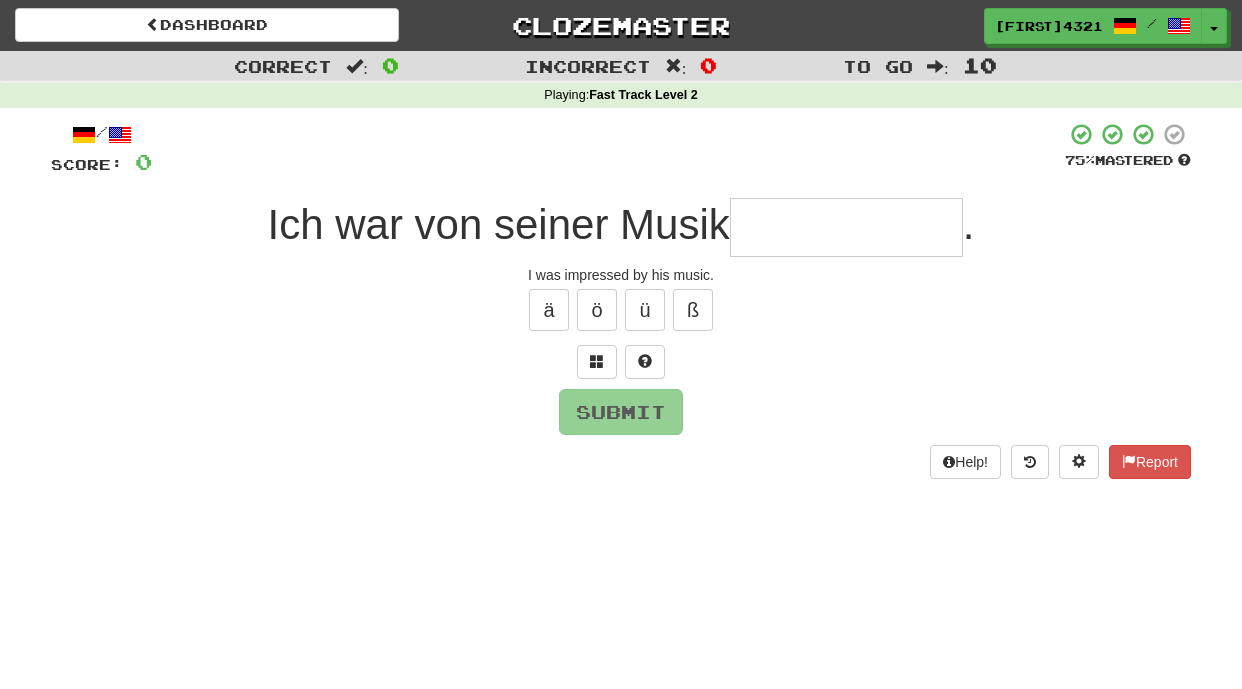 click at bounding box center (846, 227) 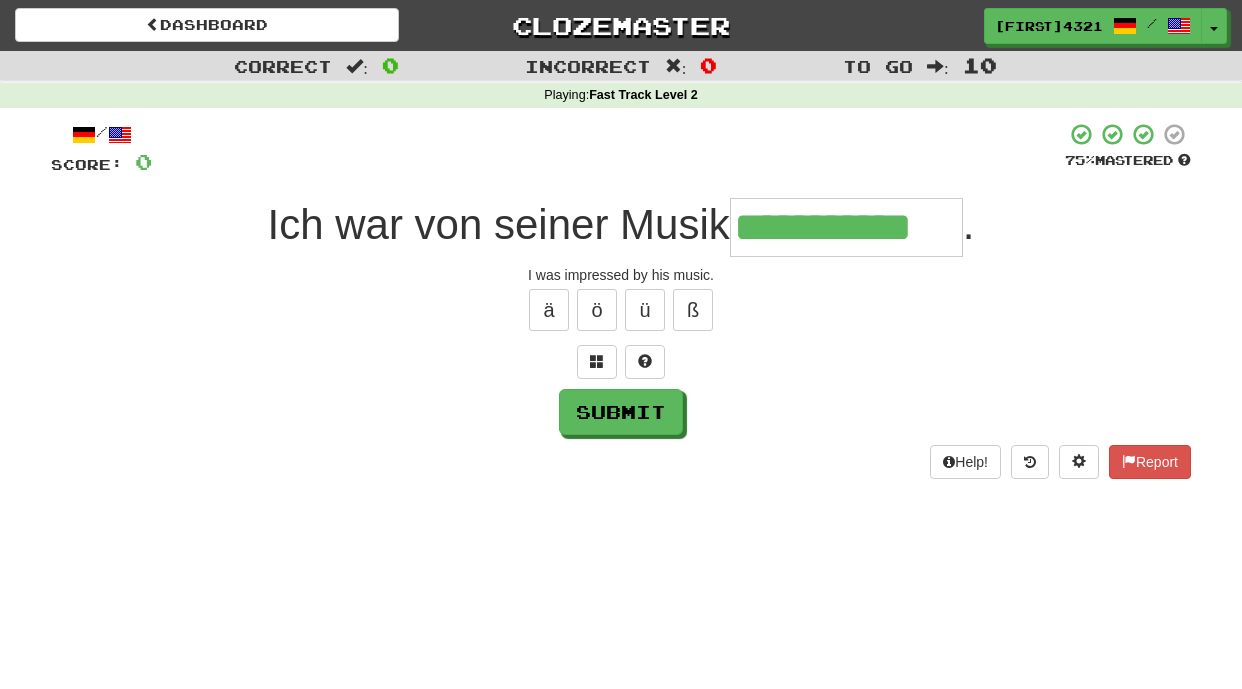 type on "**********" 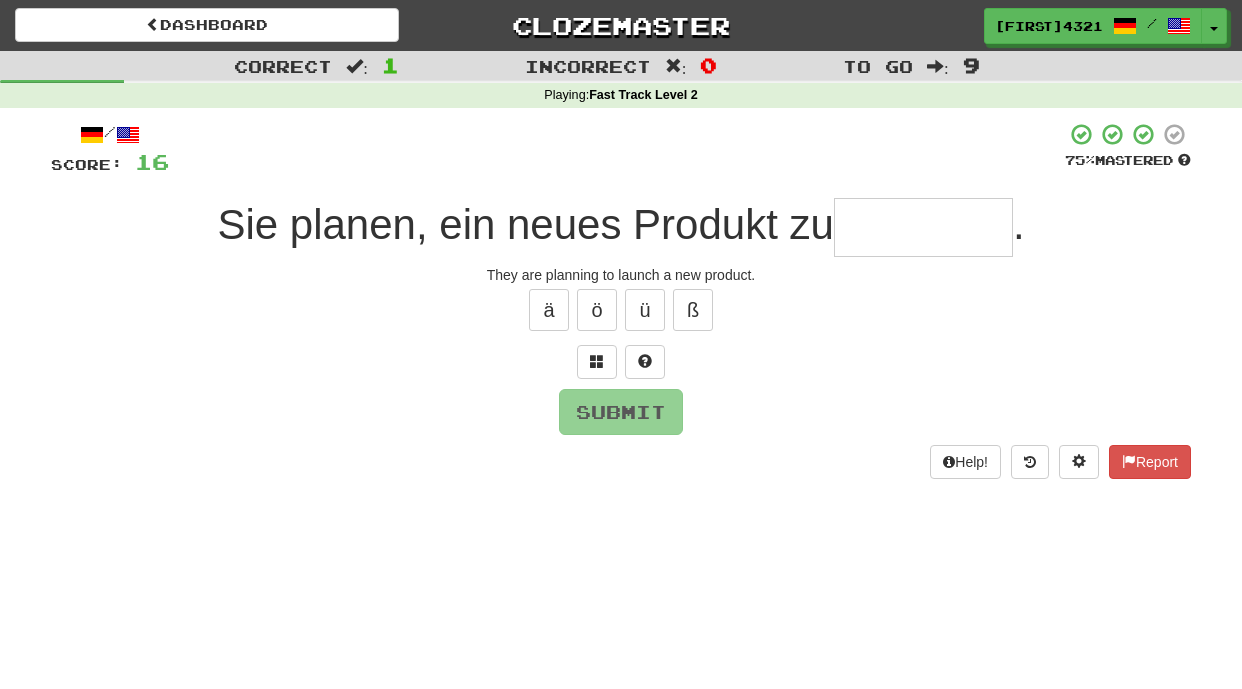 type on "*" 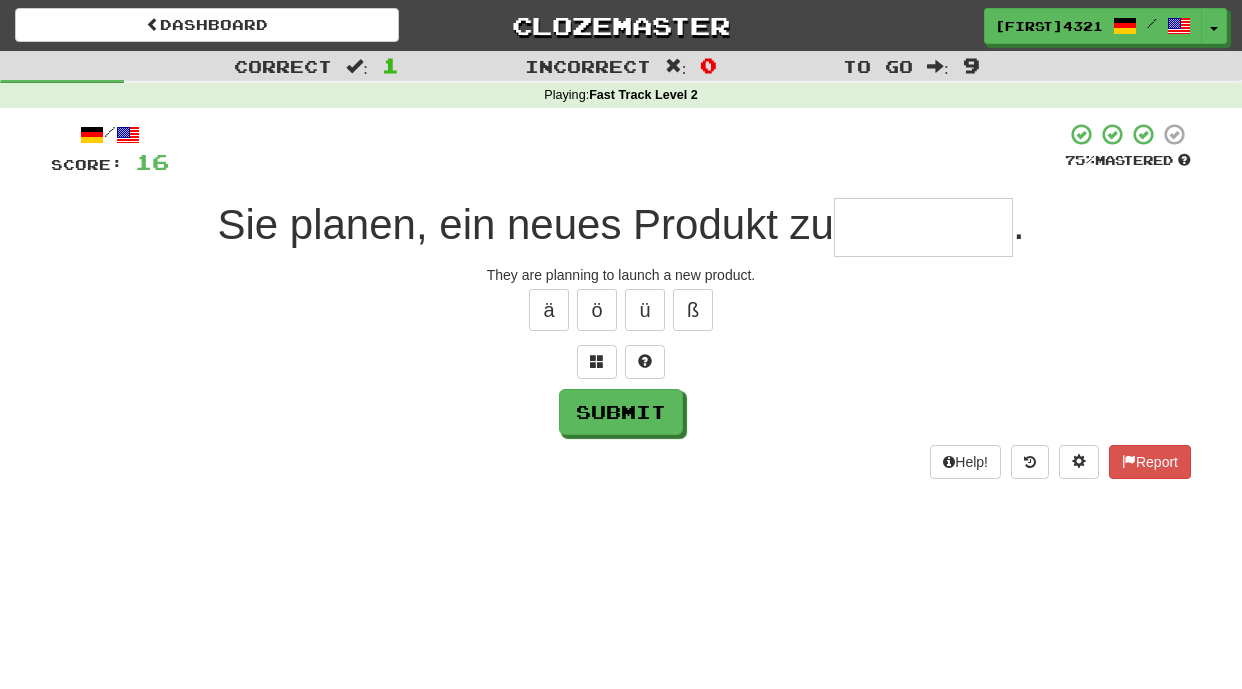type on "*" 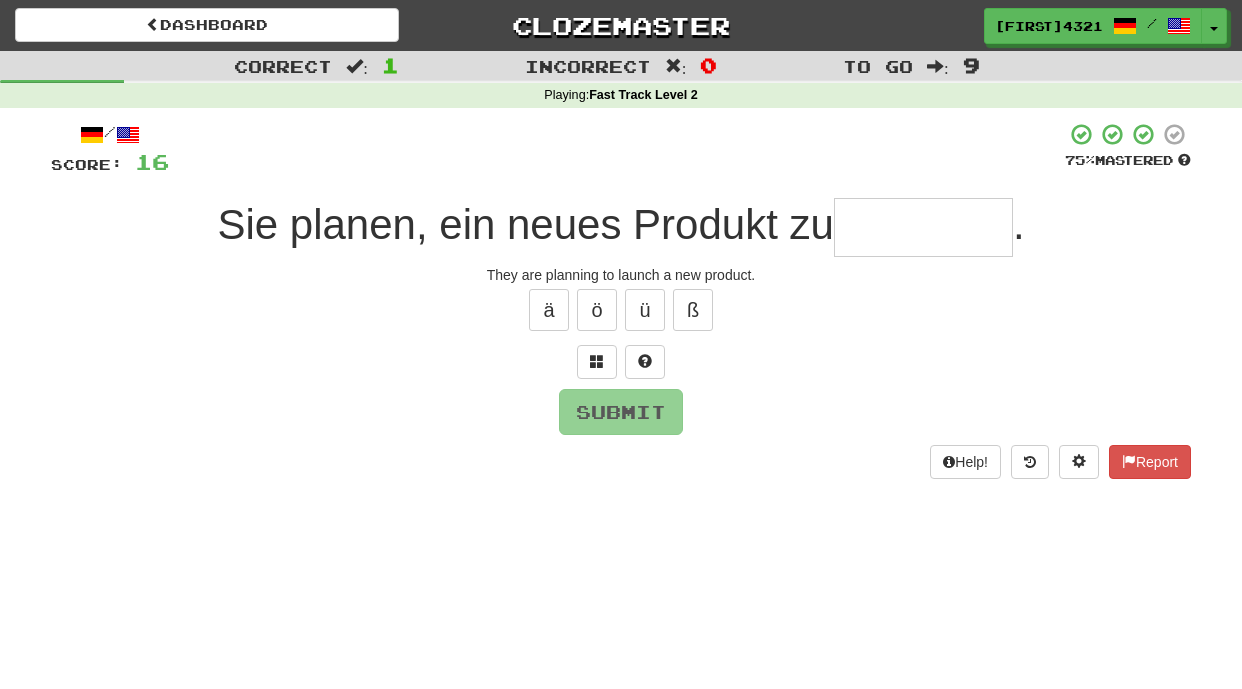 type on "*" 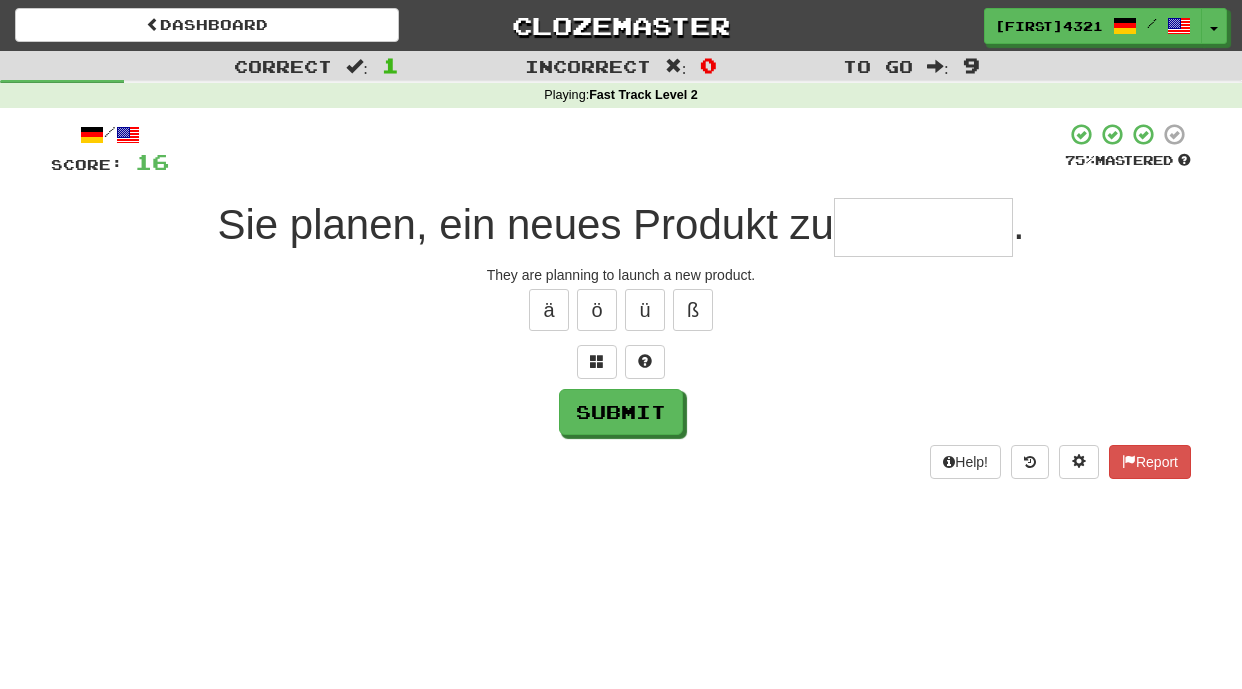 type on "*" 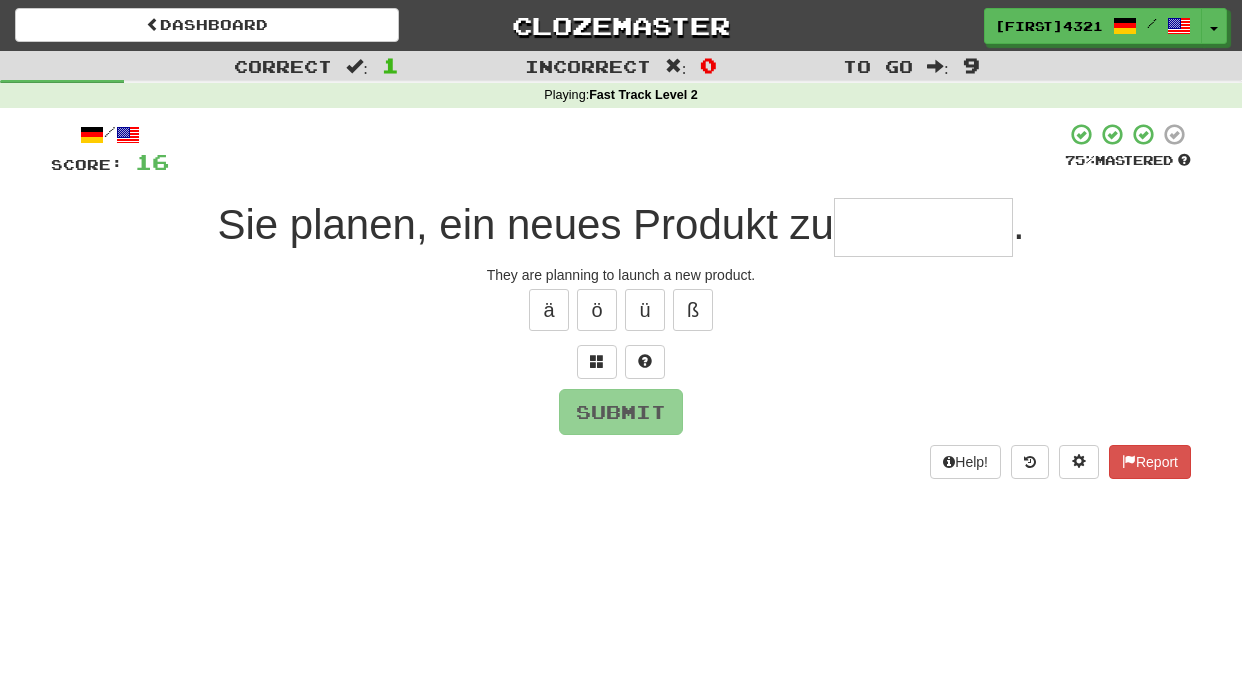 type on "*" 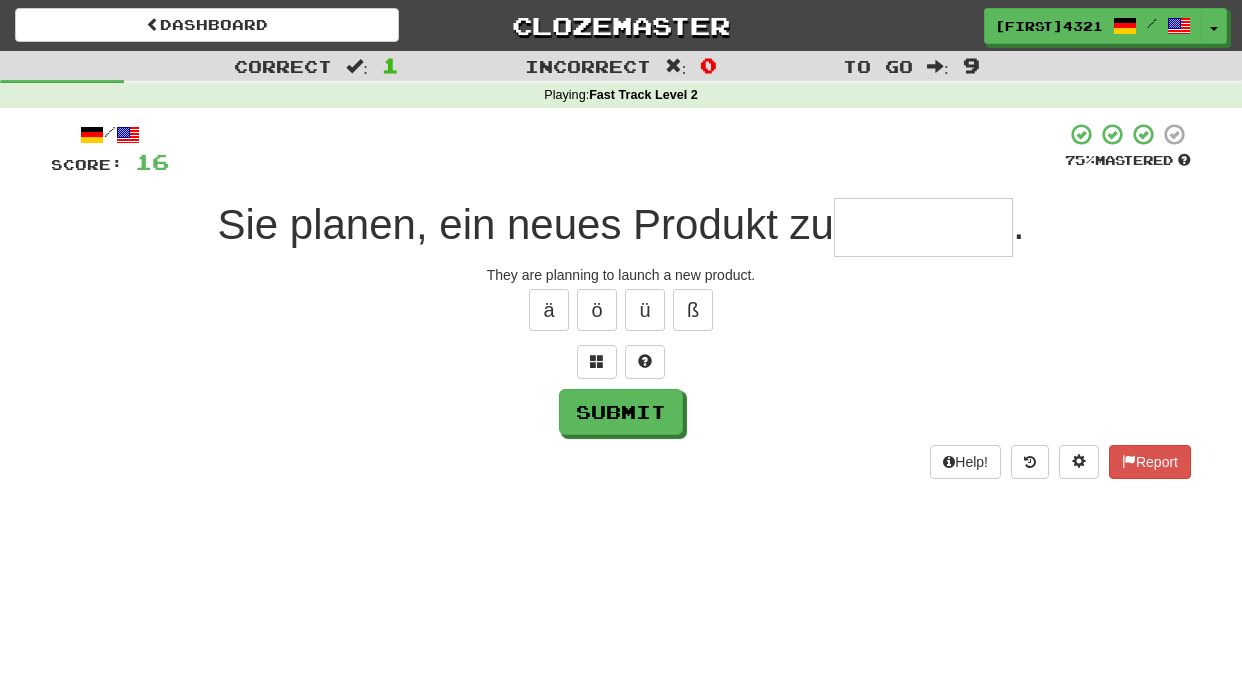 type on "*" 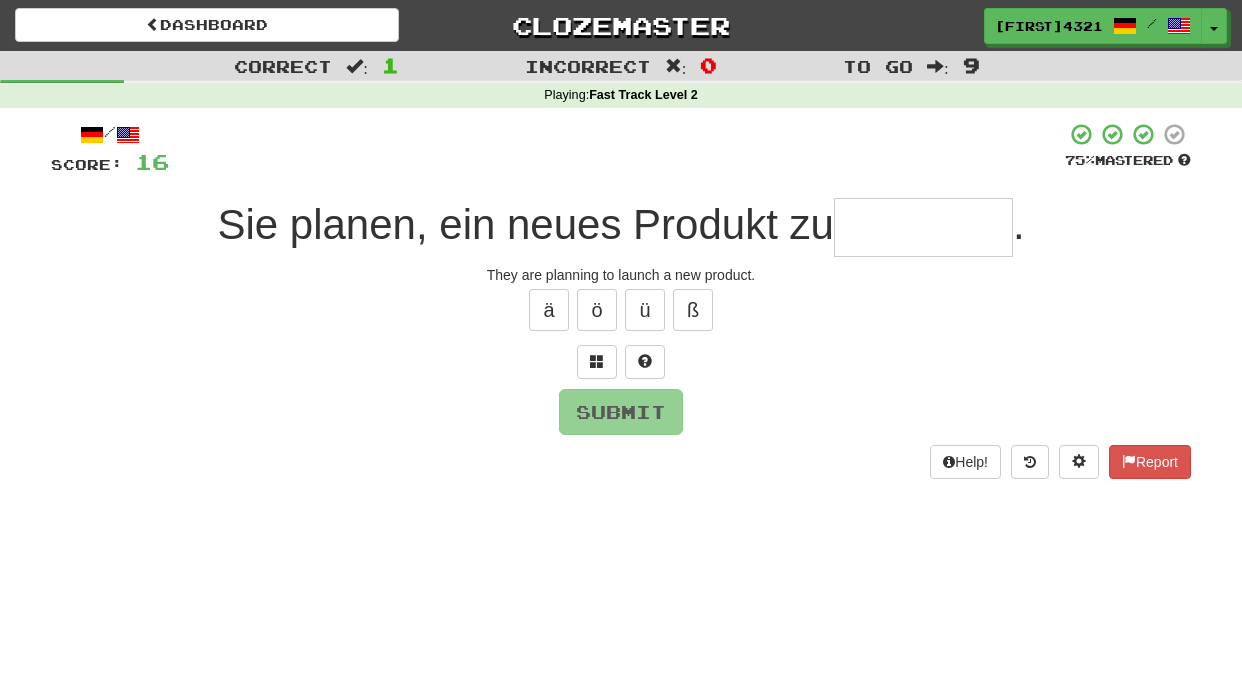 type on "*" 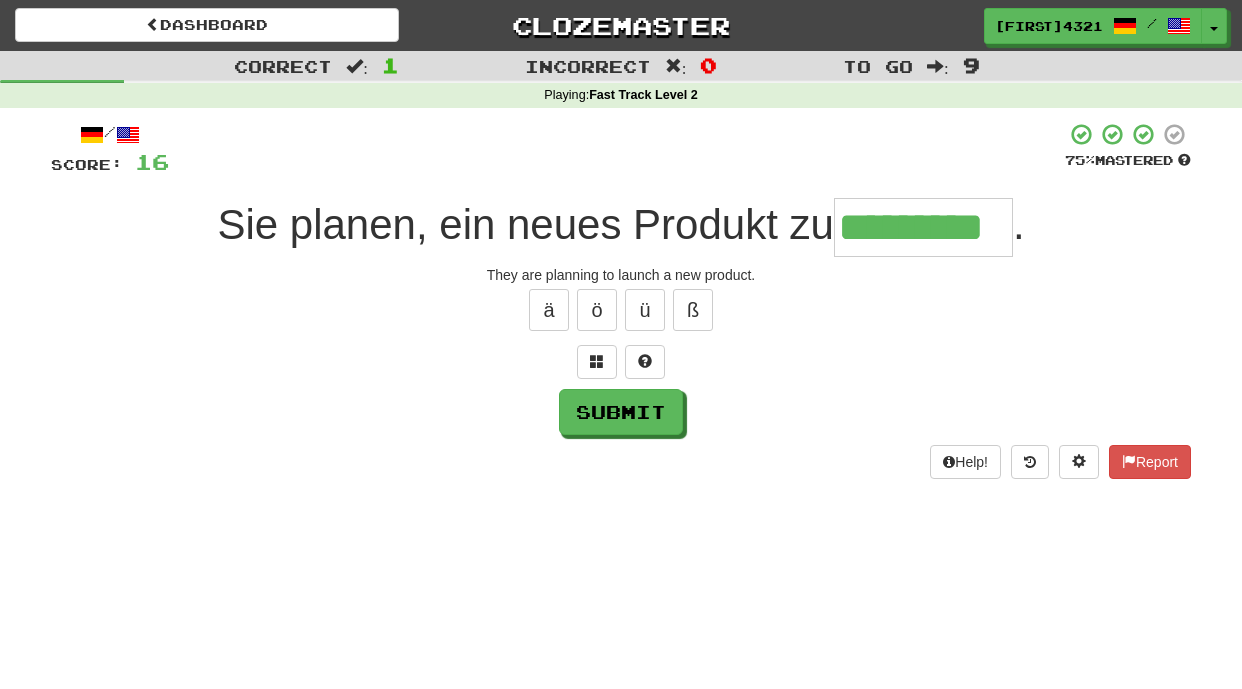 type on "*********" 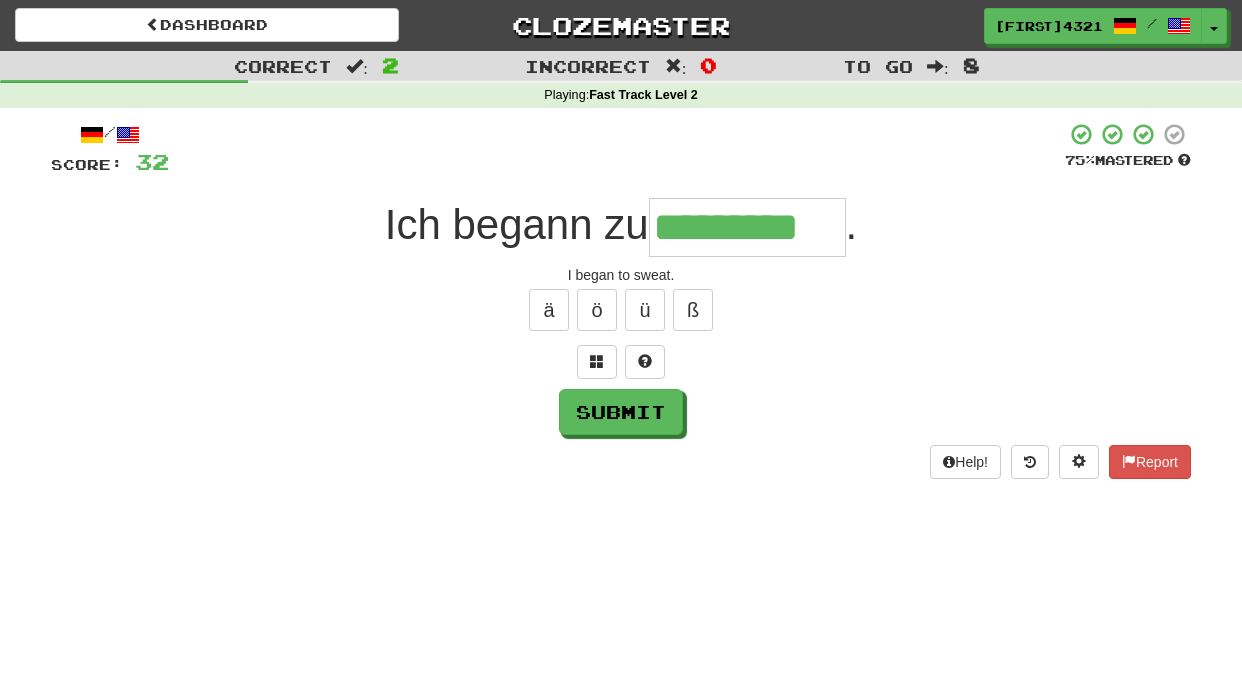 type on "*********" 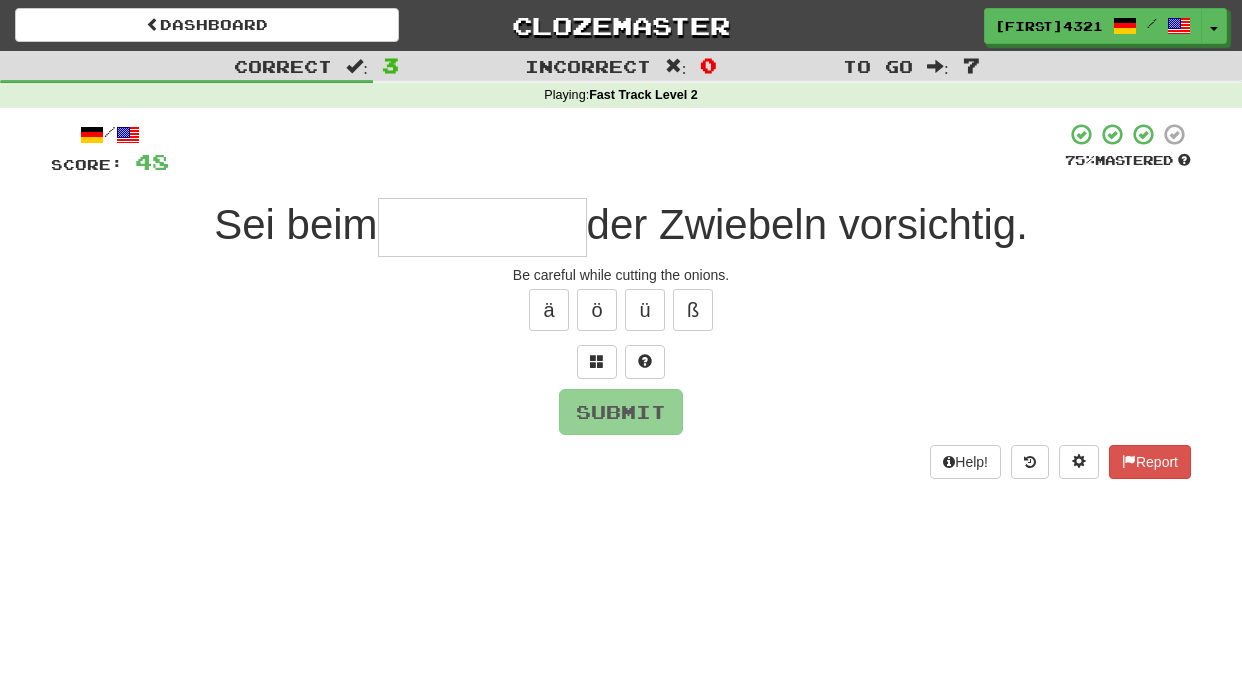 type on "*" 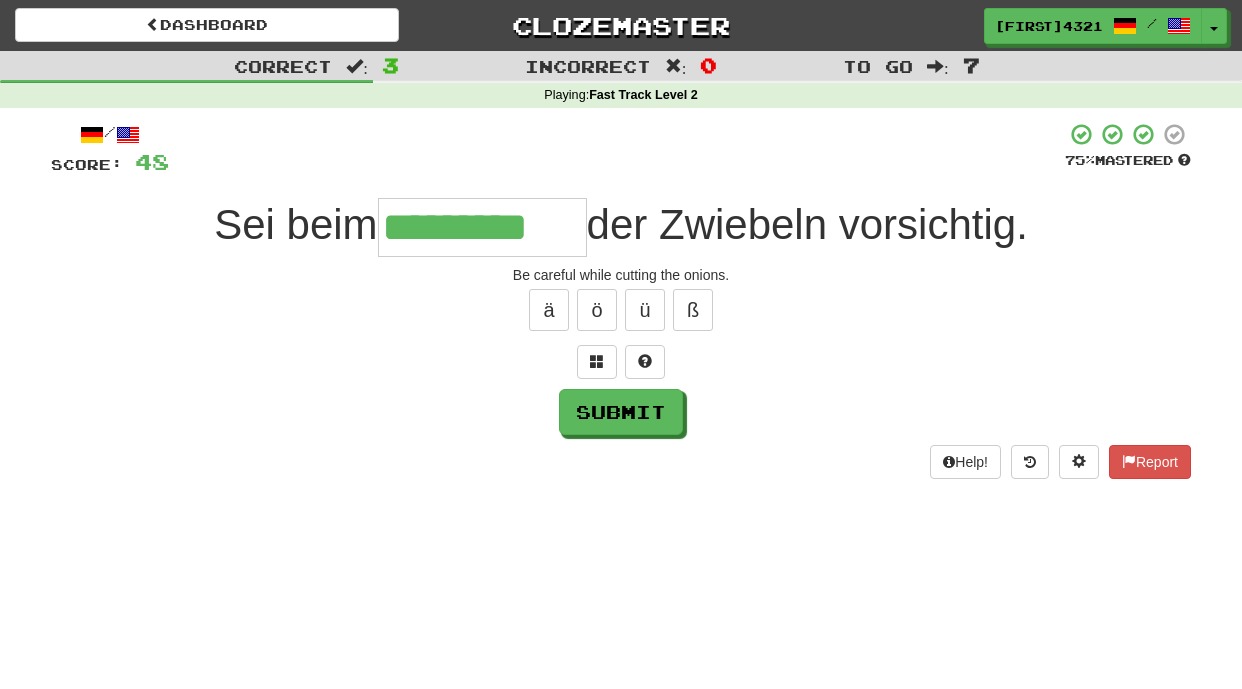 type on "*********" 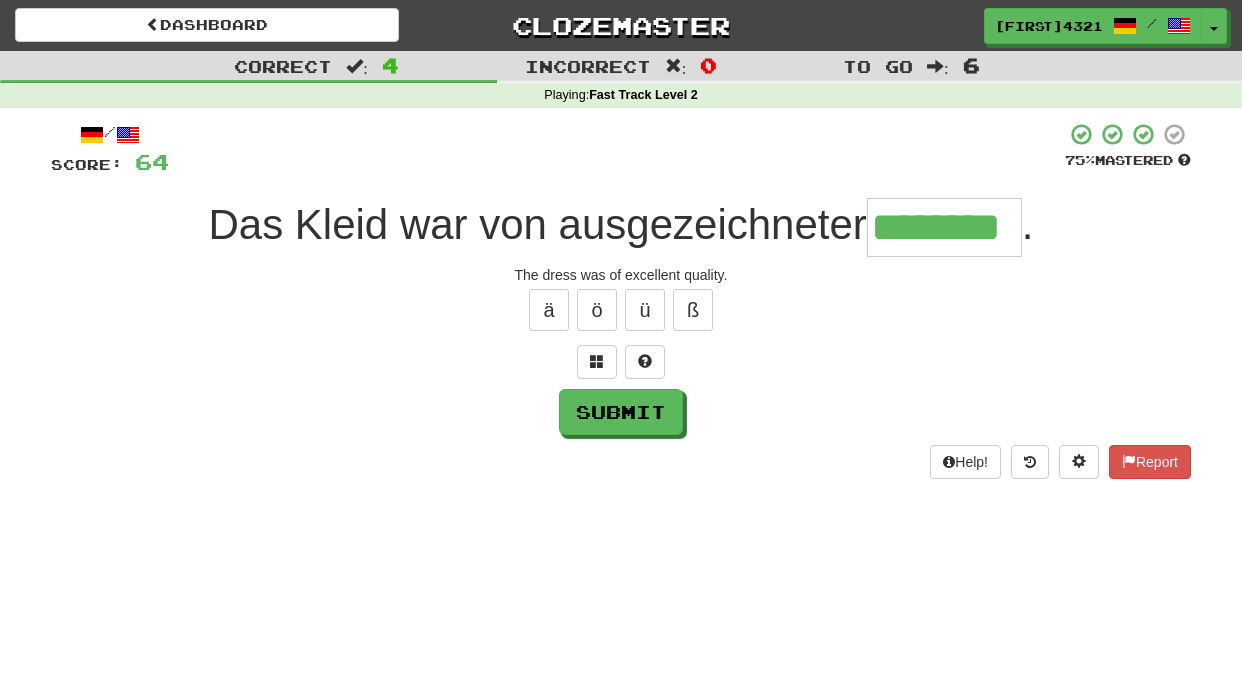 type on "********" 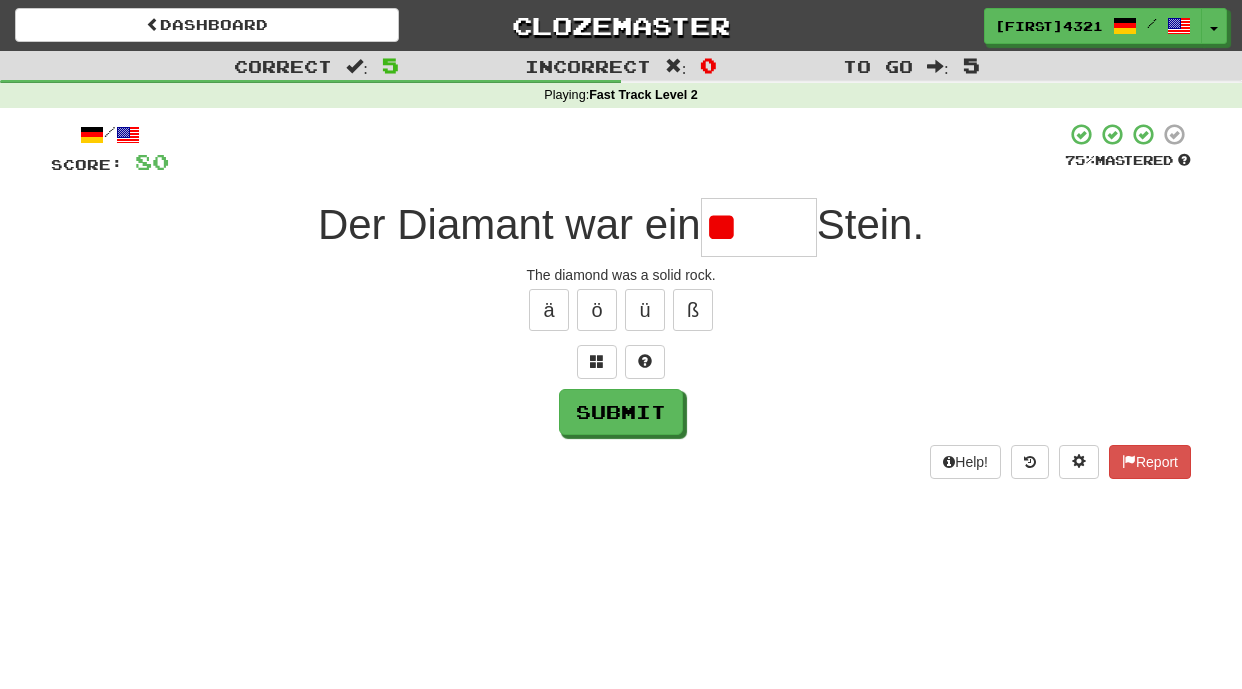 type on "*" 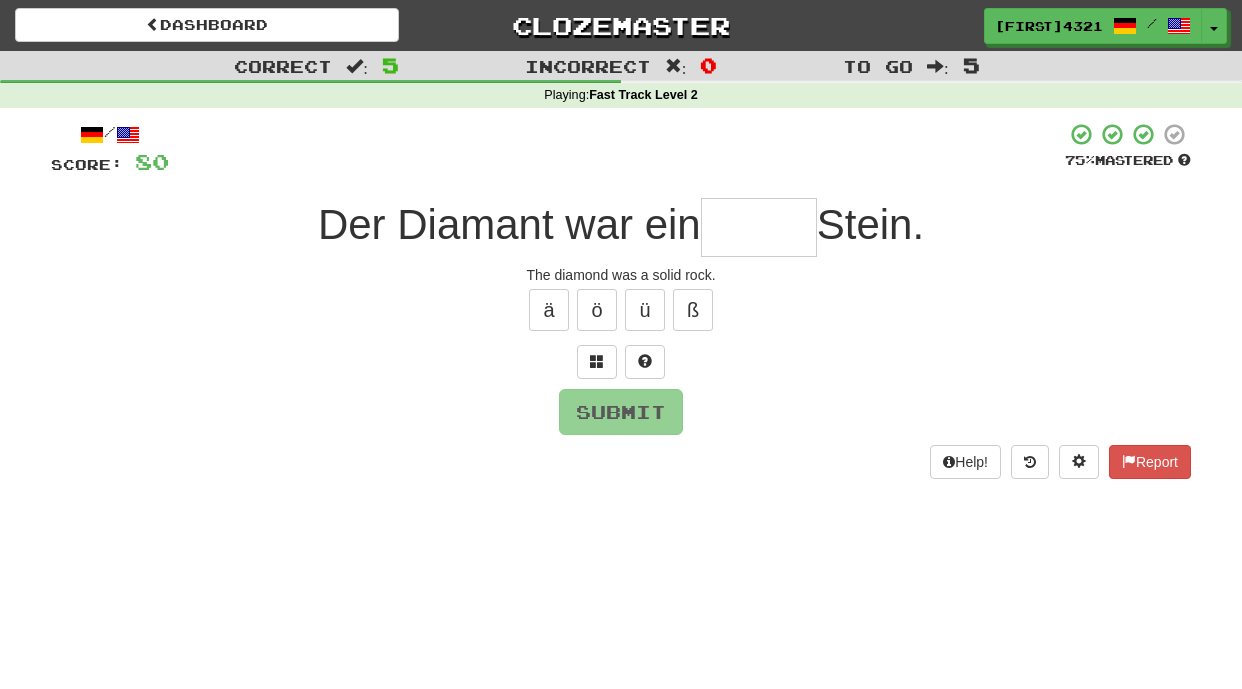 type on "*" 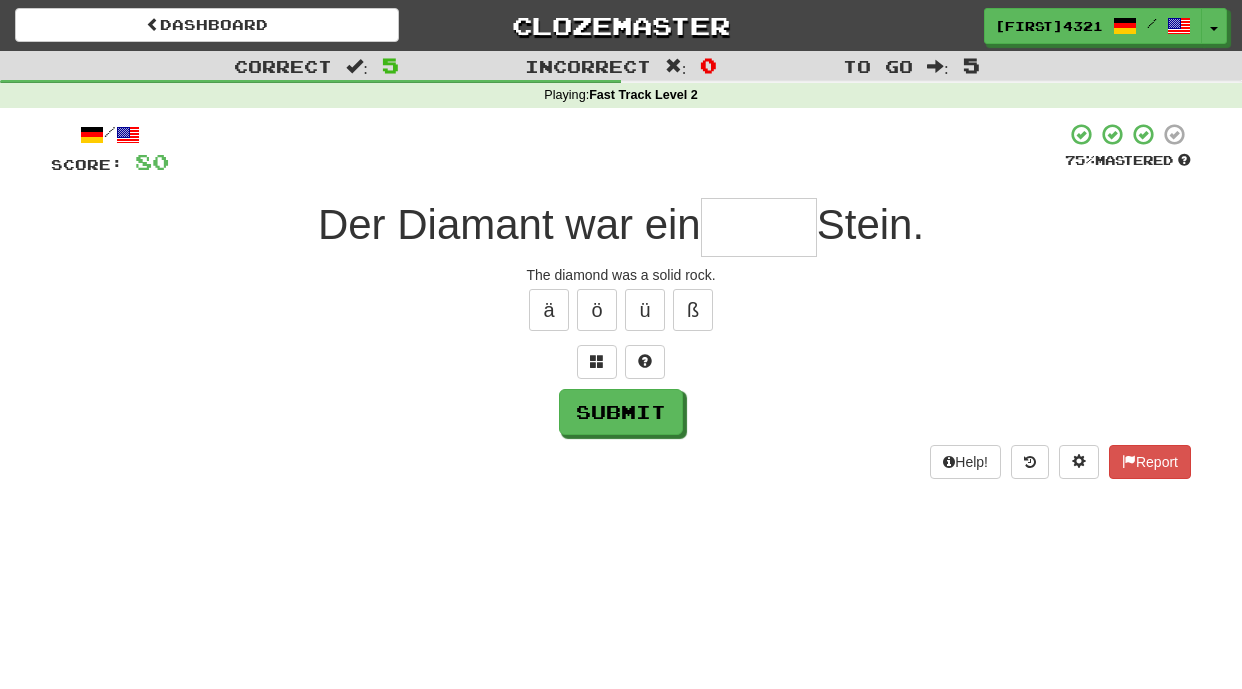 type on "*" 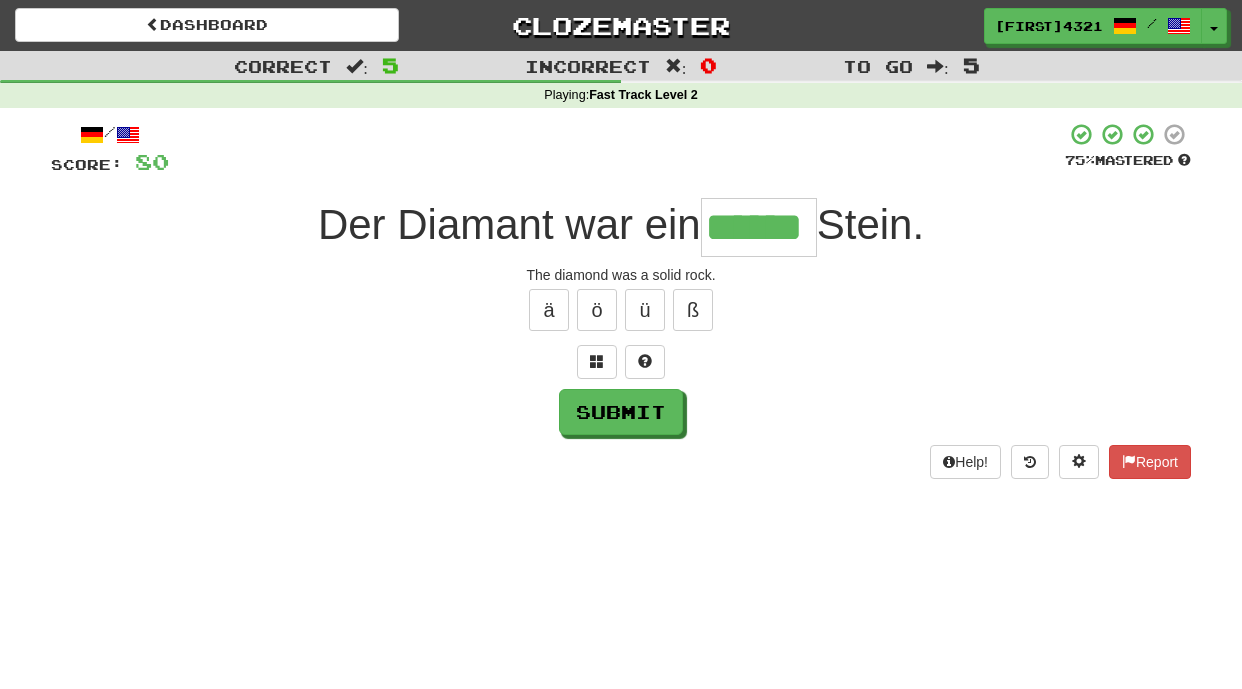 type on "******" 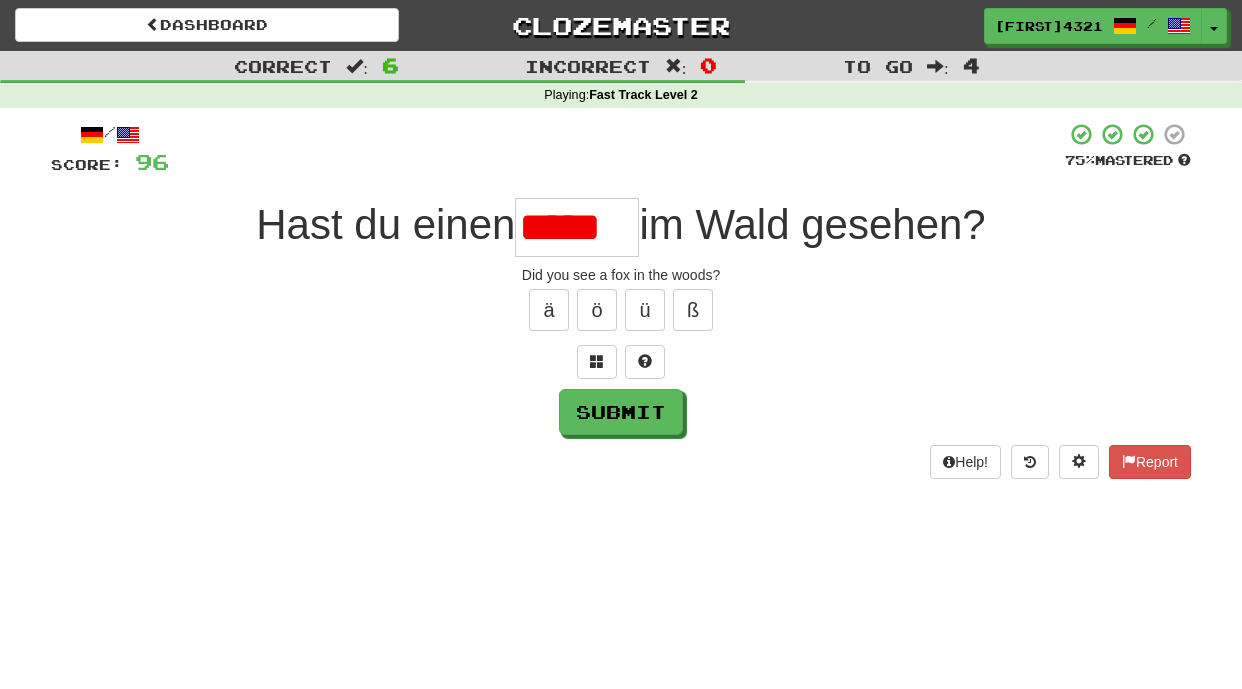 scroll, scrollTop: 0, scrollLeft: 0, axis: both 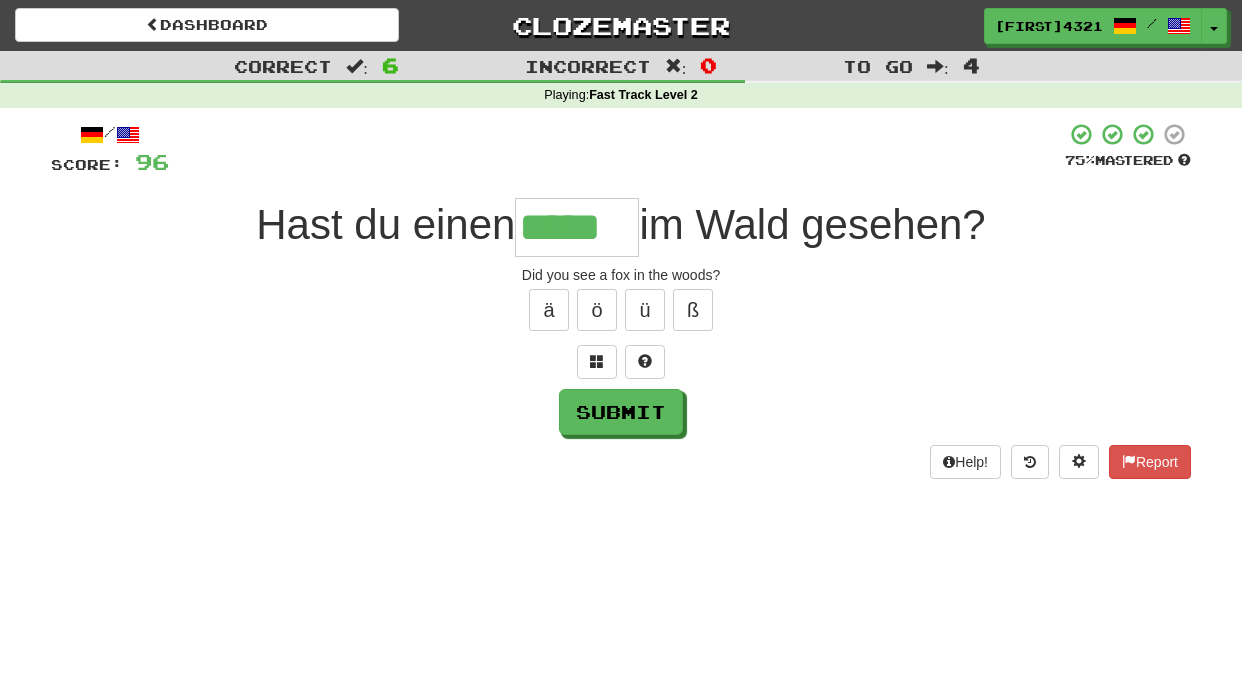 type on "*****" 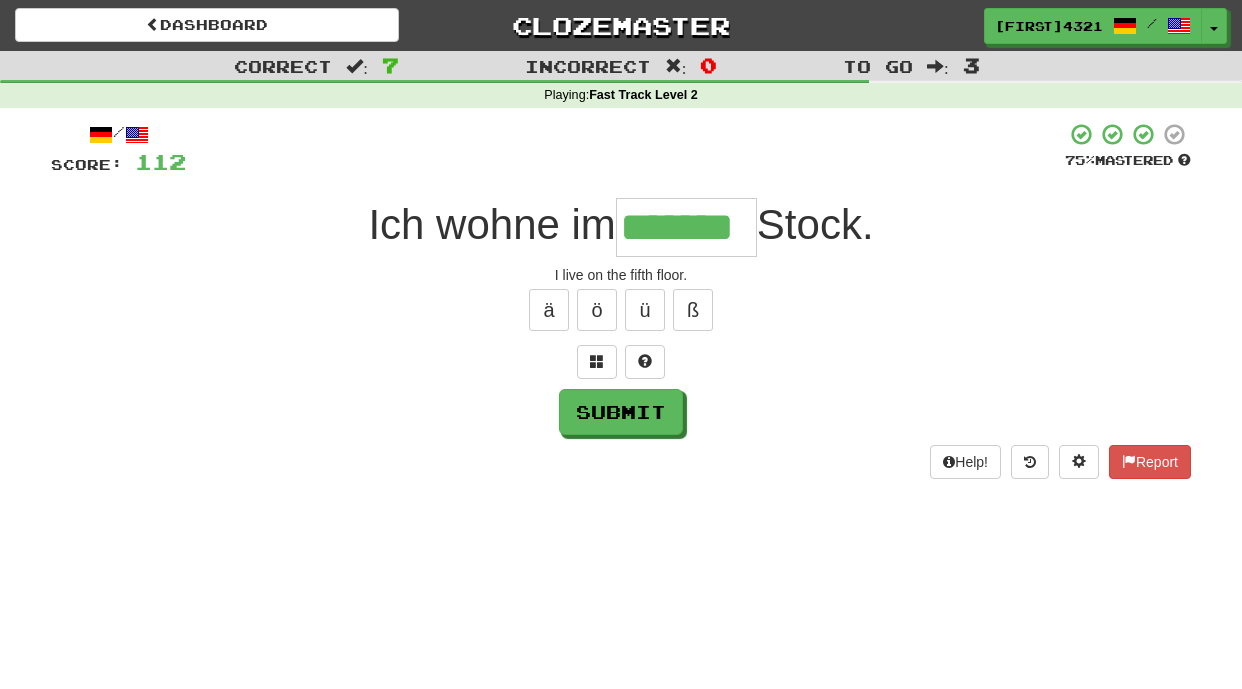 type on "*******" 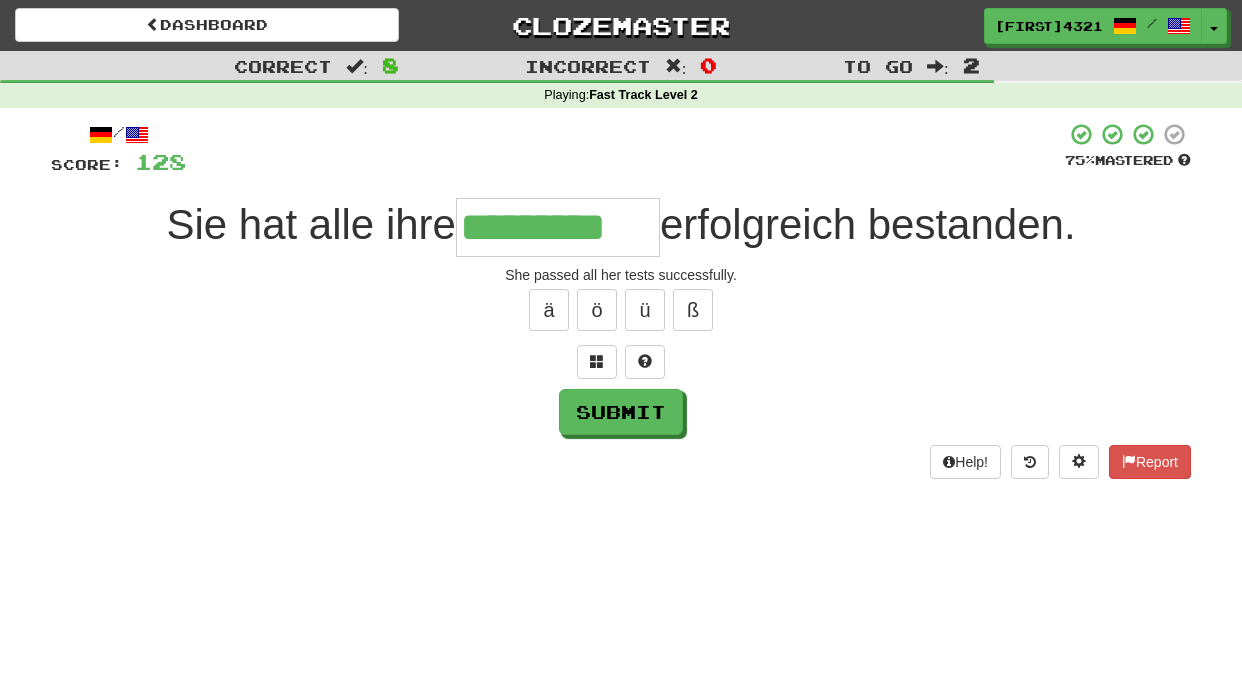 type on "*********" 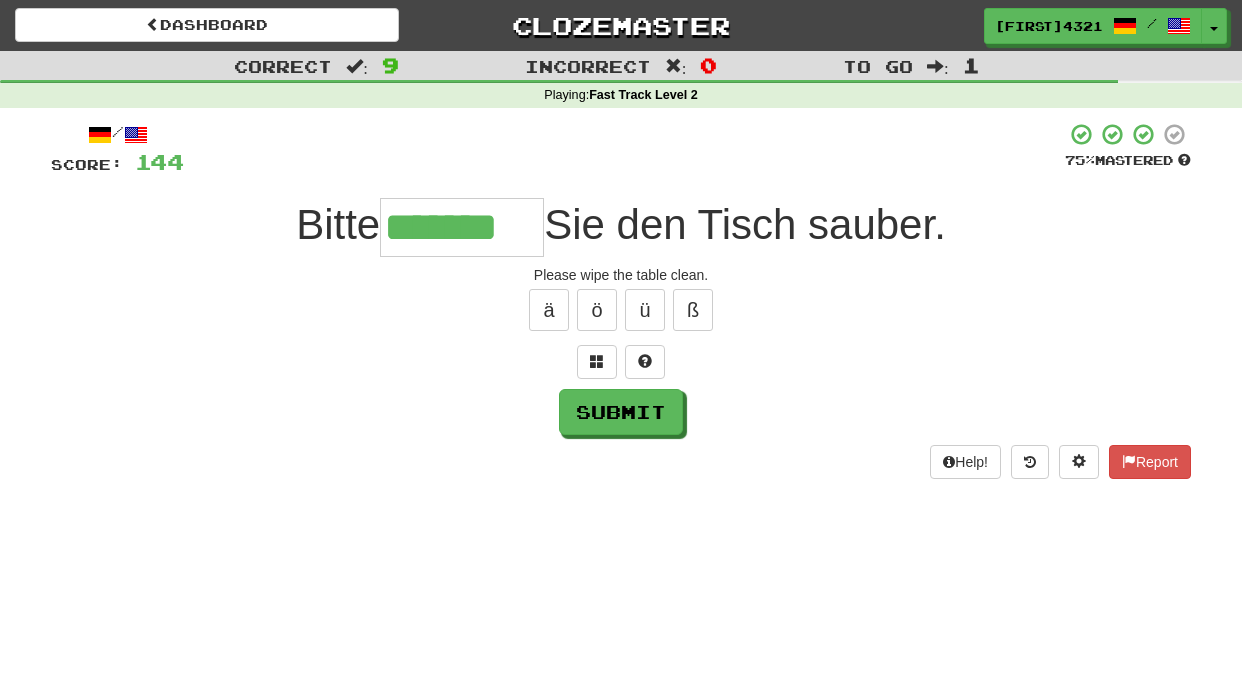 type on "*******" 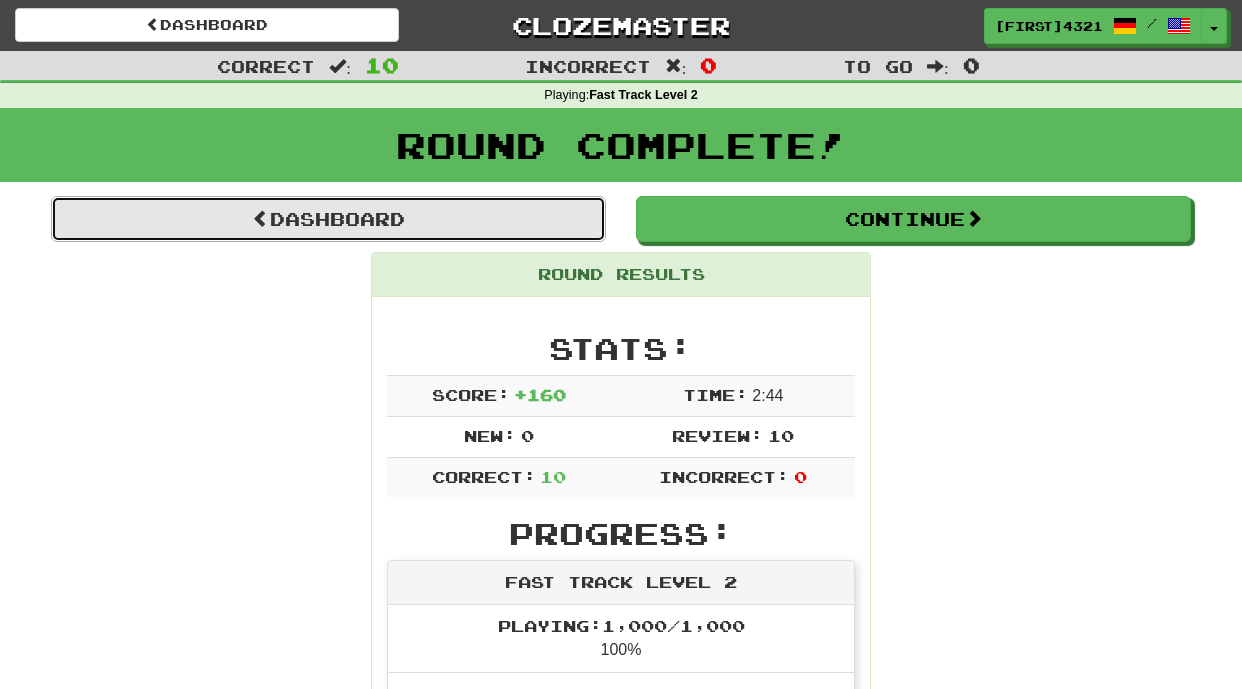 click on "Dashboard" at bounding box center [328, 219] 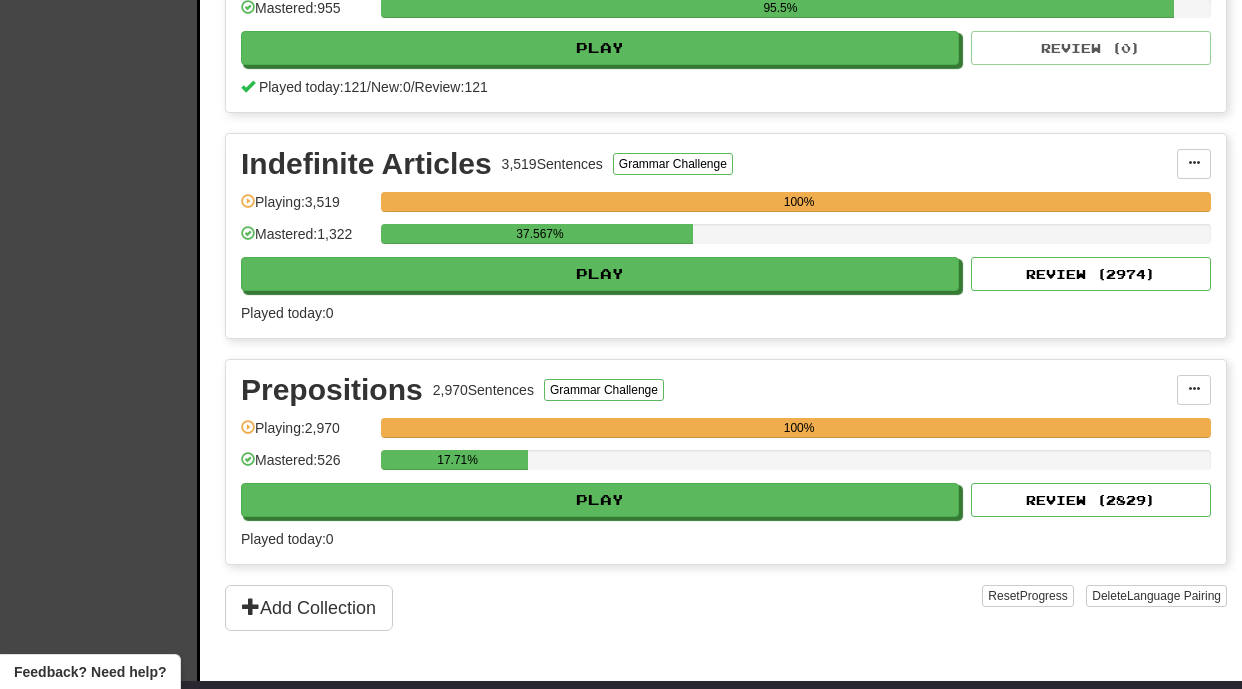 scroll, scrollTop: 1014, scrollLeft: 0, axis: vertical 